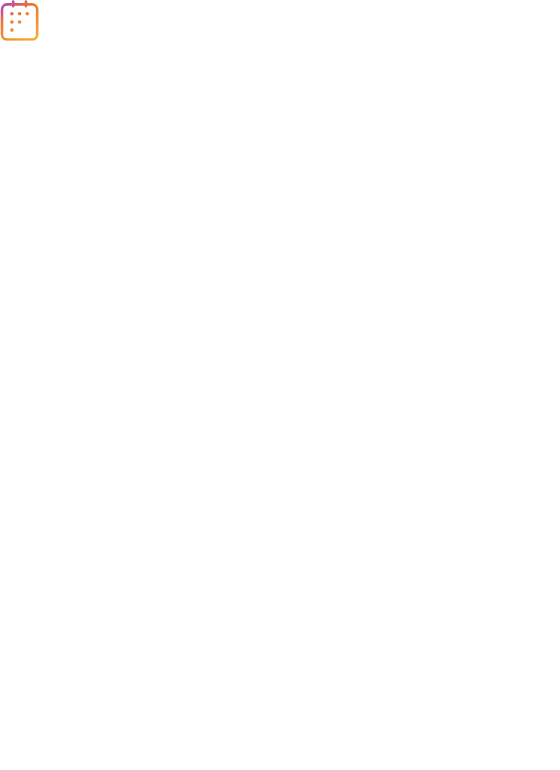 scroll, scrollTop: 0, scrollLeft: 0, axis: both 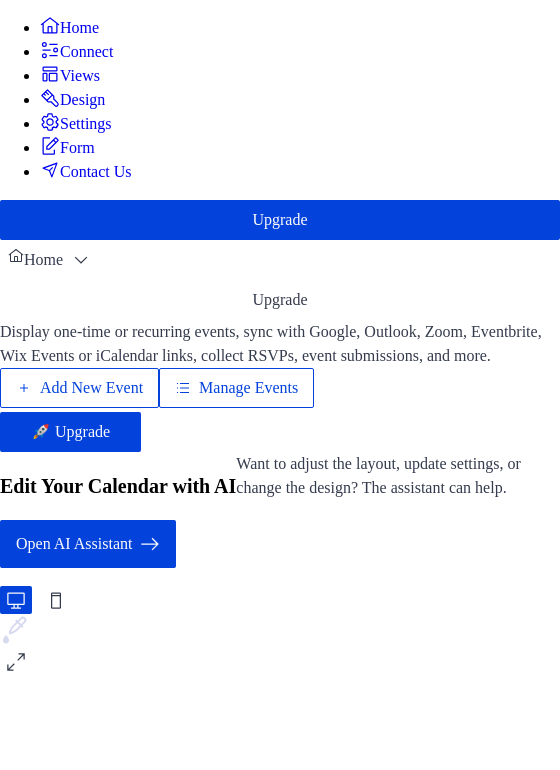 click on "Manage Events" at bounding box center [248, 388] 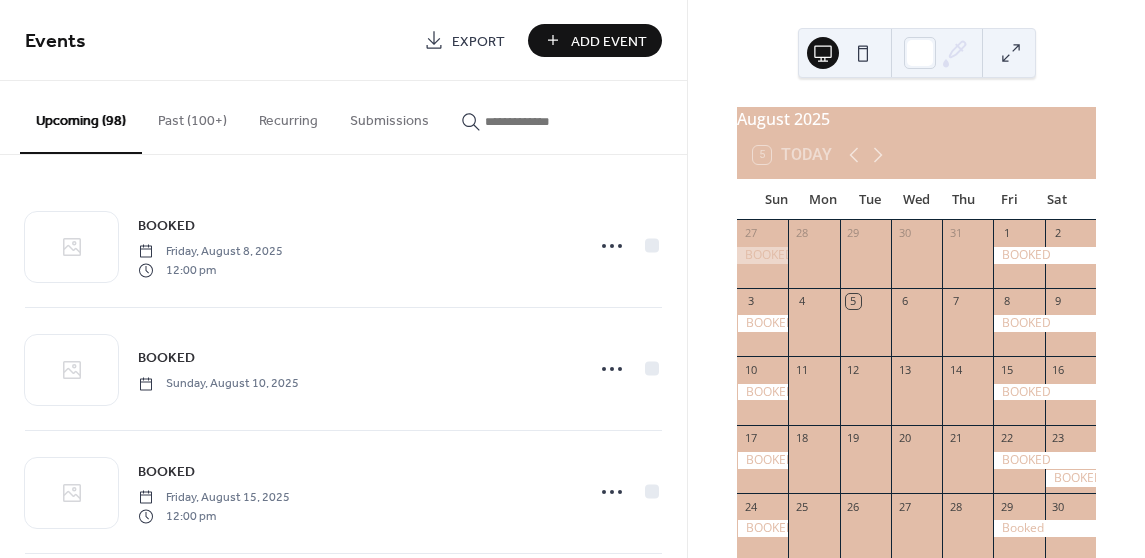 scroll, scrollTop: 0, scrollLeft: 0, axis: both 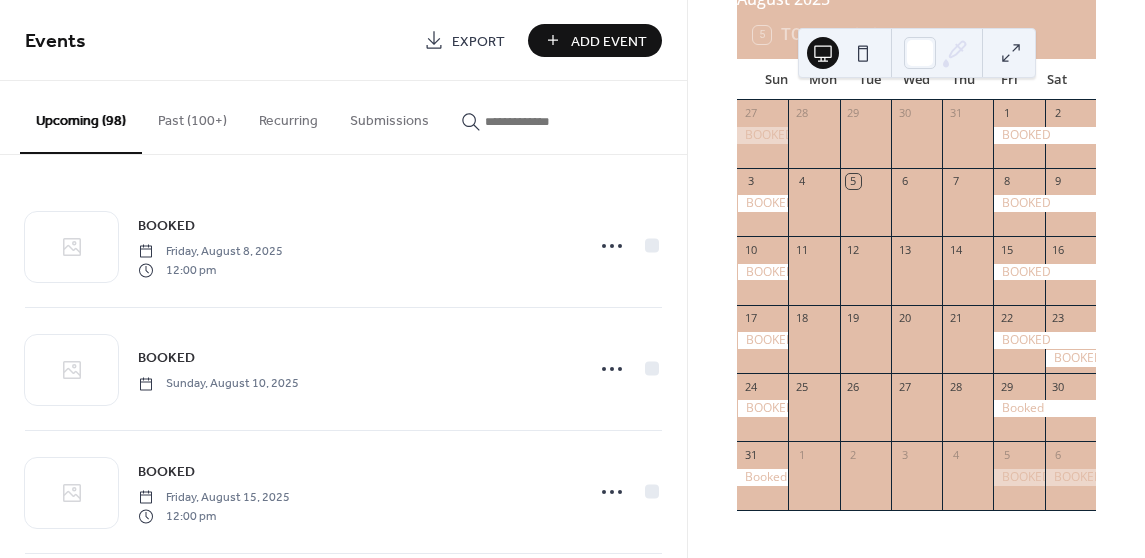 click on "[MONTH] [YEAR] 5 Today Sun Mon Tue Wed Thu Fri Sat 27 28 29 30 31 1 2 3 4 5 6 7 8 9 10 11 12 13 14 15 16 17 18 19 20 21 22 23 24 25 26 27 28 29 30 31 1 2 3 4 5 6" at bounding box center [916, 279] 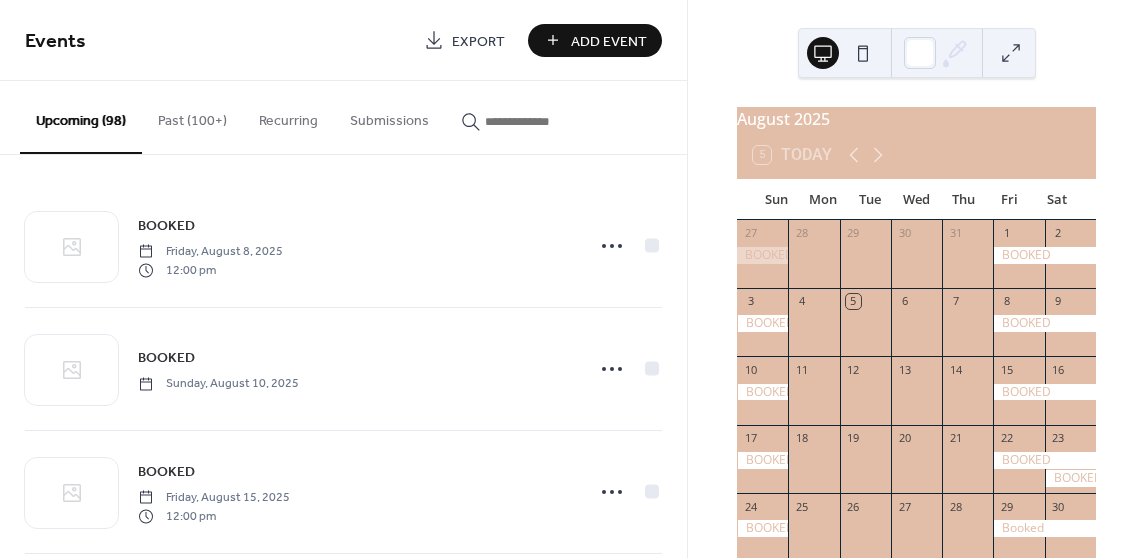 scroll, scrollTop: 0, scrollLeft: 0, axis: both 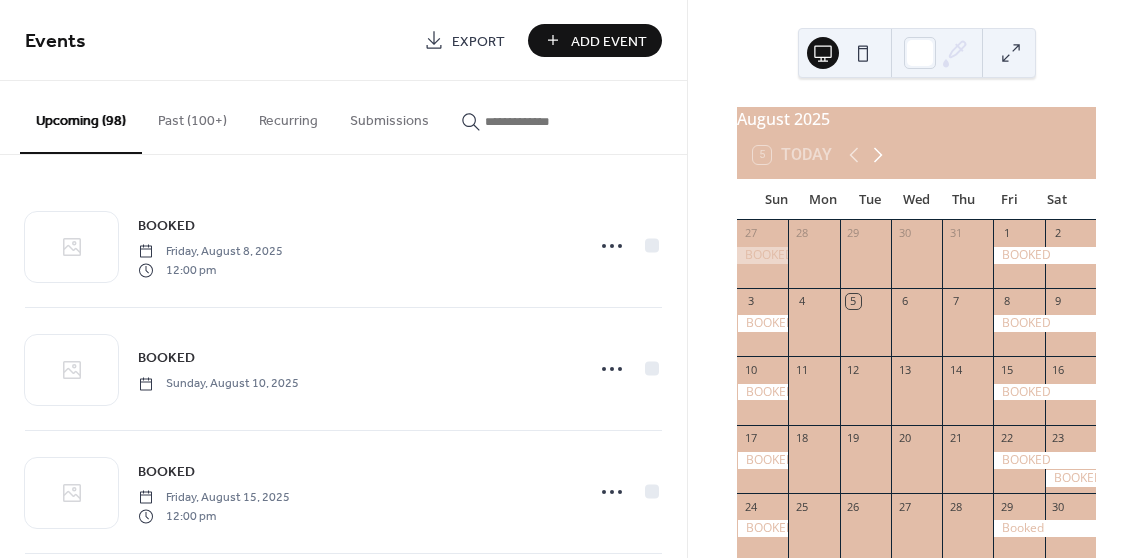 click 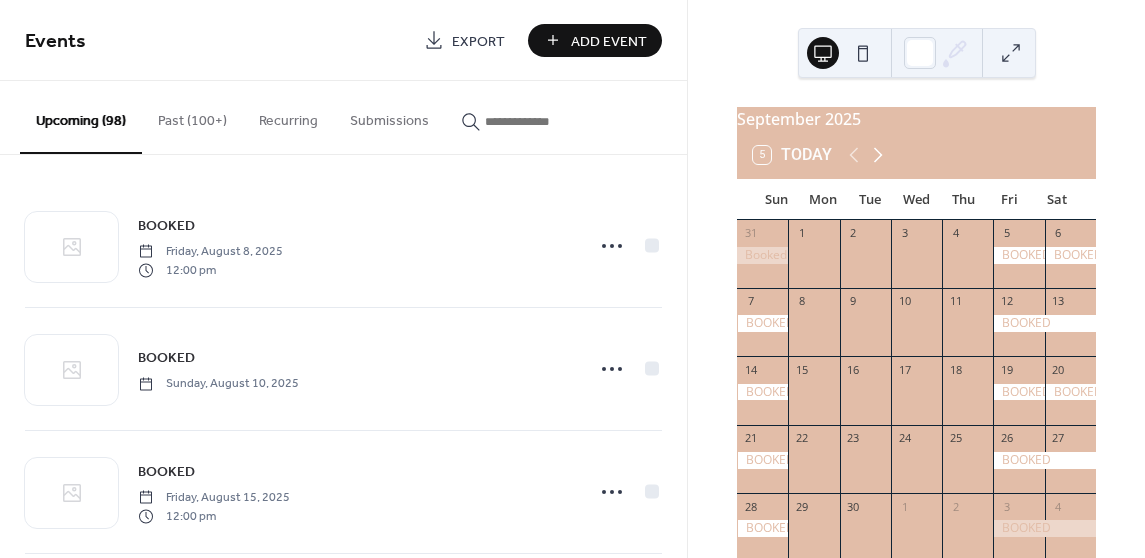 click 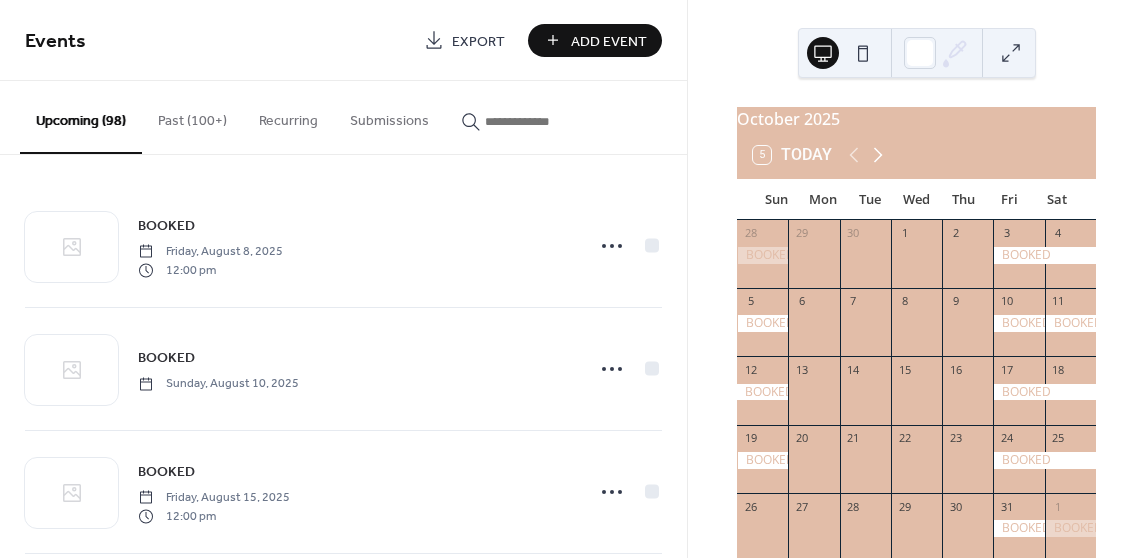 click 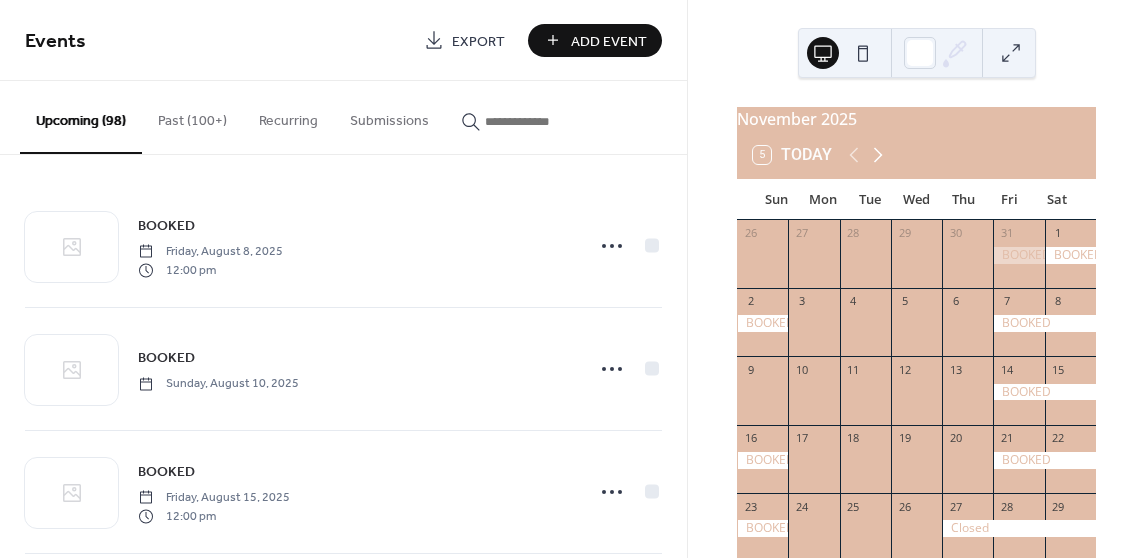 click 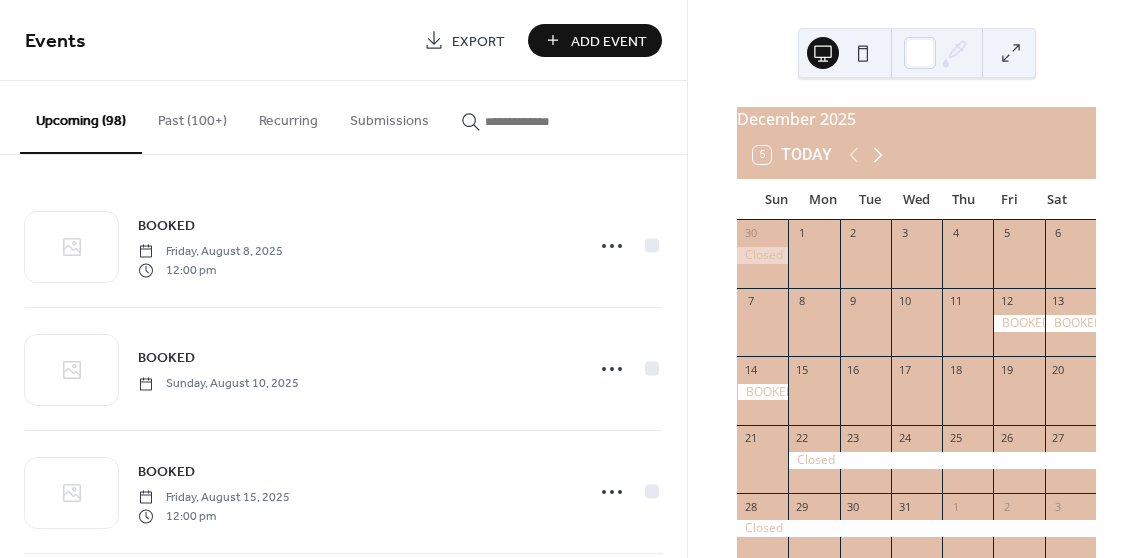 click 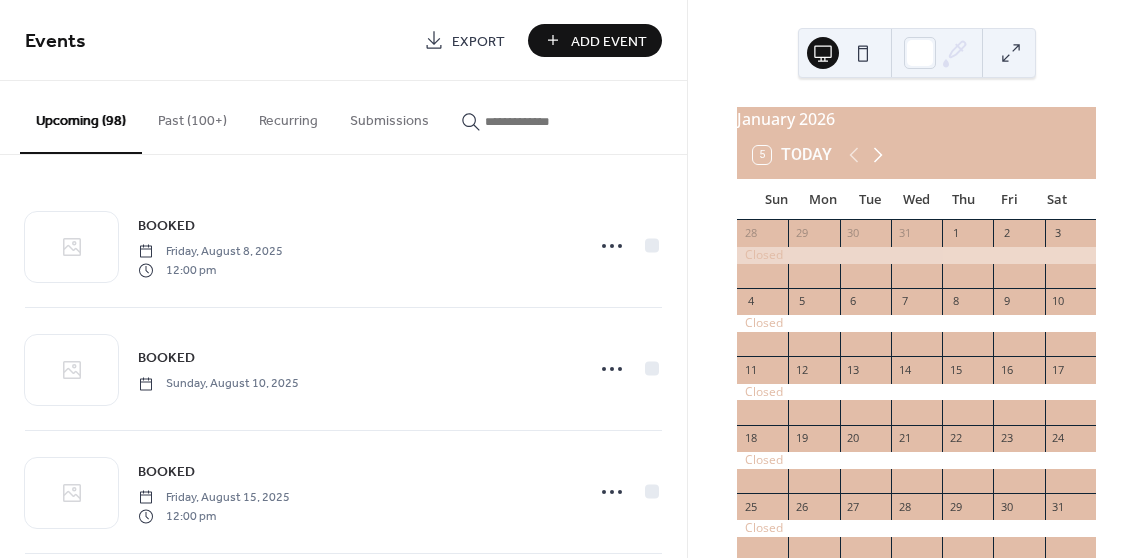 click 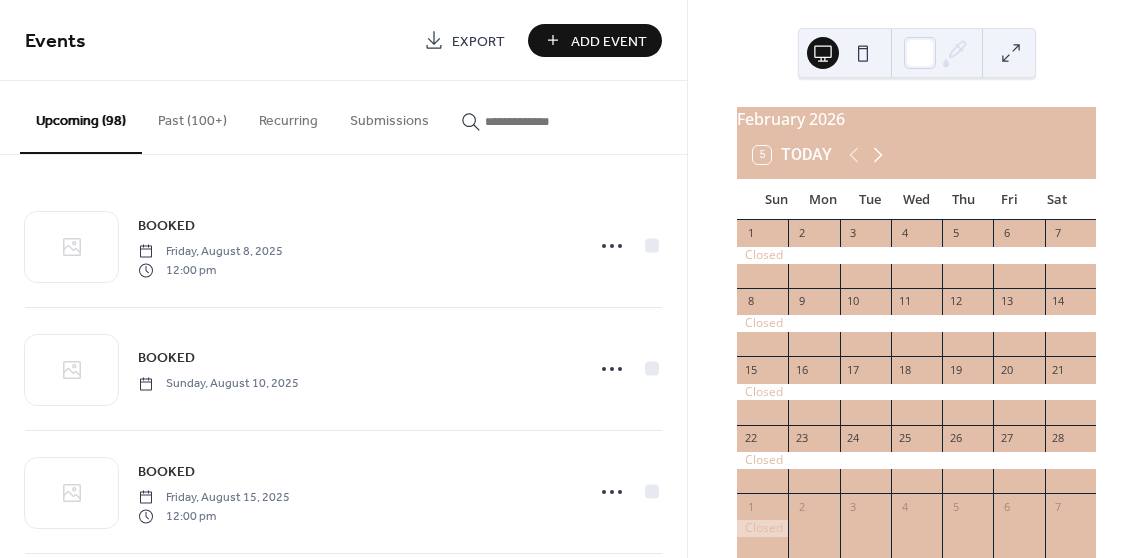 click 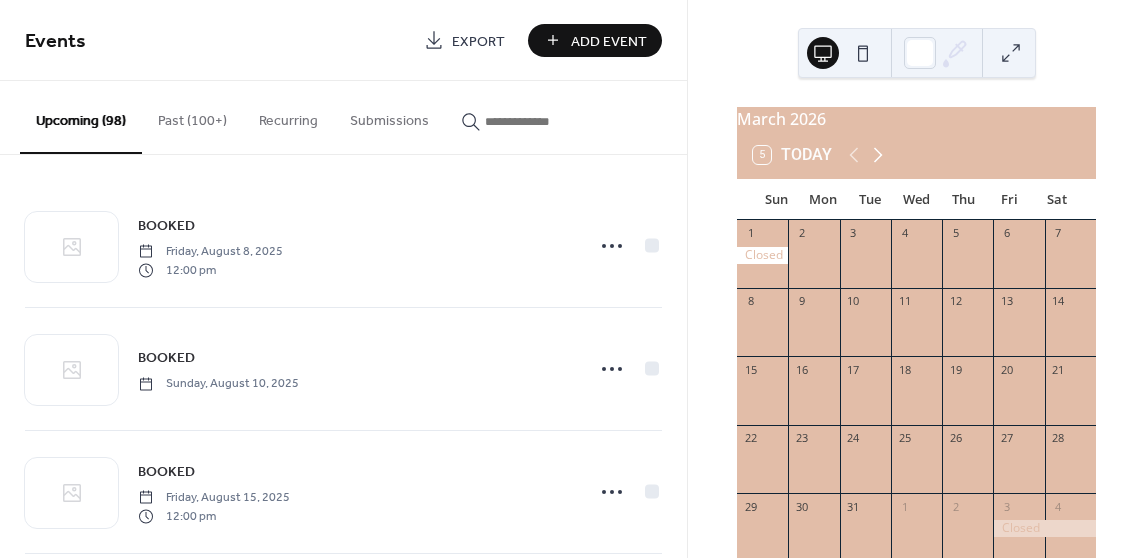 click 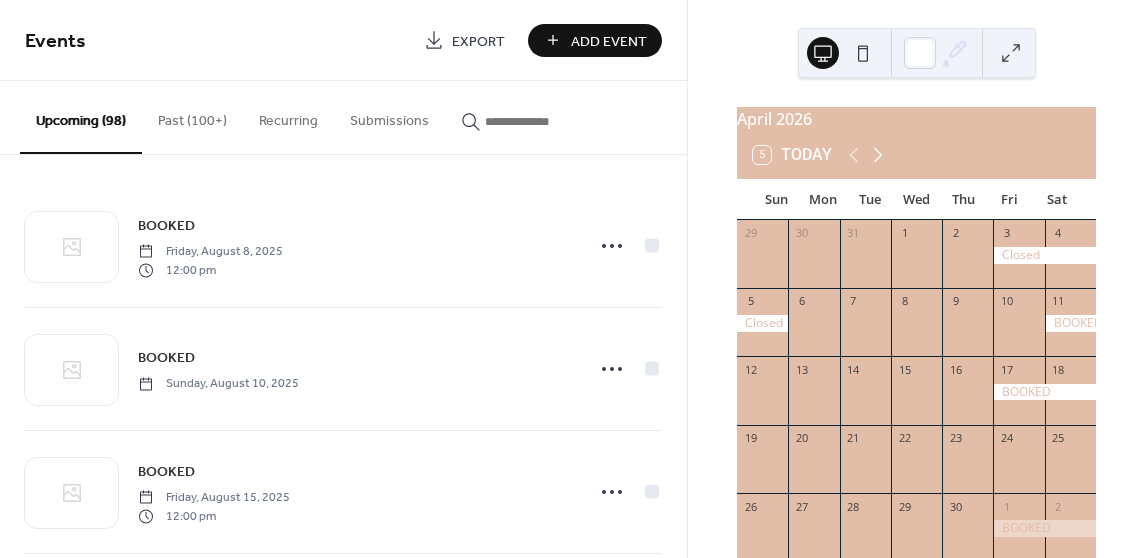 click 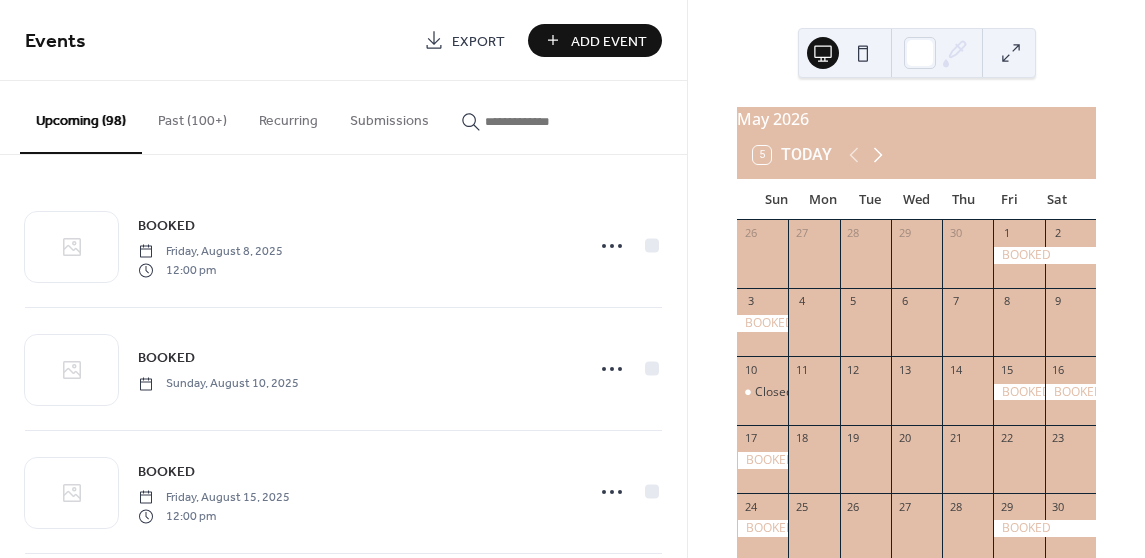 click 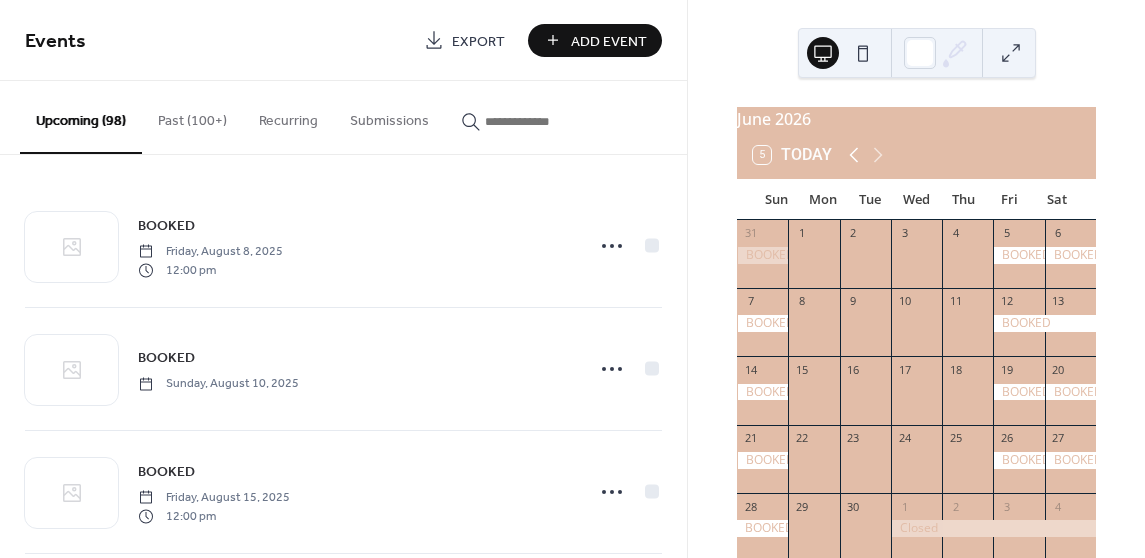 click 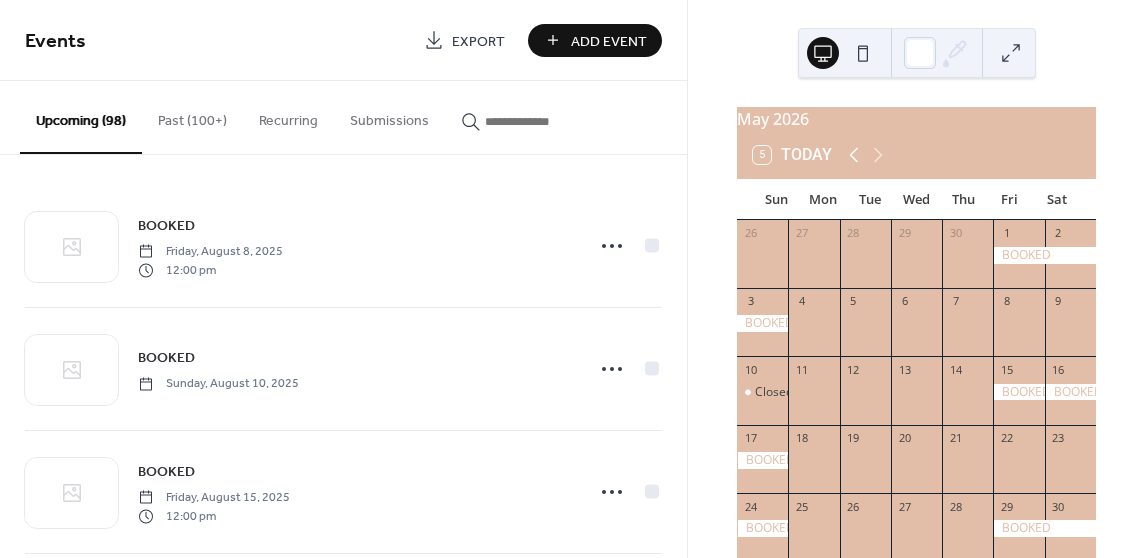 click 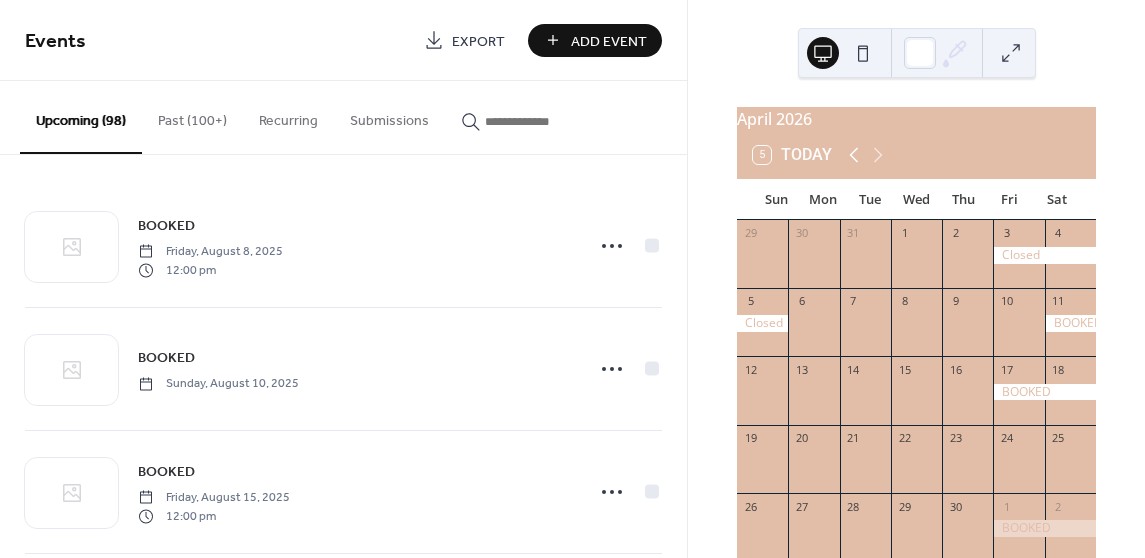 click 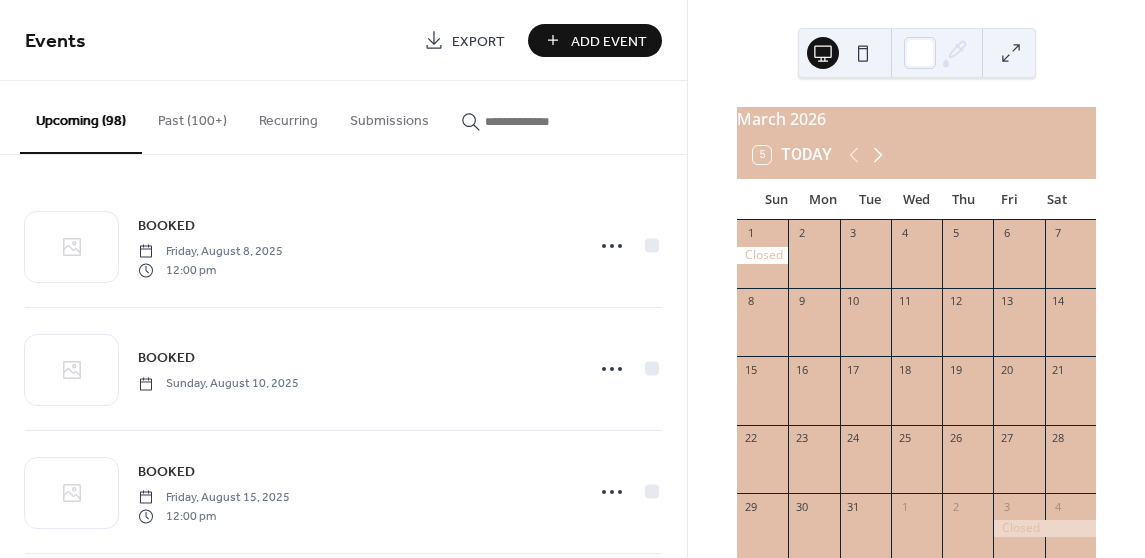 click 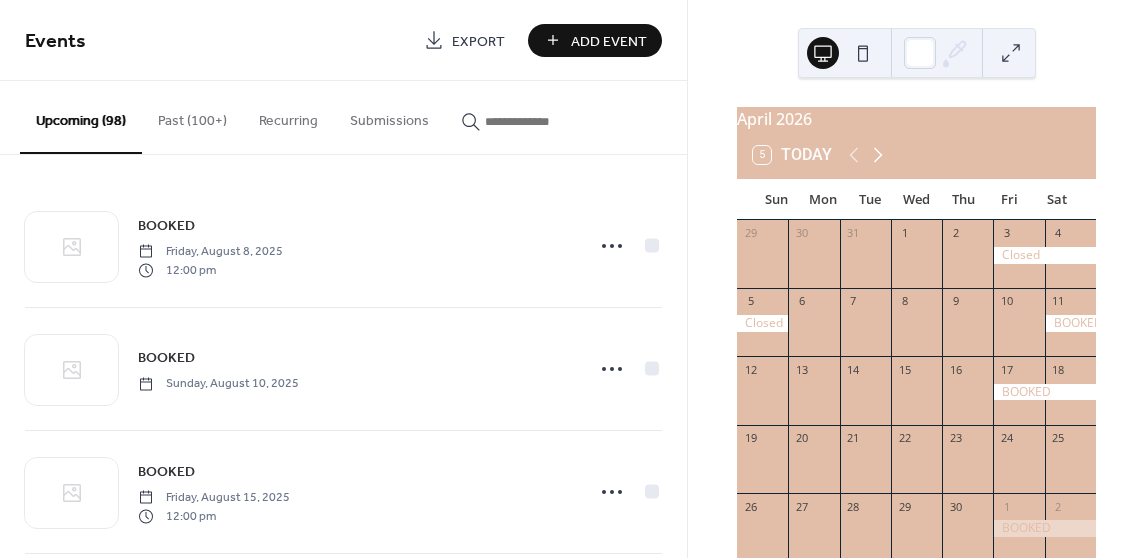 click 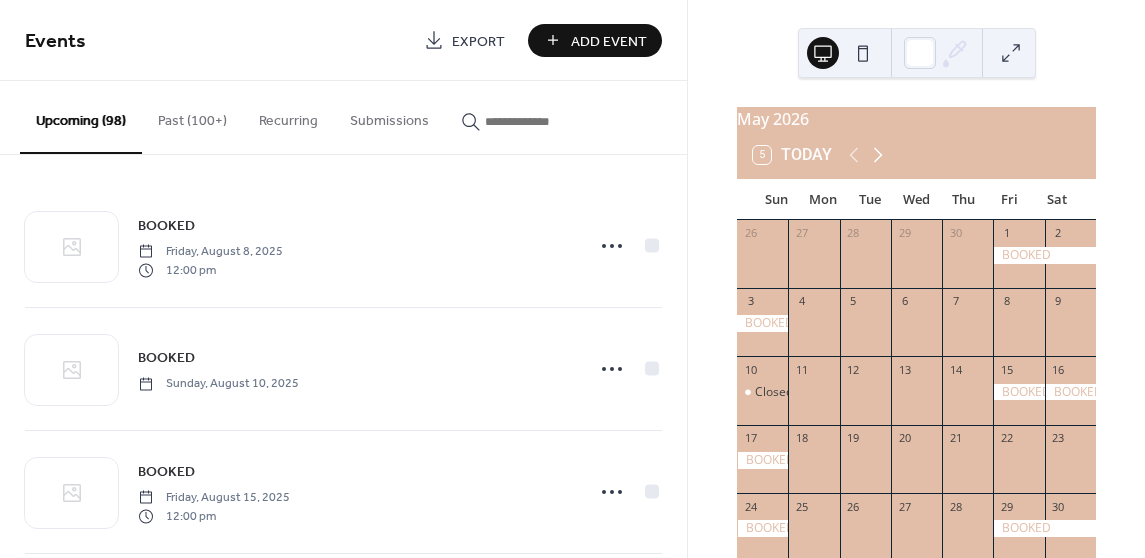 click 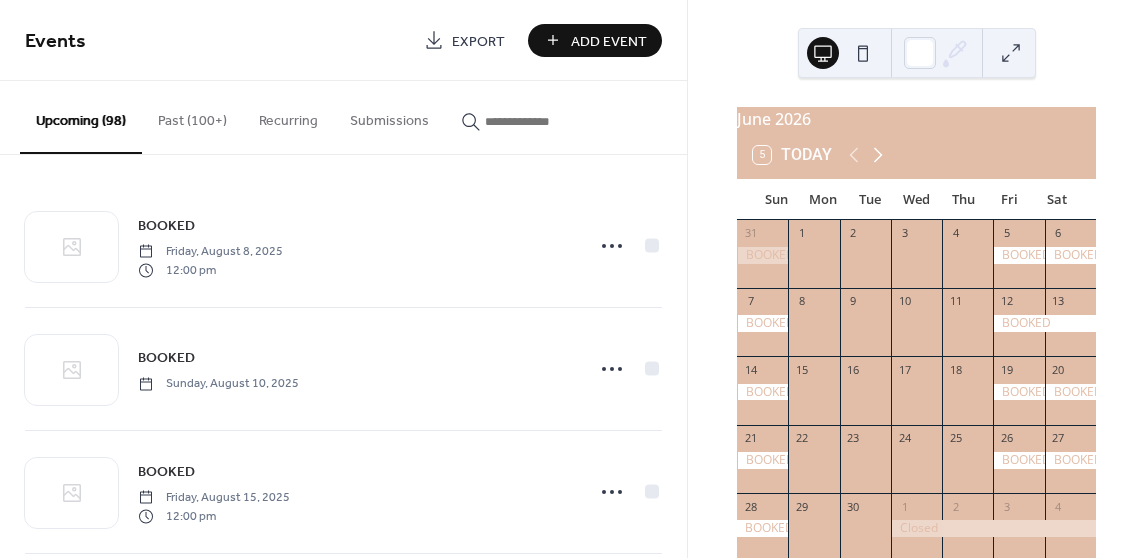 click 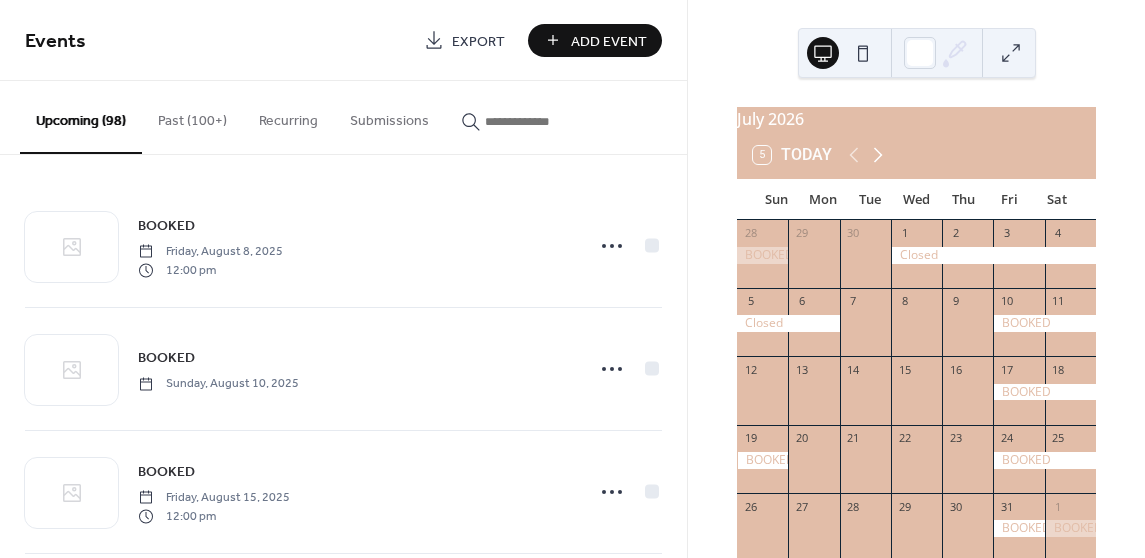 click 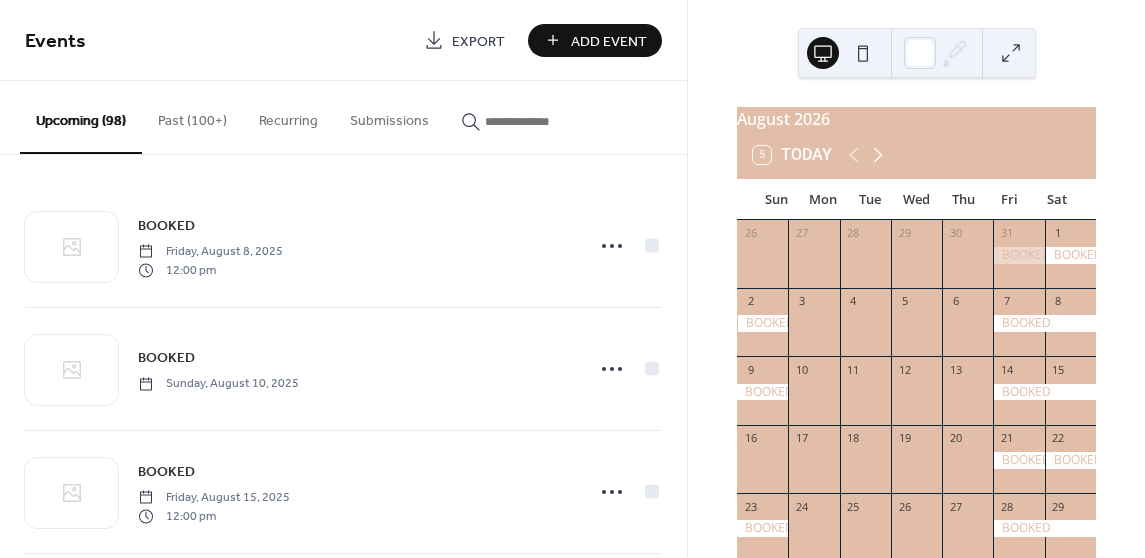 click 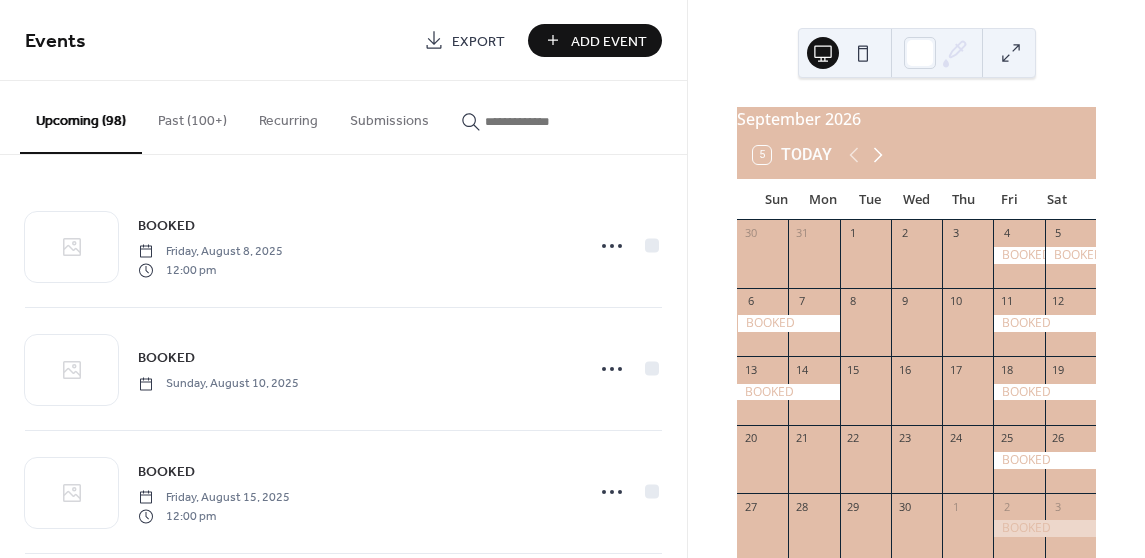 click 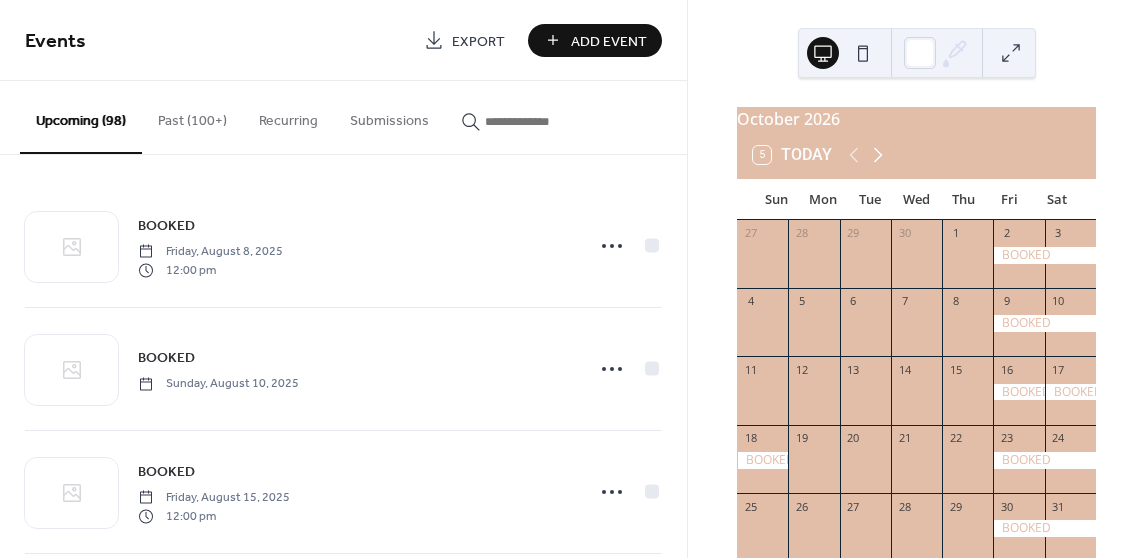 click 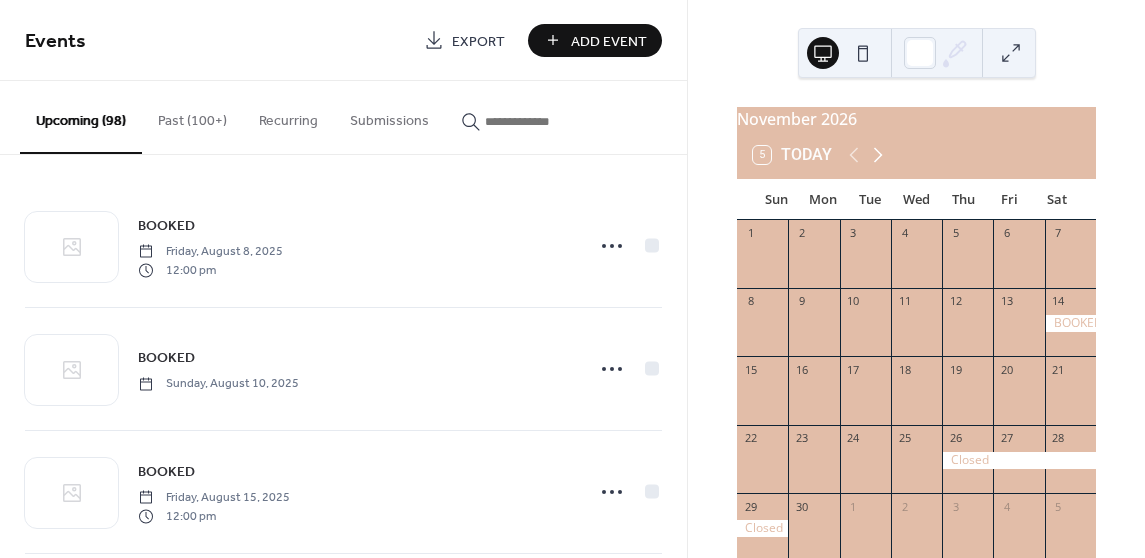 click 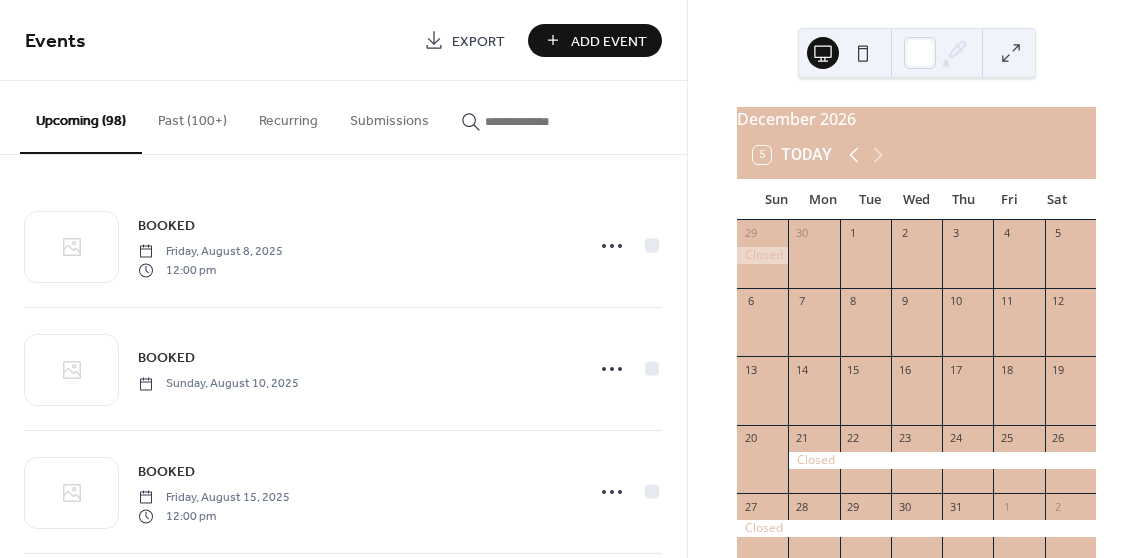 click 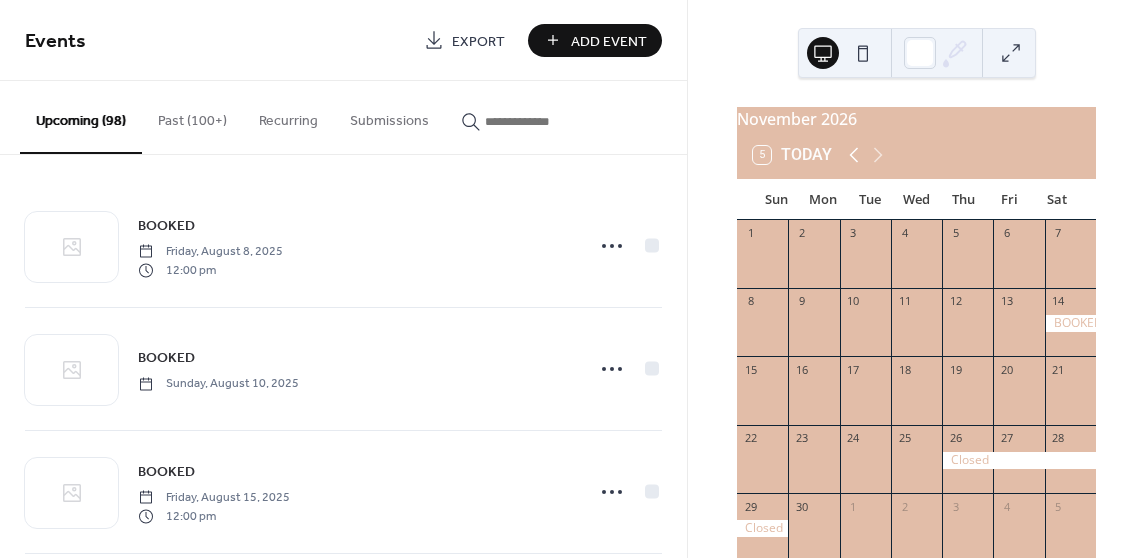 click 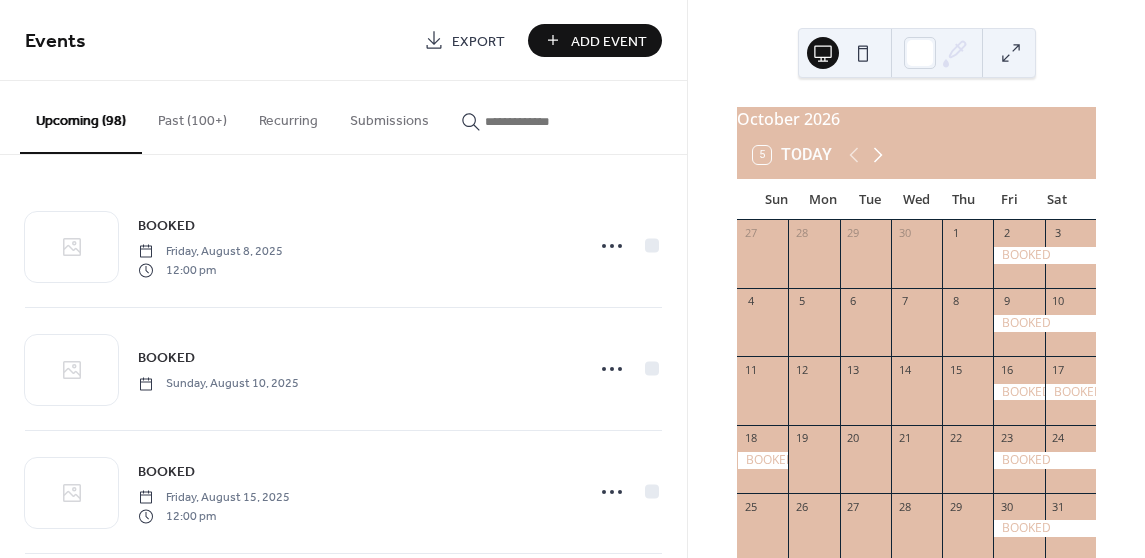 click 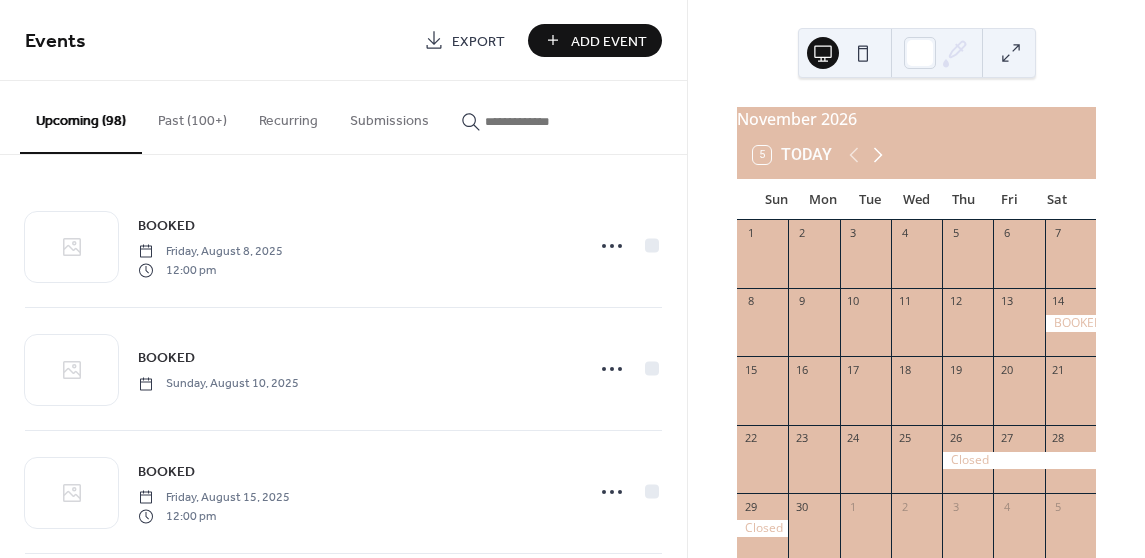 click 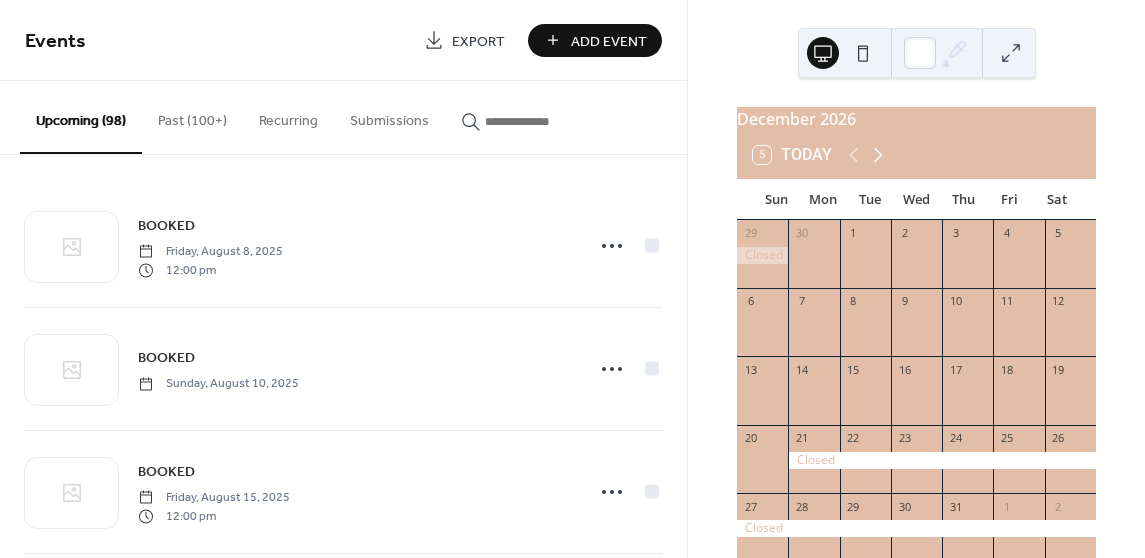 click 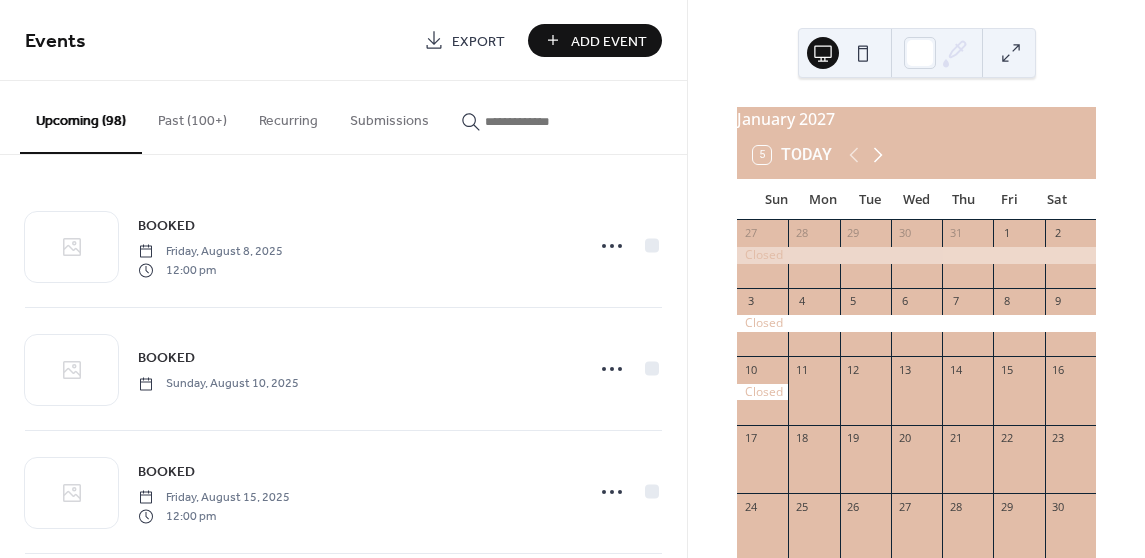 click 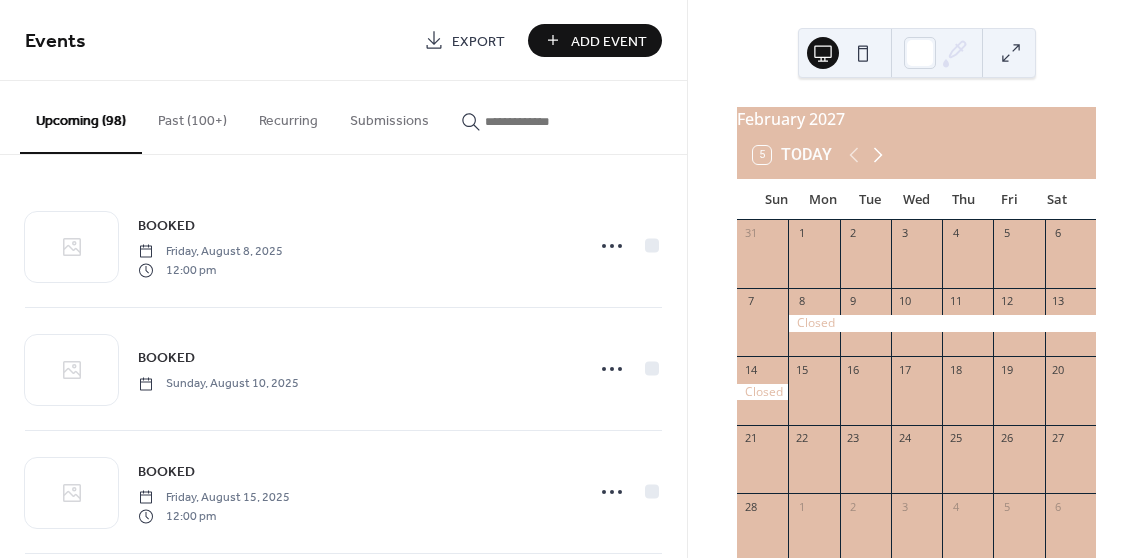 click 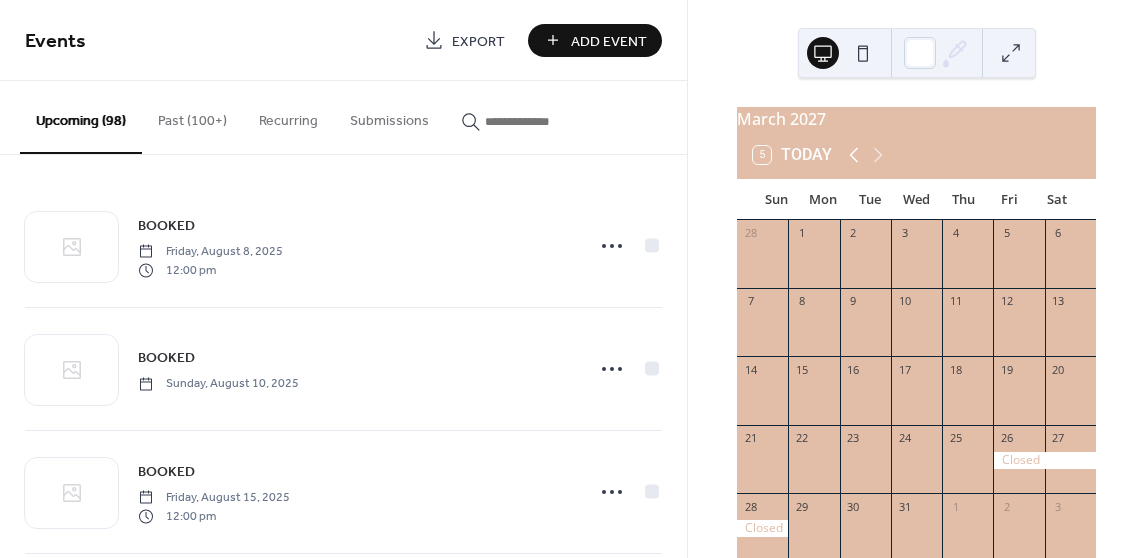 click 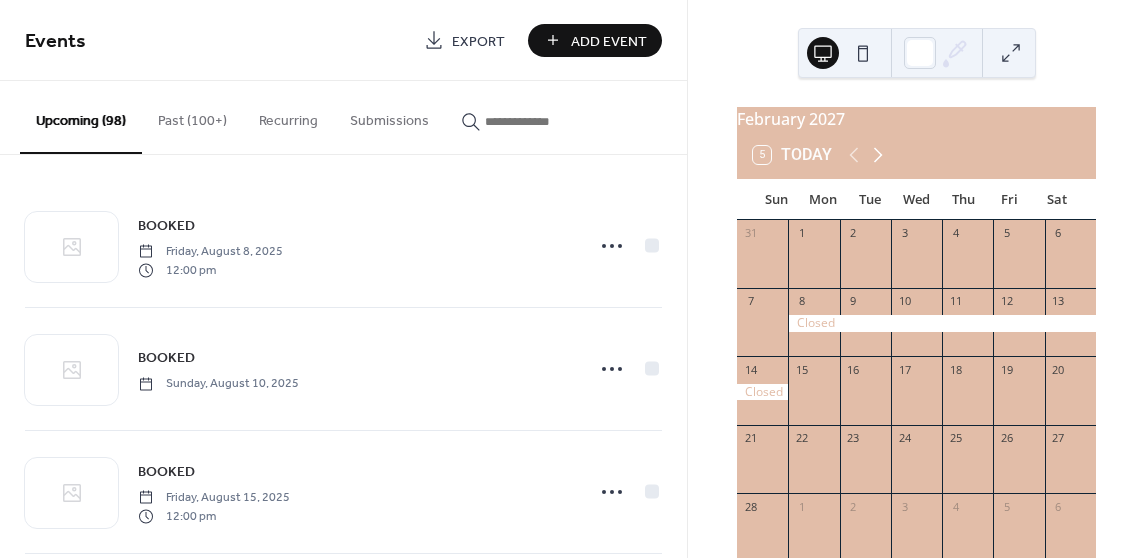 click 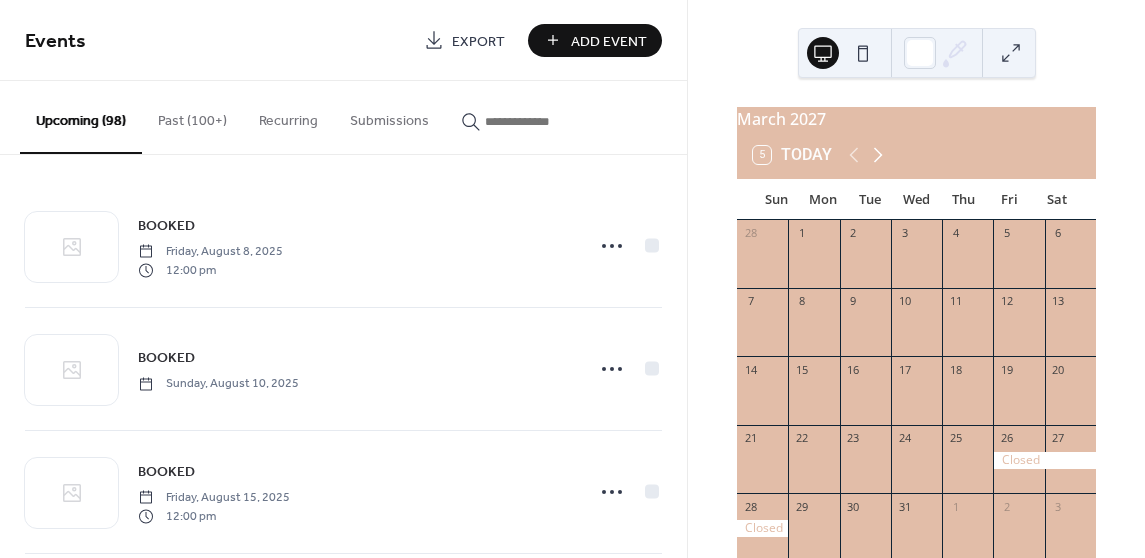 click 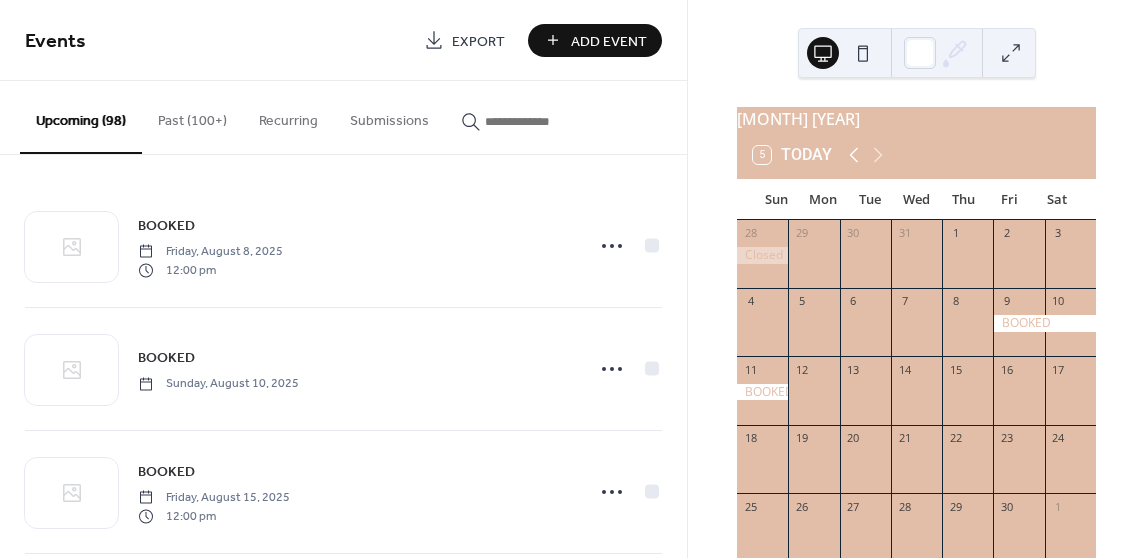 click 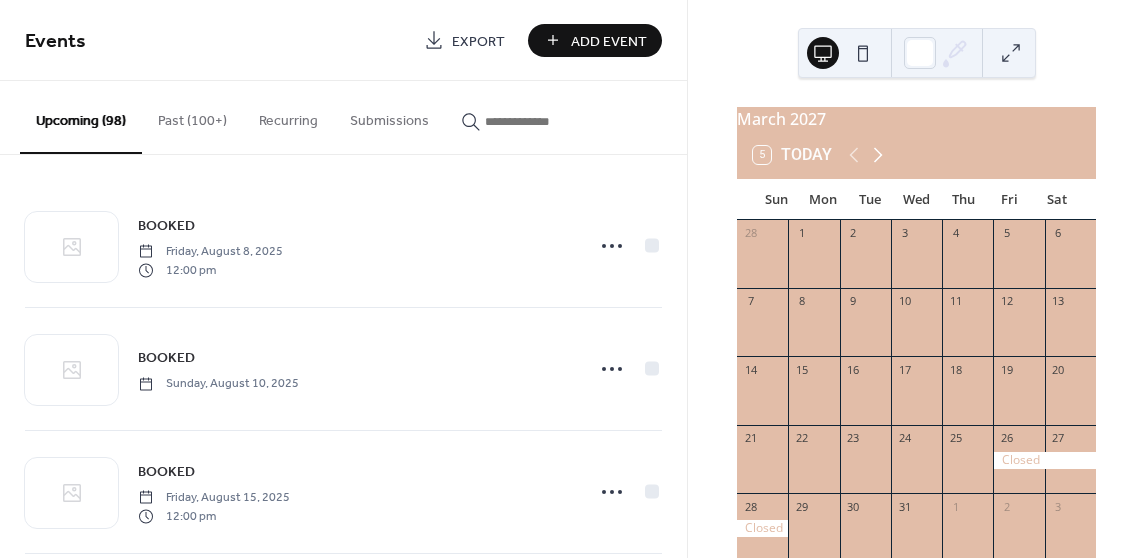 click 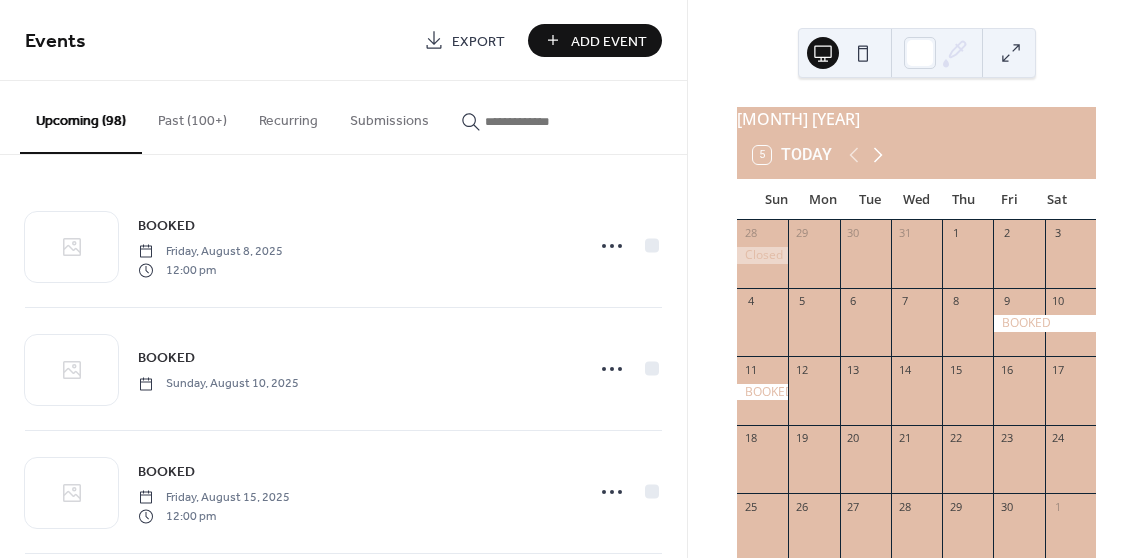 click 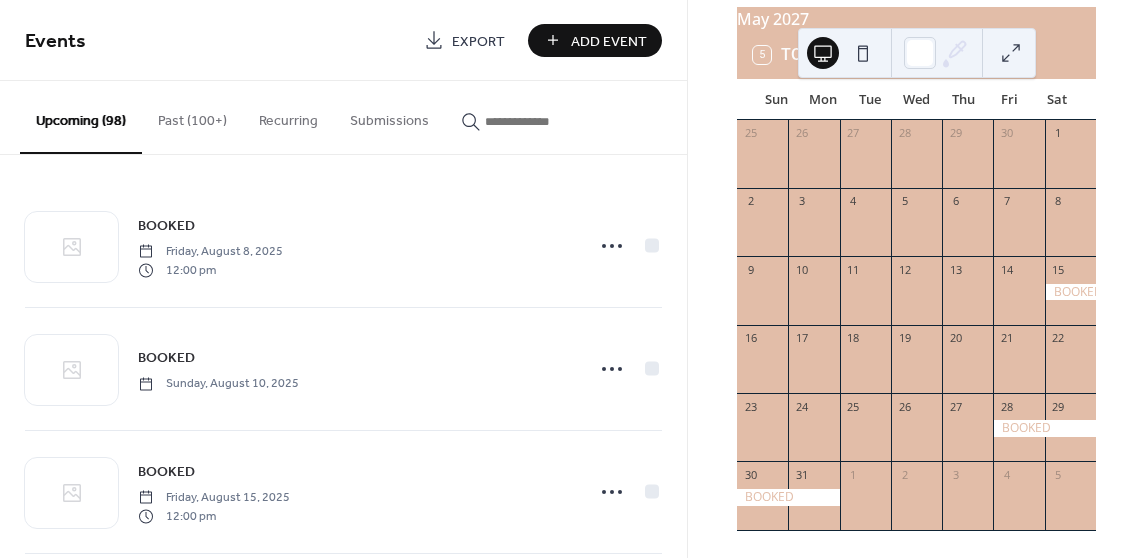 scroll, scrollTop: 0, scrollLeft: 0, axis: both 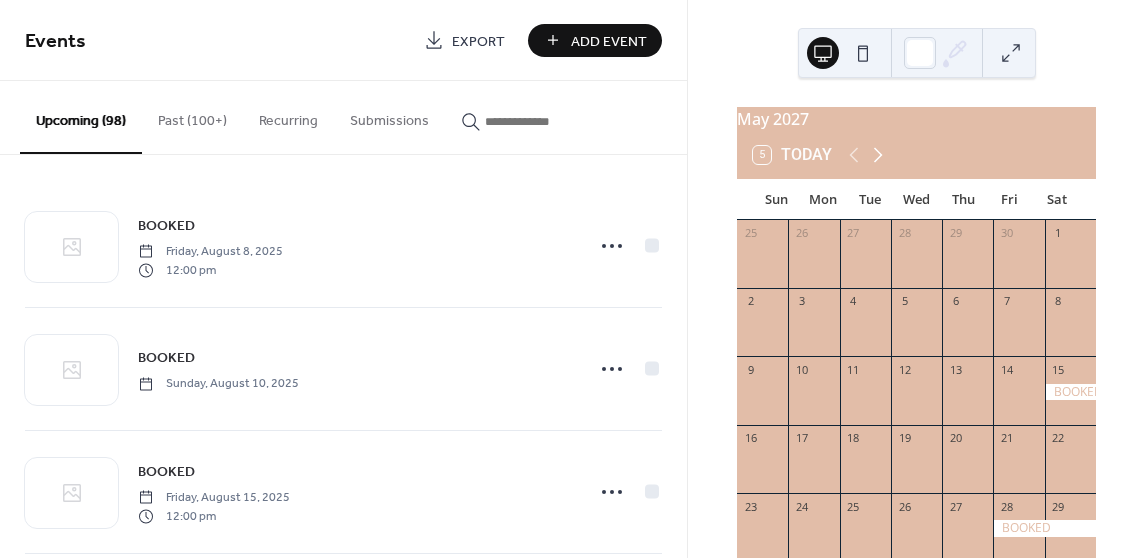 click 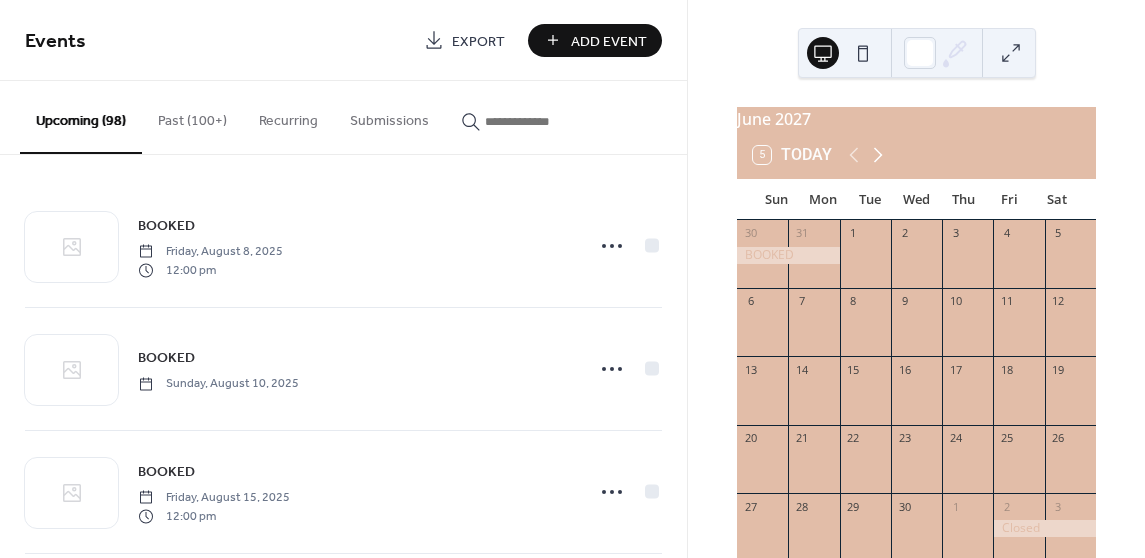 click 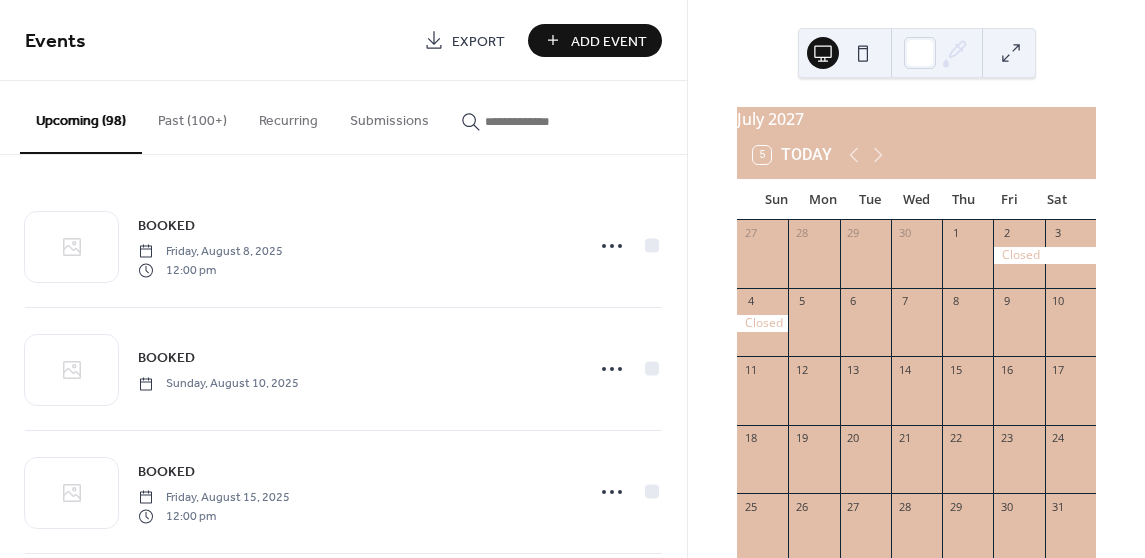 click on "Add Event" at bounding box center (609, 41) 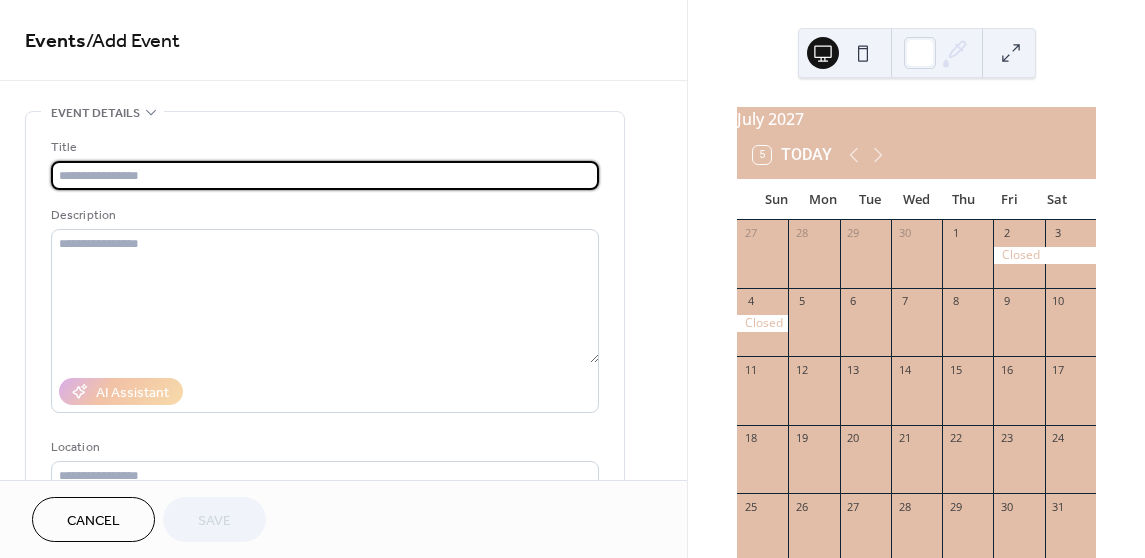 click at bounding box center [325, 175] 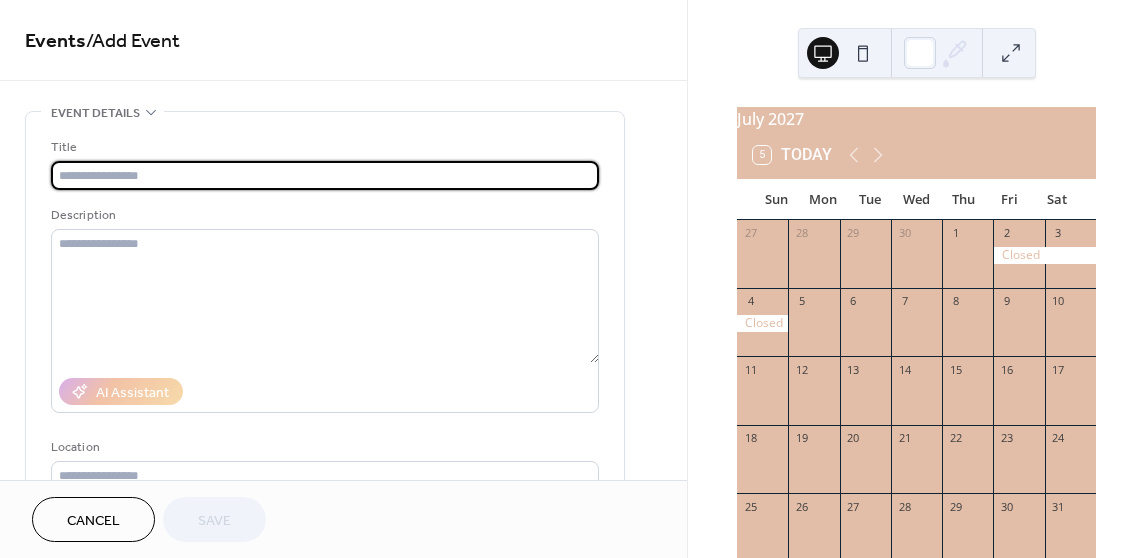 type on "******" 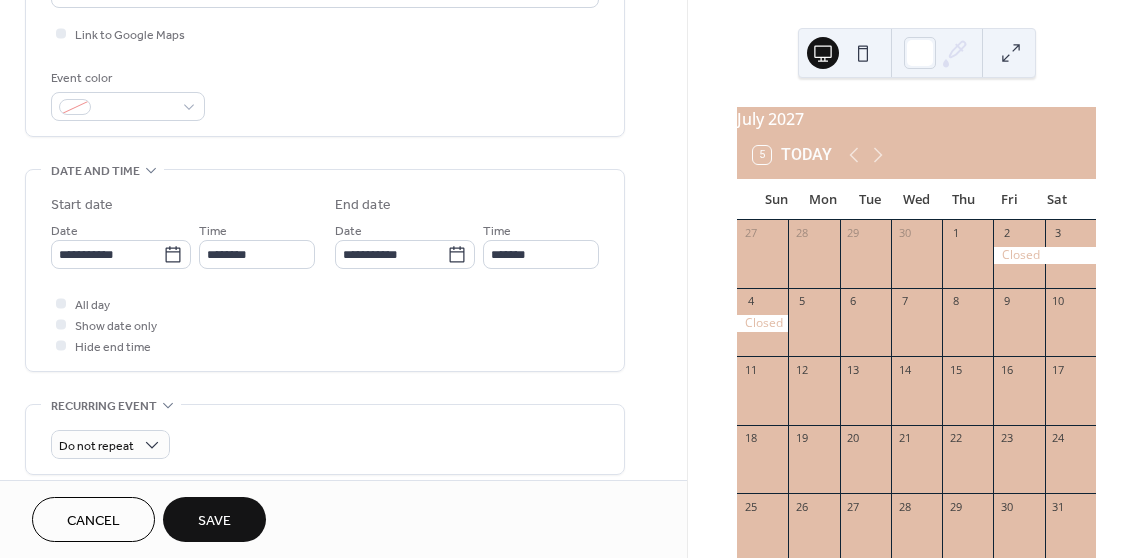 scroll, scrollTop: 400, scrollLeft: 0, axis: vertical 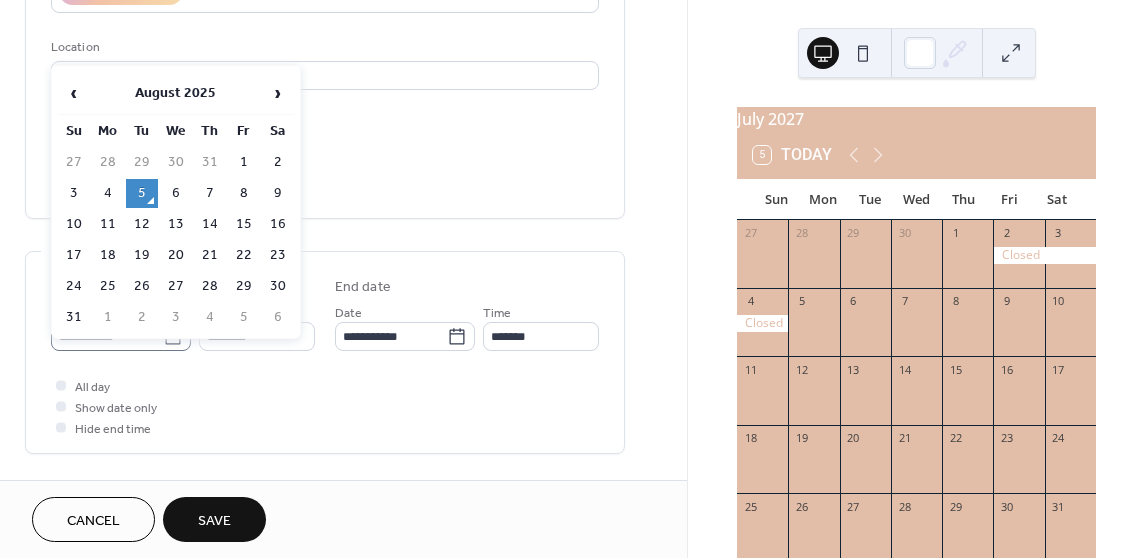 click on "**********" at bounding box center [572, 279] 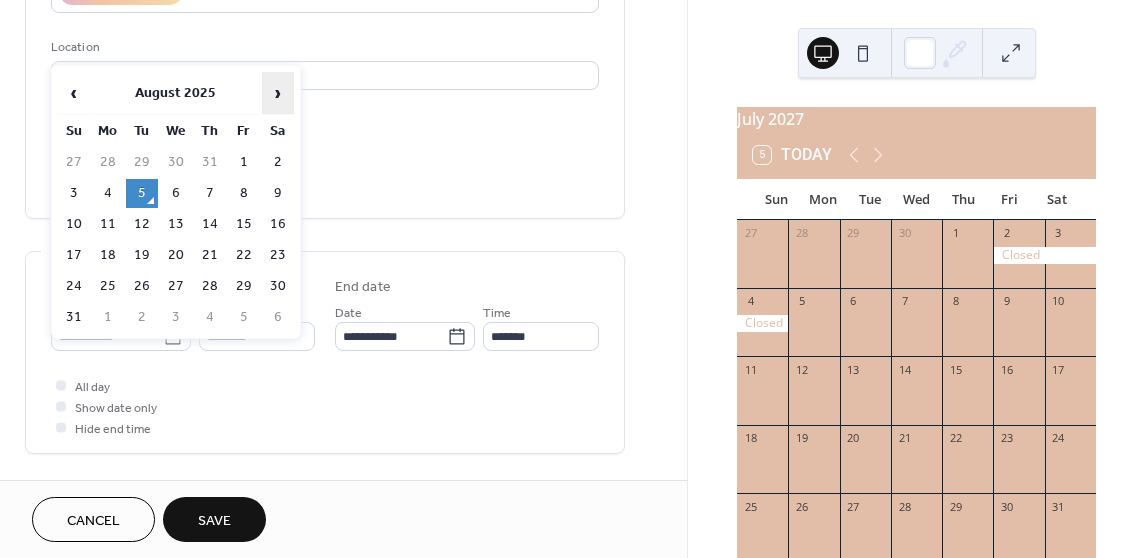 click on "›" at bounding box center [278, 93] 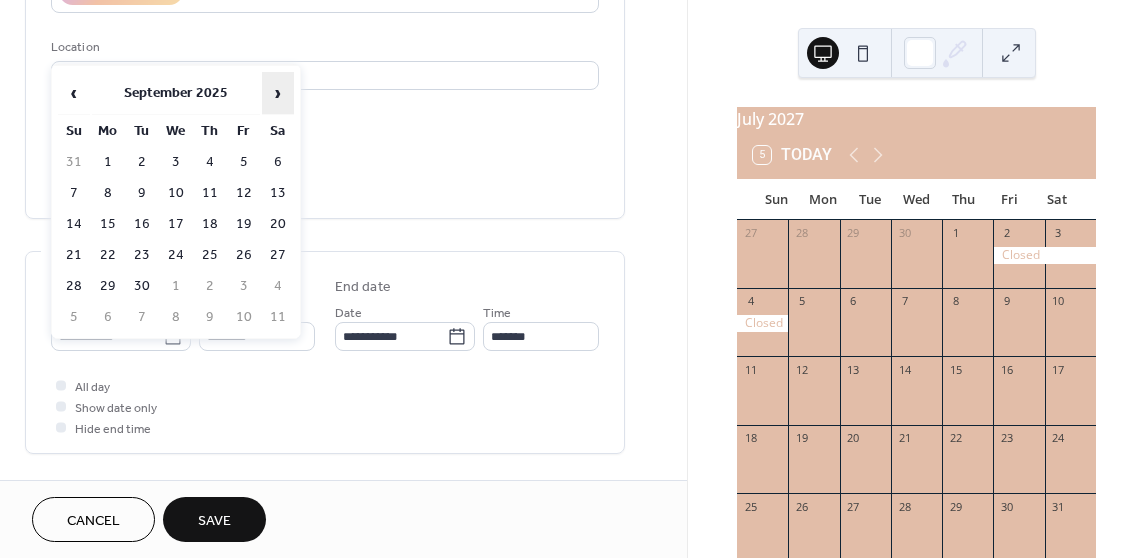 click on "›" at bounding box center [278, 93] 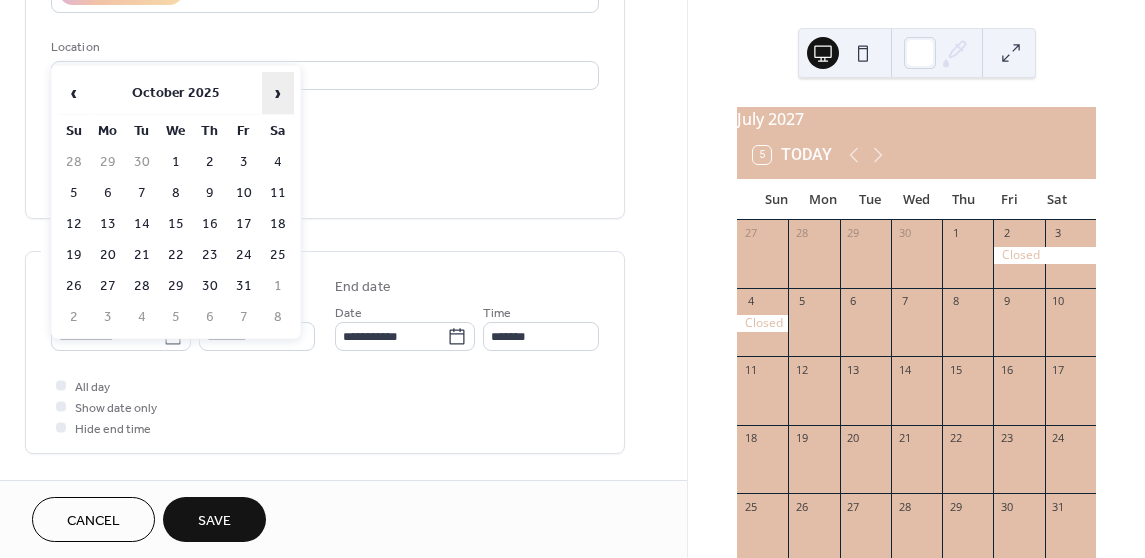 click on "›" at bounding box center [278, 93] 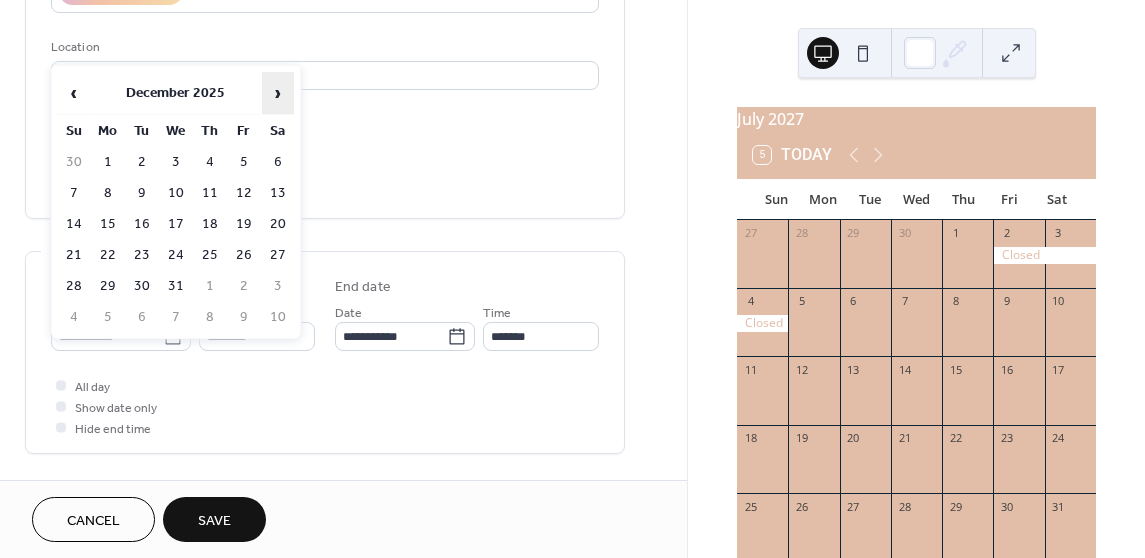 click on "›" at bounding box center (278, 93) 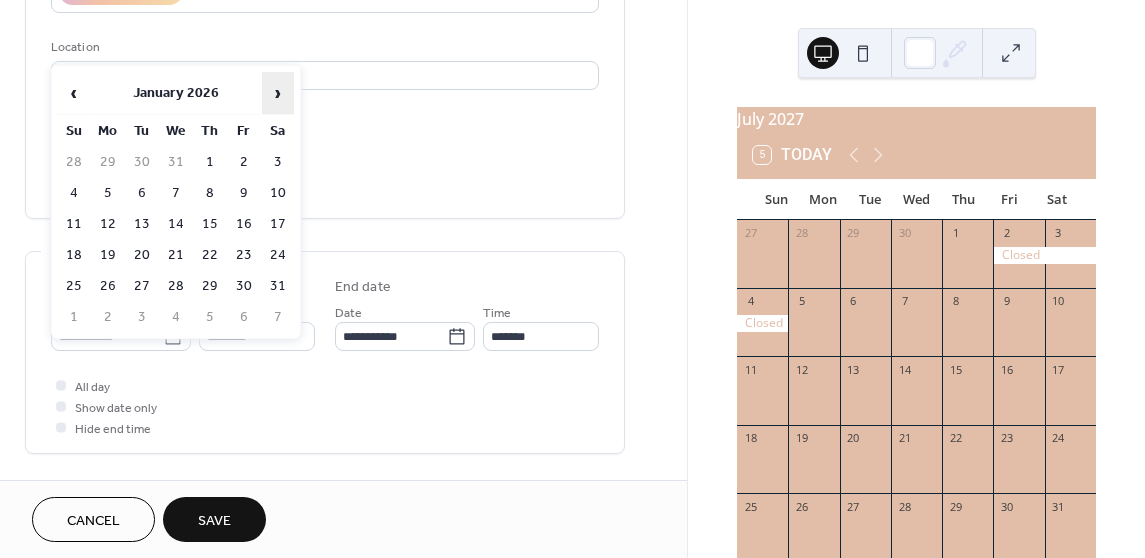 click on "›" at bounding box center [278, 93] 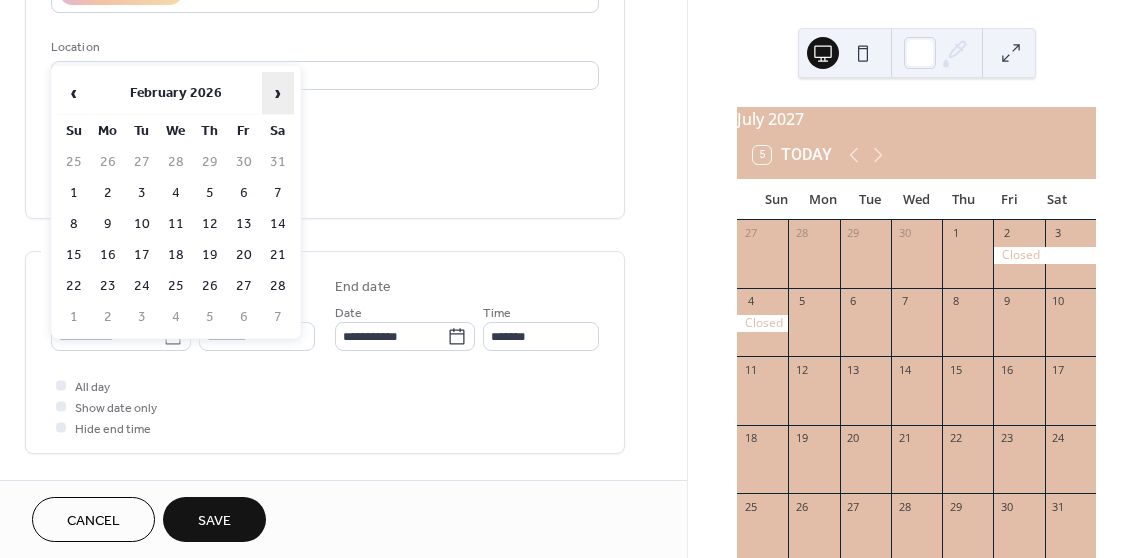 click on "›" at bounding box center (278, 93) 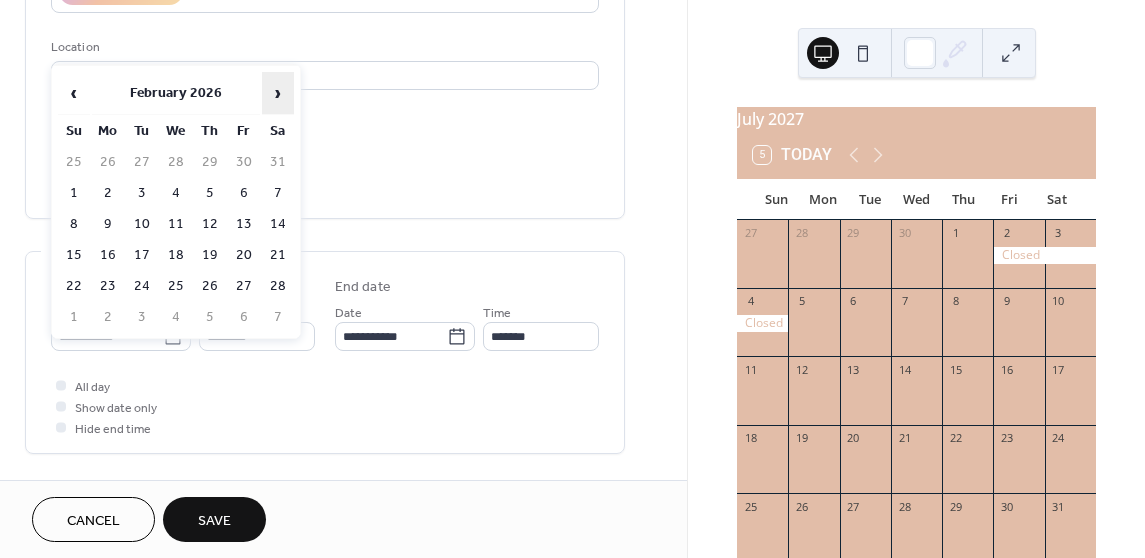 click on "›" at bounding box center (278, 93) 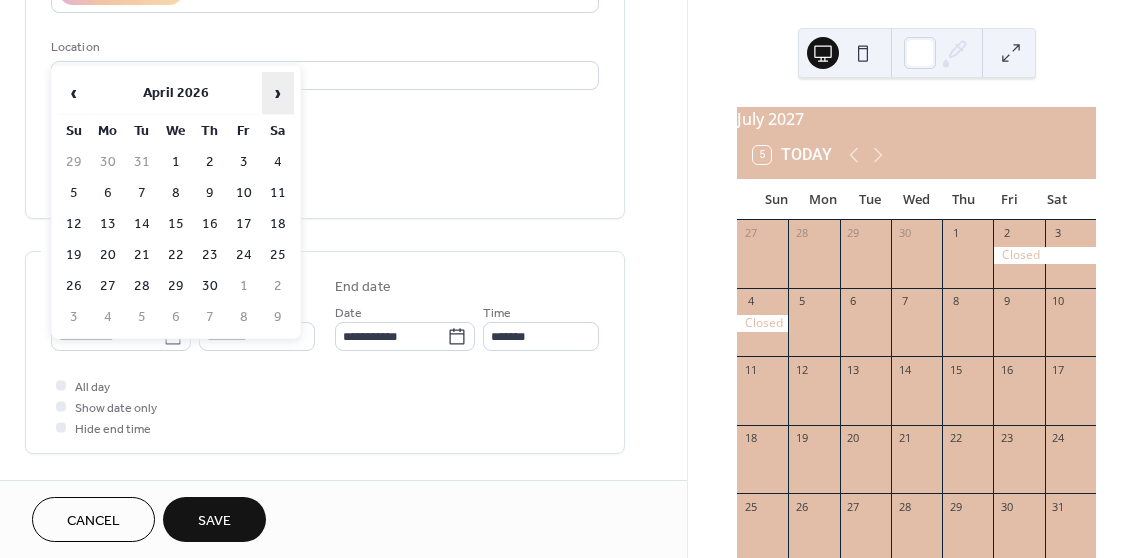 click on "›" at bounding box center [278, 93] 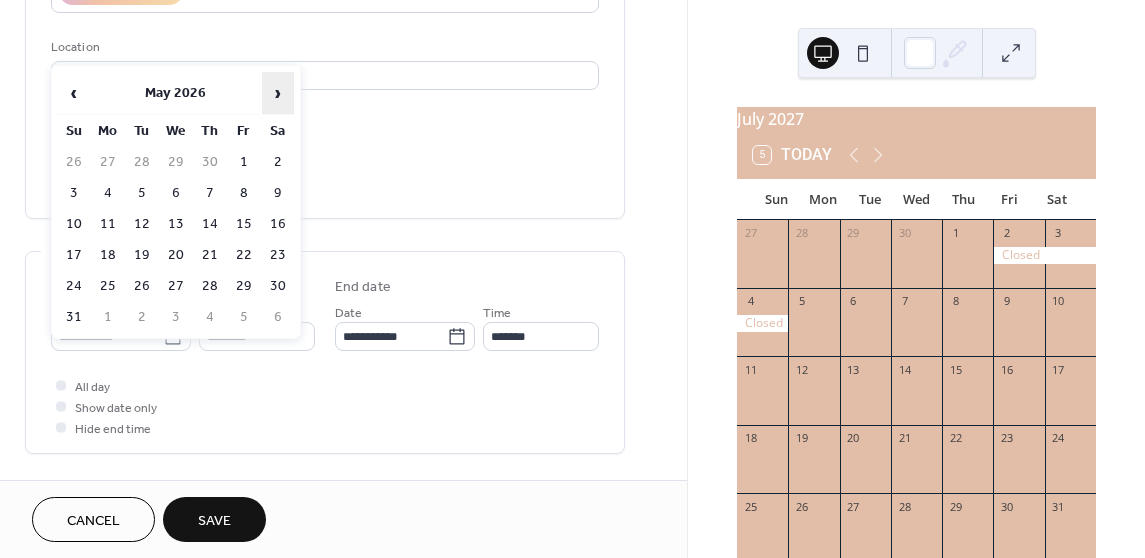 click on "›" at bounding box center [278, 93] 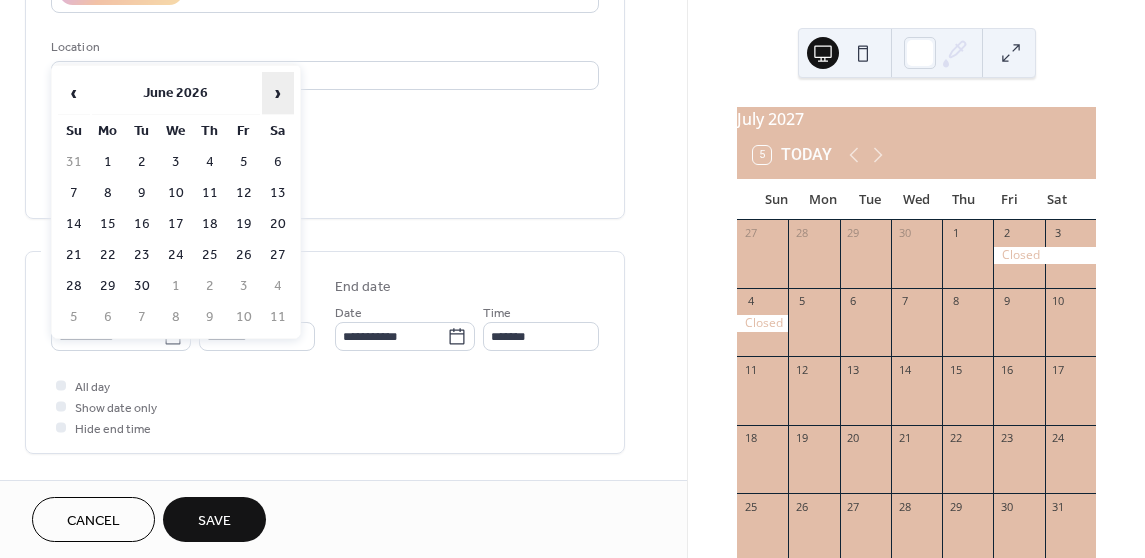 click on "›" at bounding box center [278, 93] 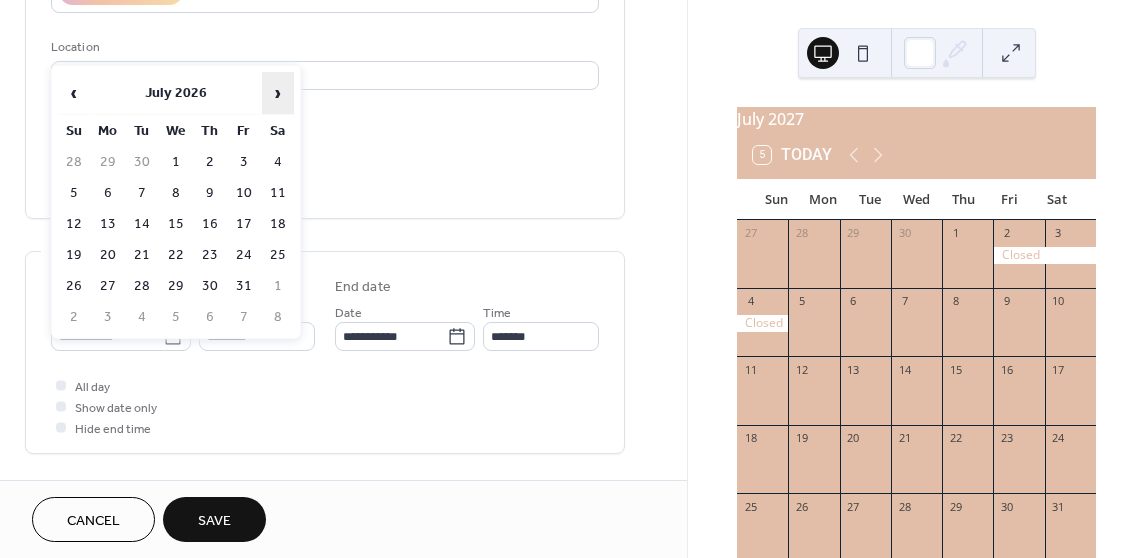 click on "›" at bounding box center (278, 93) 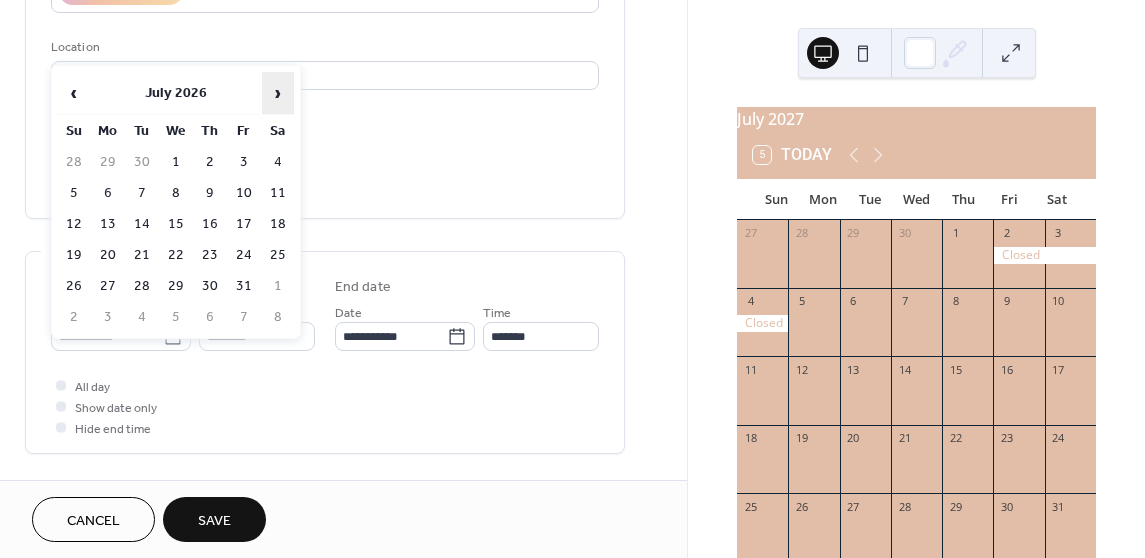 click on "›" at bounding box center [278, 93] 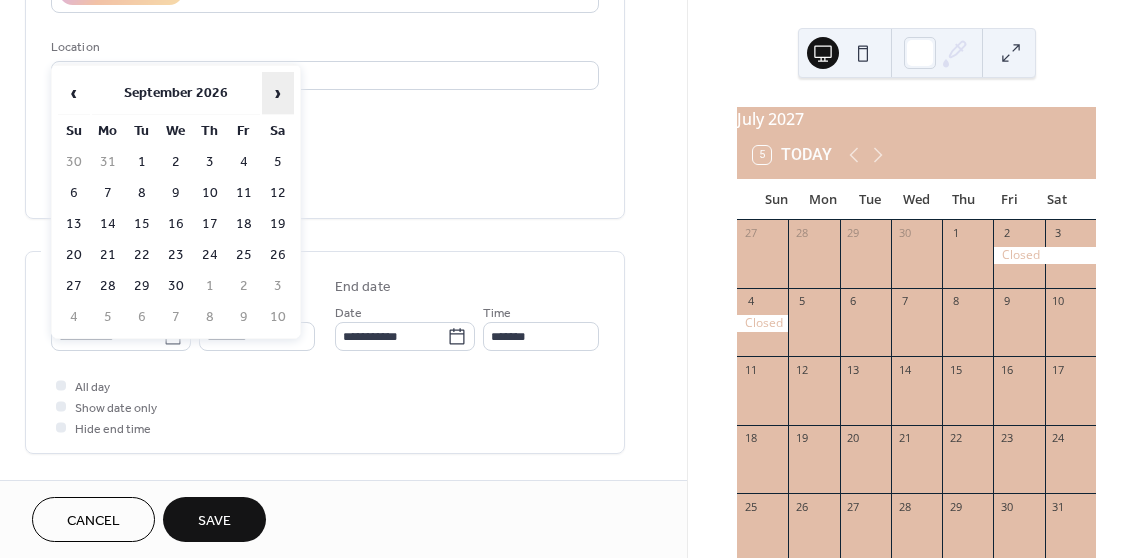 click on "›" at bounding box center (278, 93) 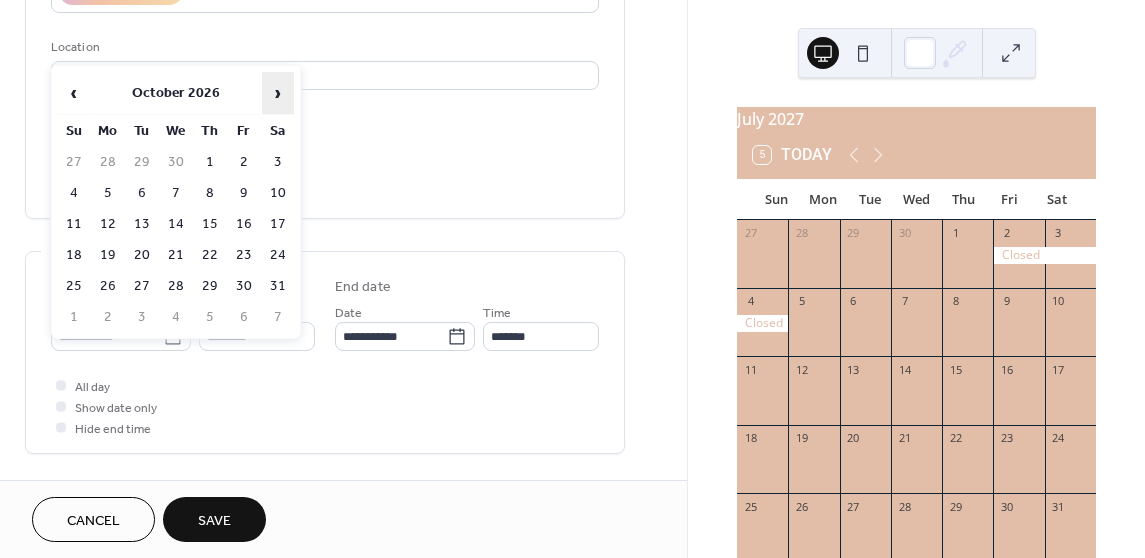 click on "›" at bounding box center [278, 93] 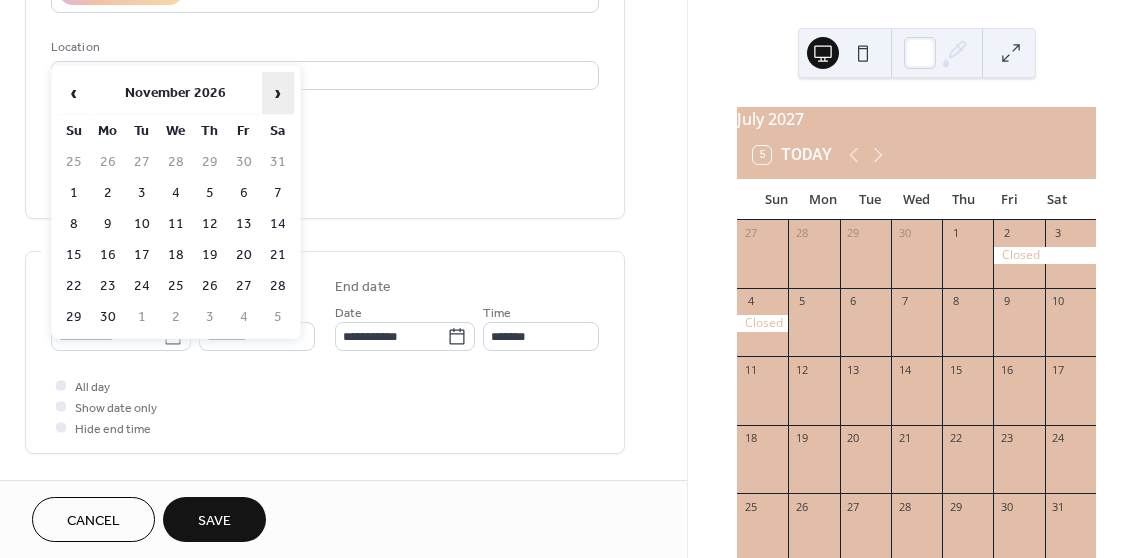 click on "›" at bounding box center (278, 93) 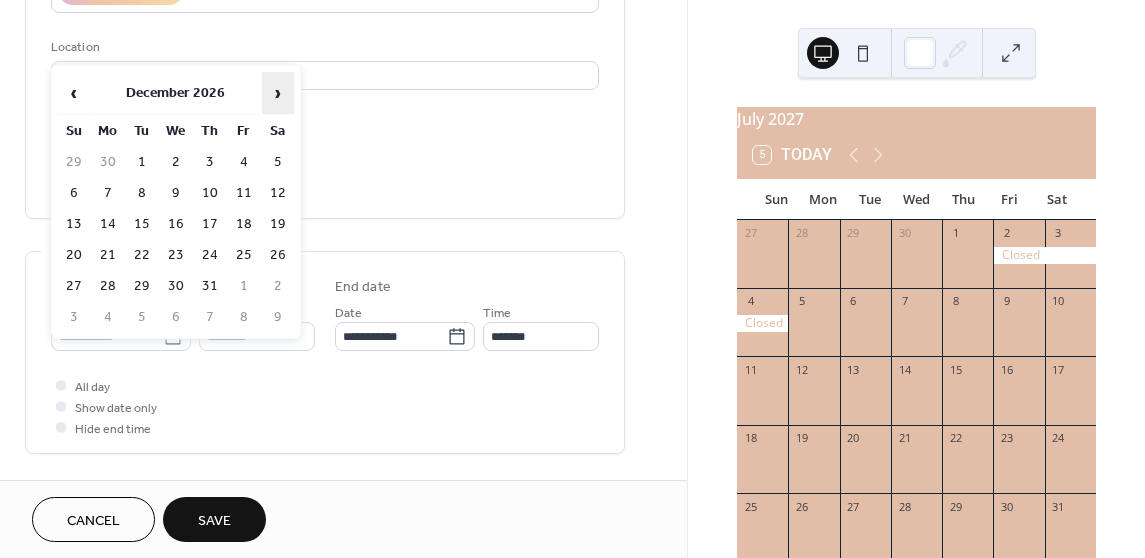 click on "›" at bounding box center (278, 93) 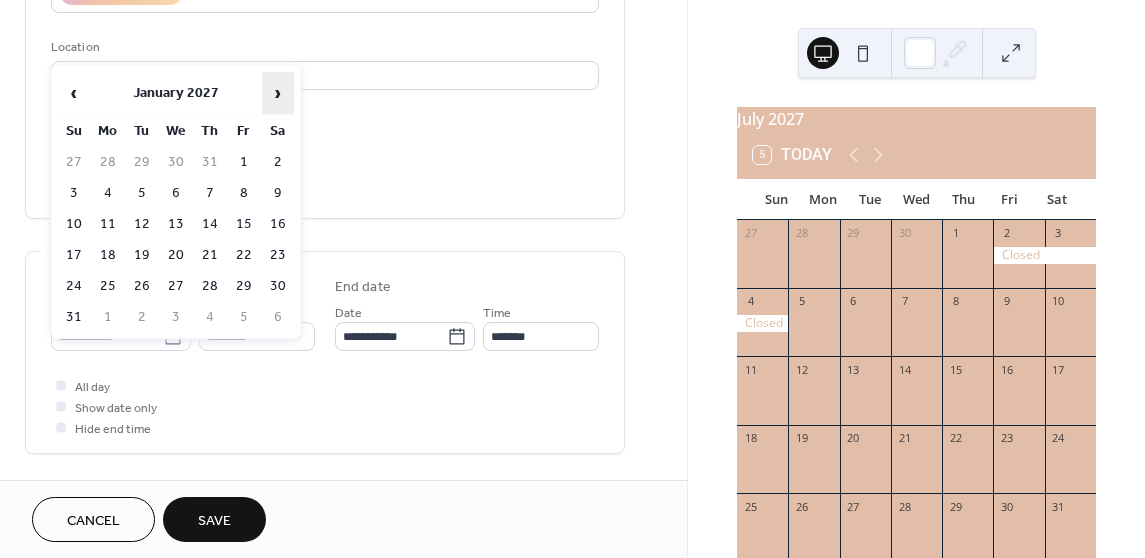 click on "›" at bounding box center (278, 93) 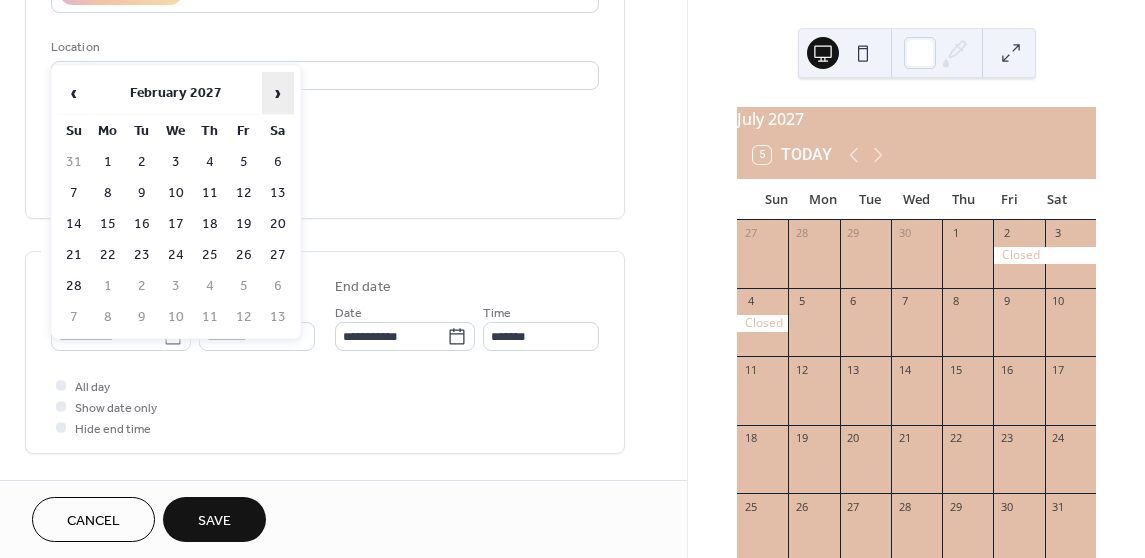 click on "›" at bounding box center [278, 93] 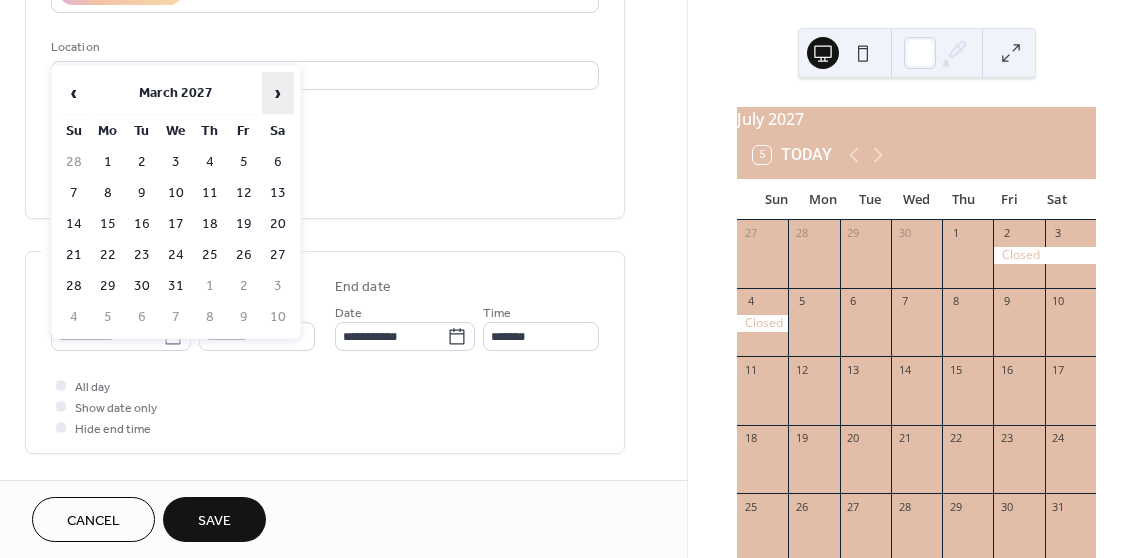 click on "›" at bounding box center (278, 93) 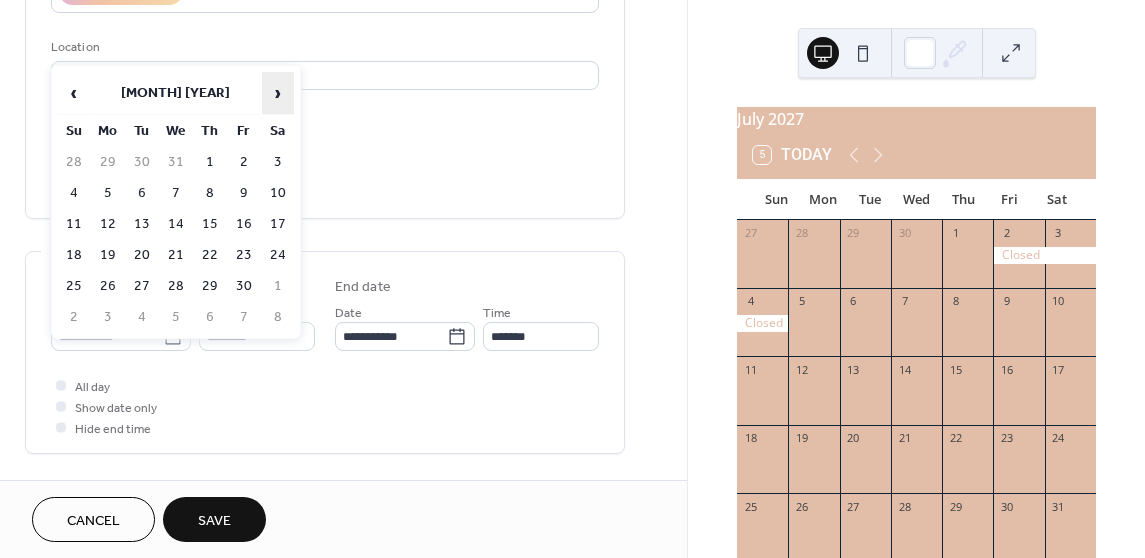 click on "›" at bounding box center (278, 93) 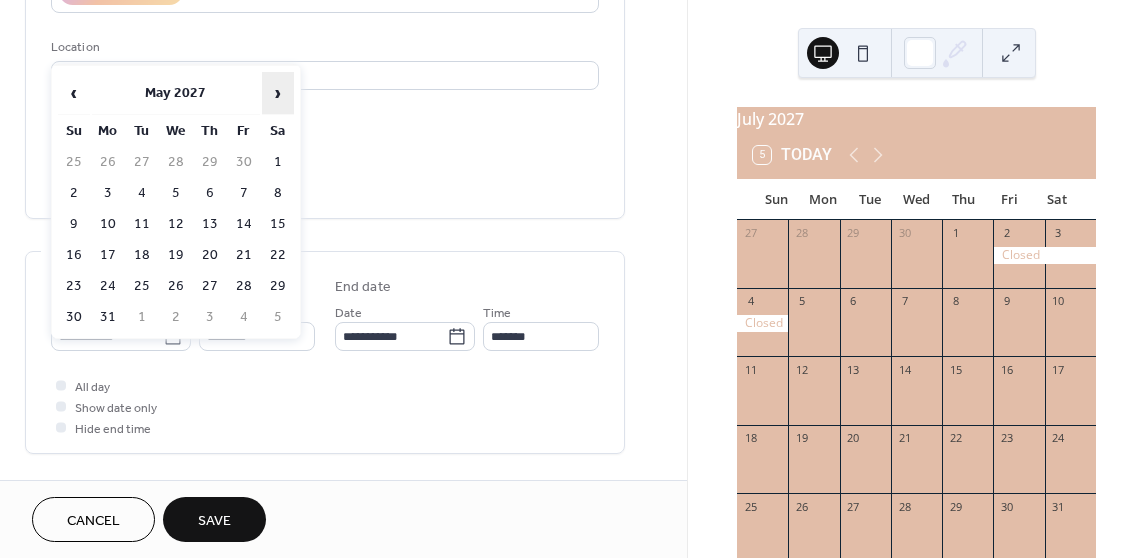 click on "›" at bounding box center (278, 93) 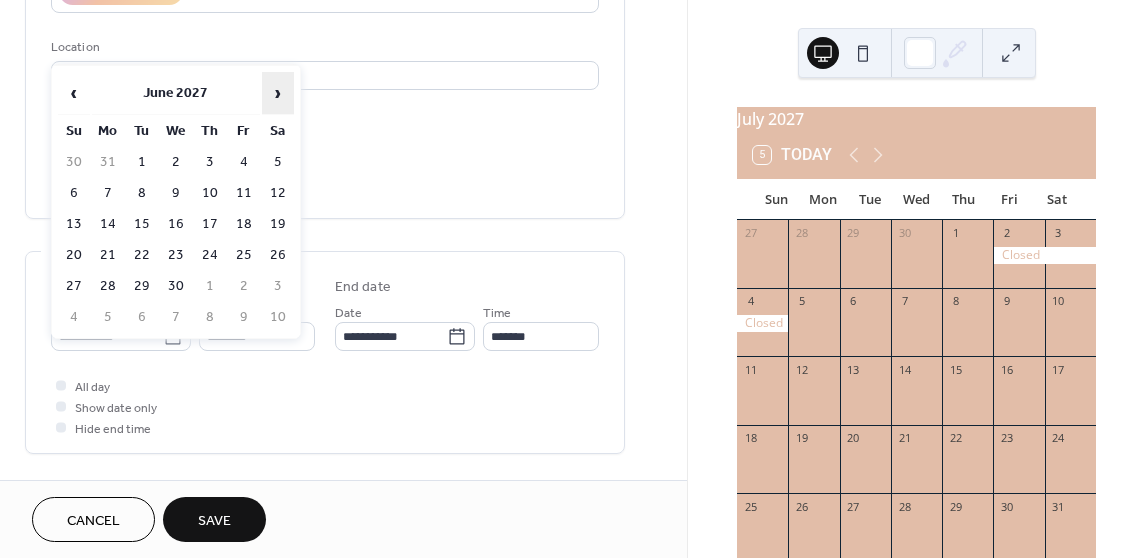 click on "›" at bounding box center (278, 93) 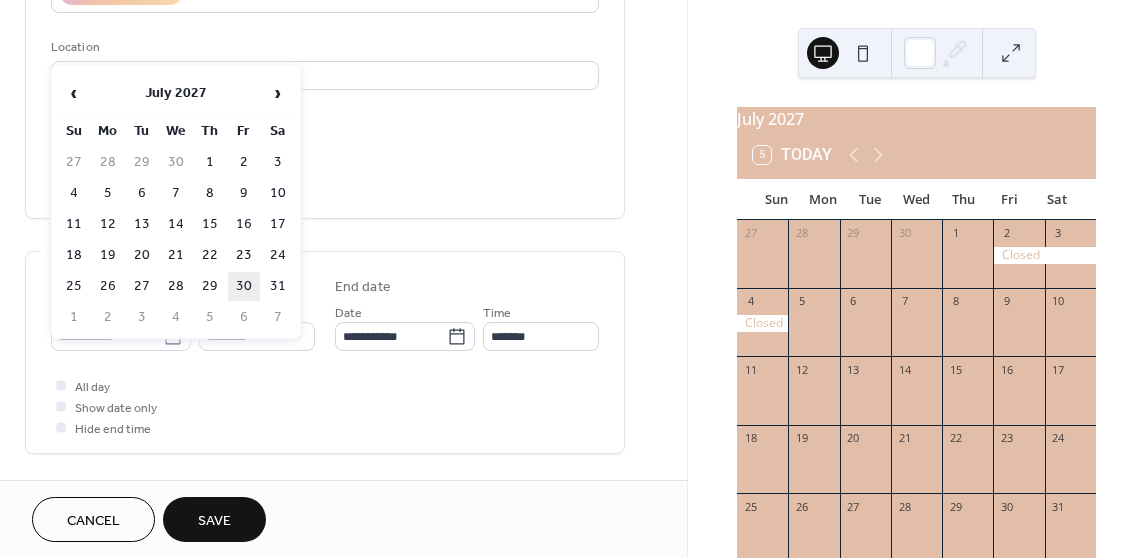 click on "30" at bounding box center (244, 286) 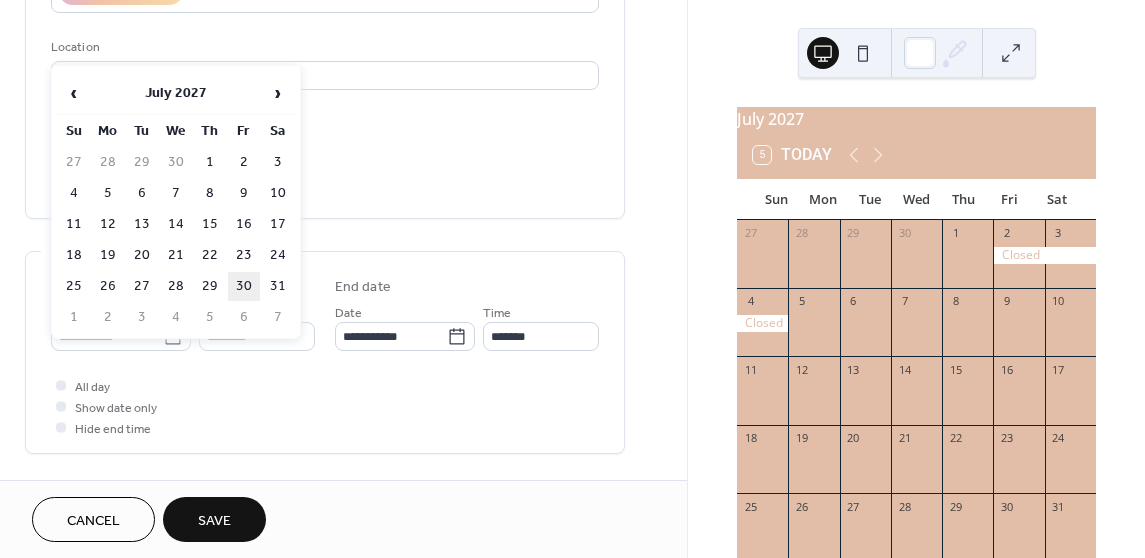 type on "**********" 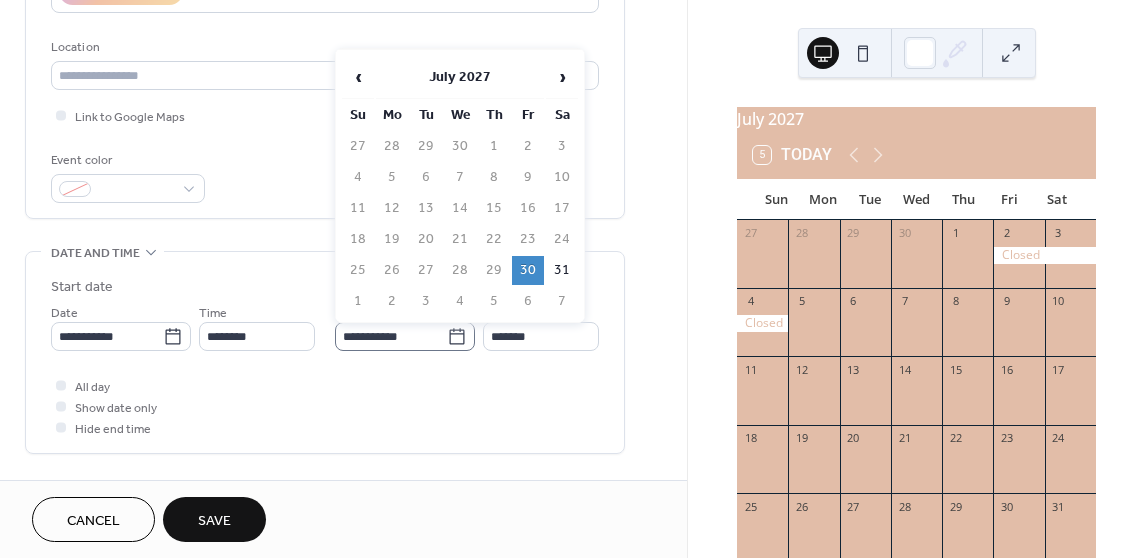 click 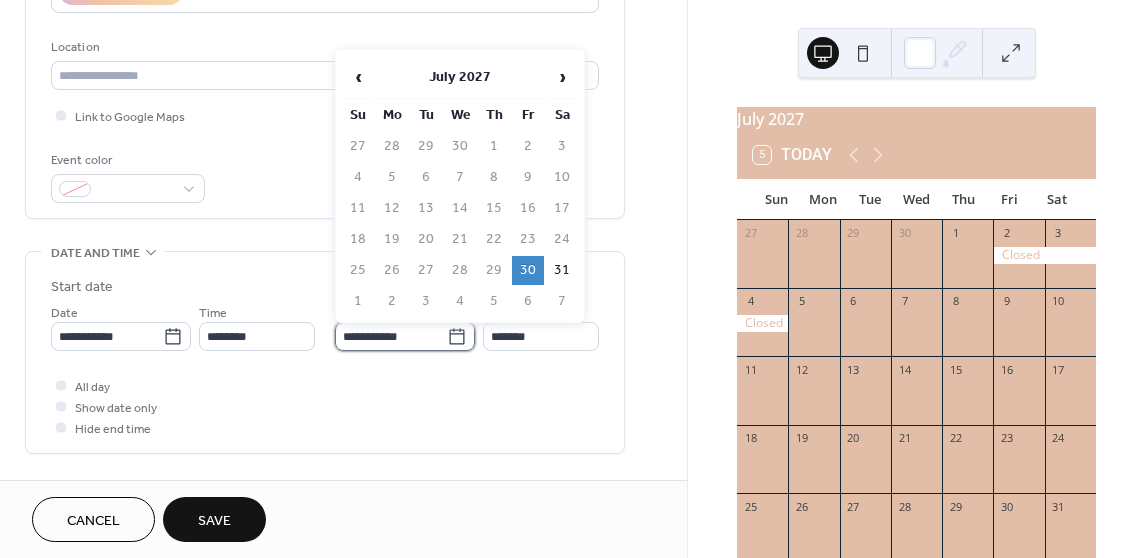 click on "**********" at bounding box center [391, 336] 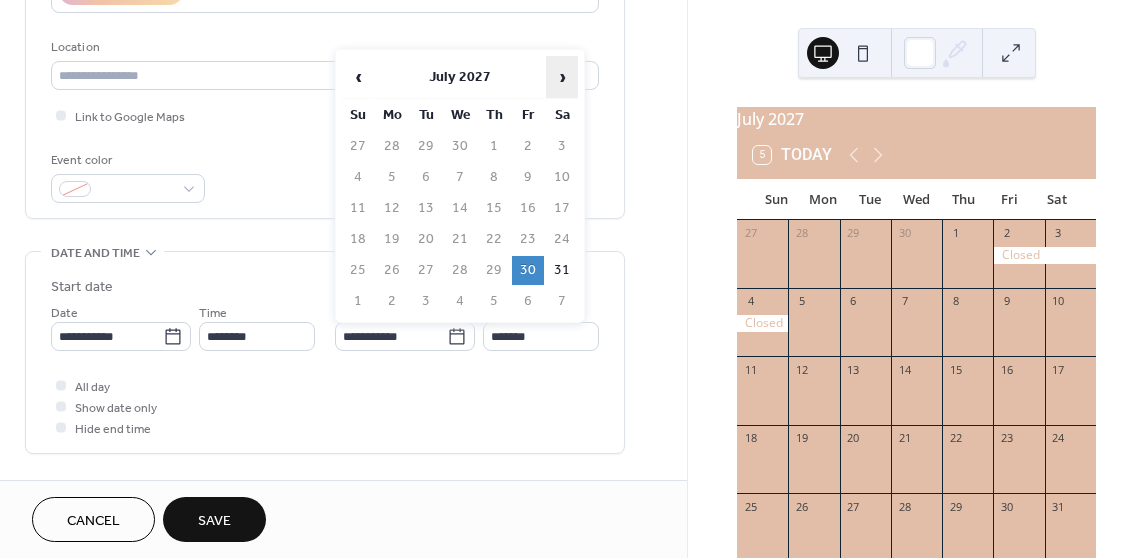 click on "›" at bounding box center (562, 77) 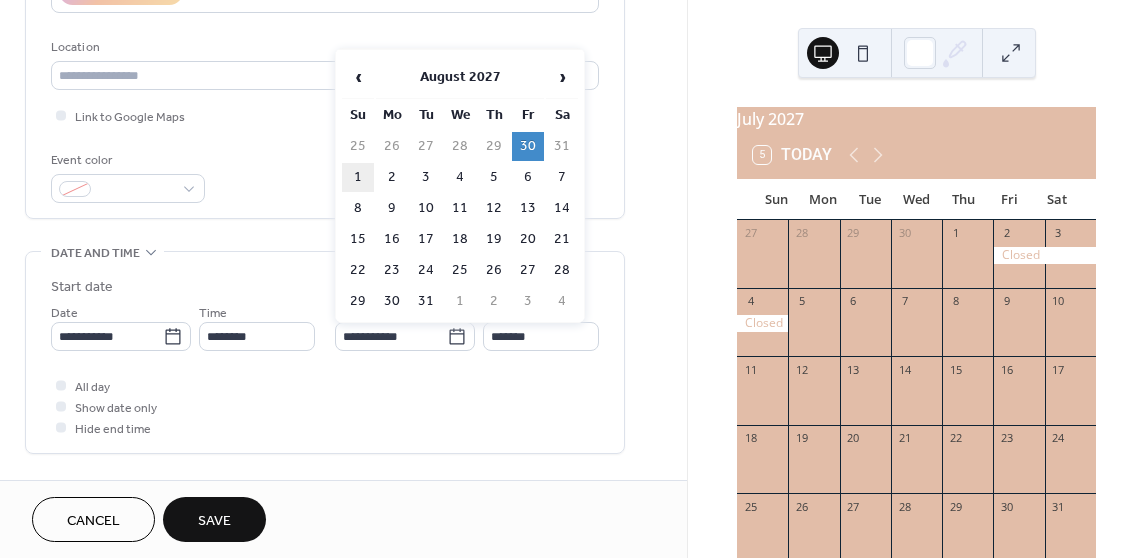 click on "1" at bounding box center (358, 177) 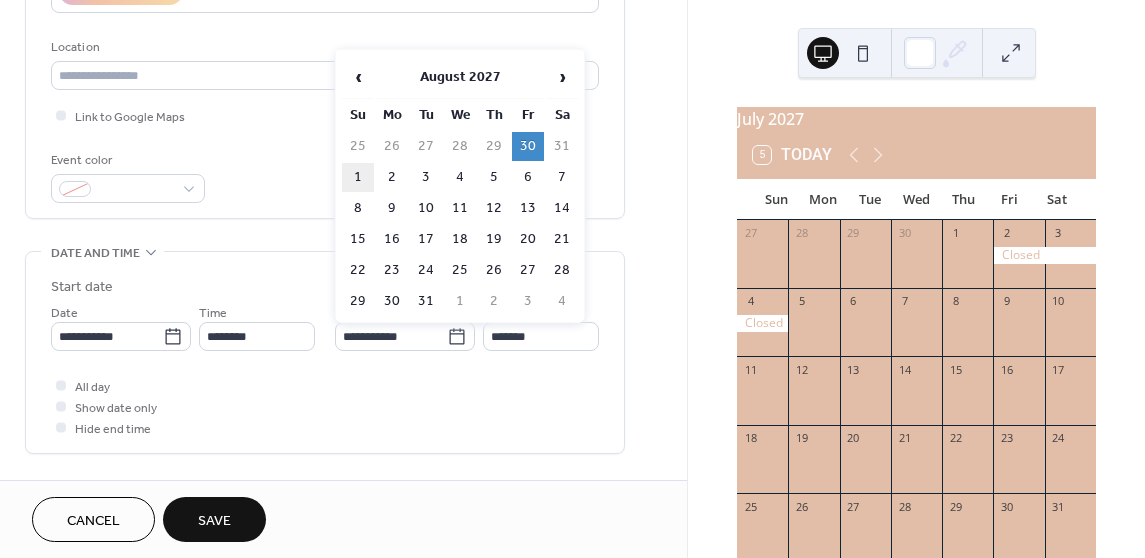 type on "**********" 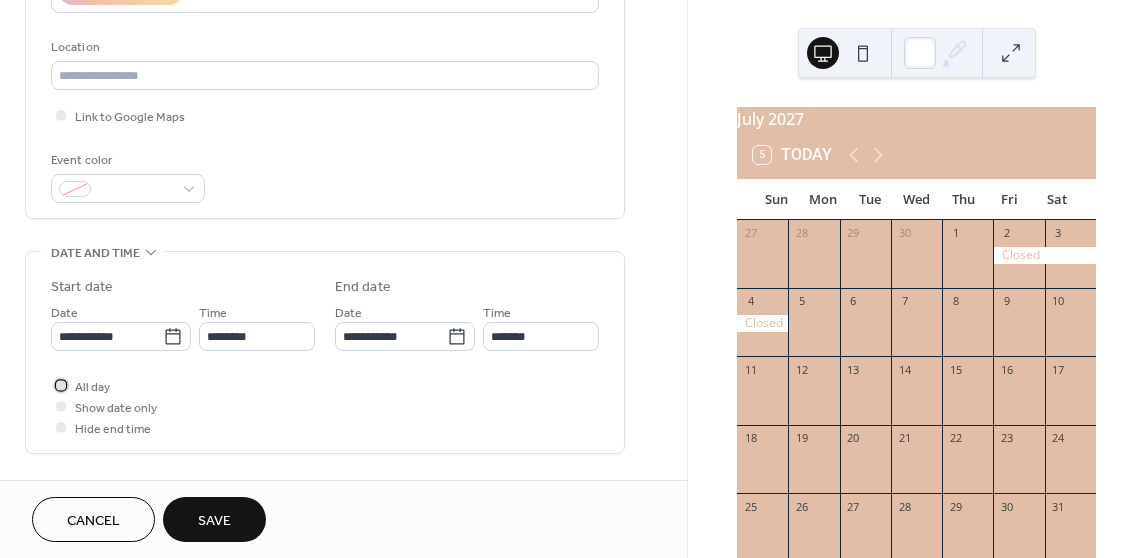 click at bounding box center (61, 385) 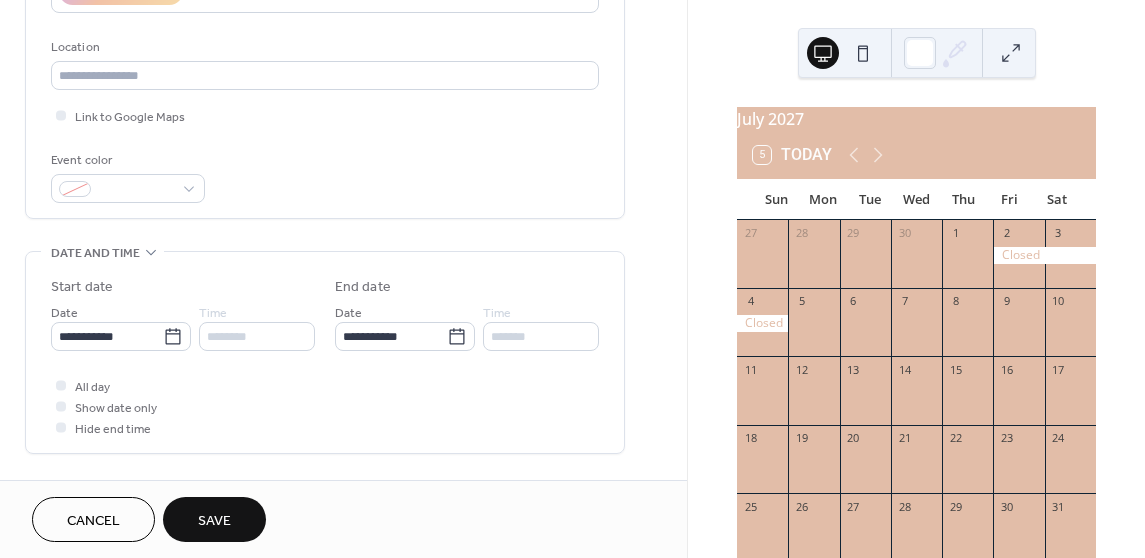 click on "Save" at bounding box center [214, 519] 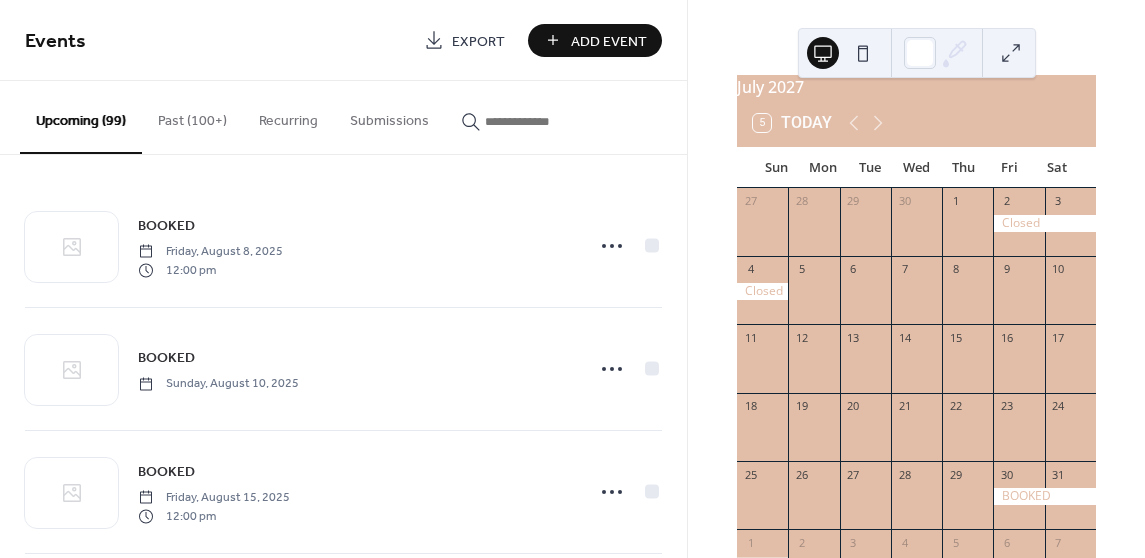 scroll, scrollTop: 30, scrollLeft: 0, axis: vertical 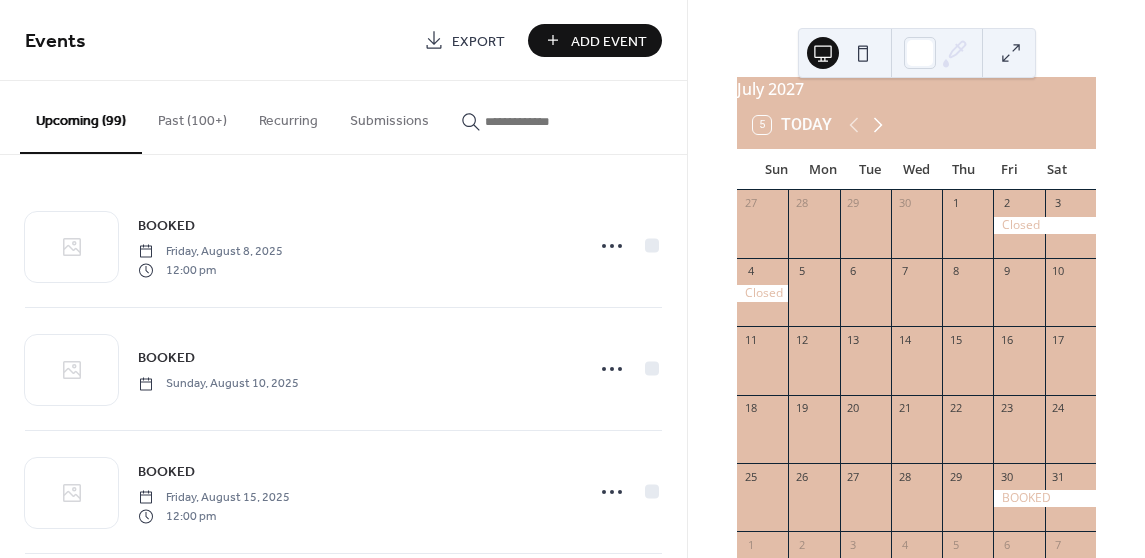 click 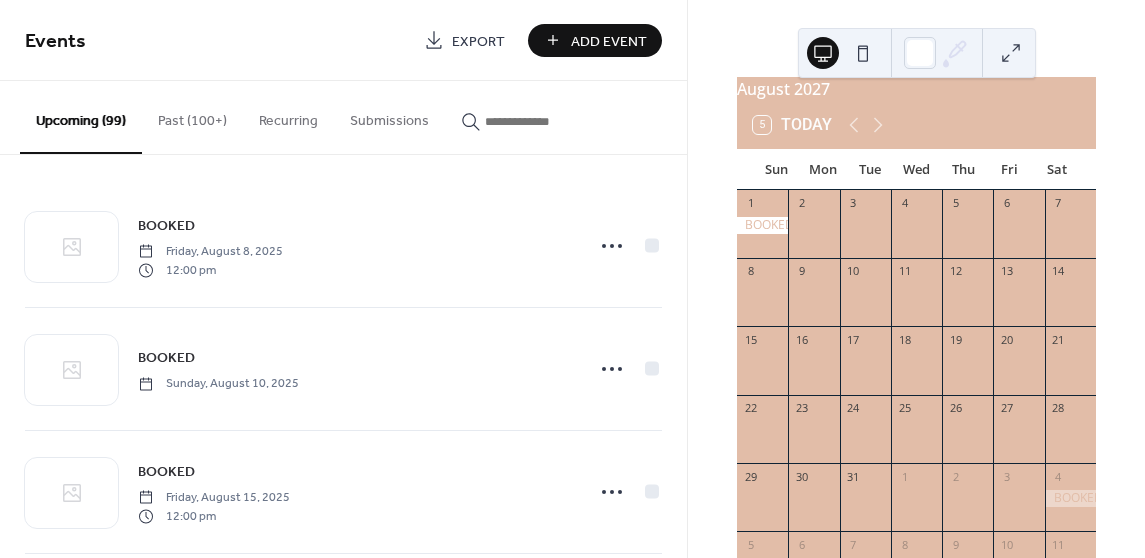 click on "Add Event" at bounding box center (595, 40) 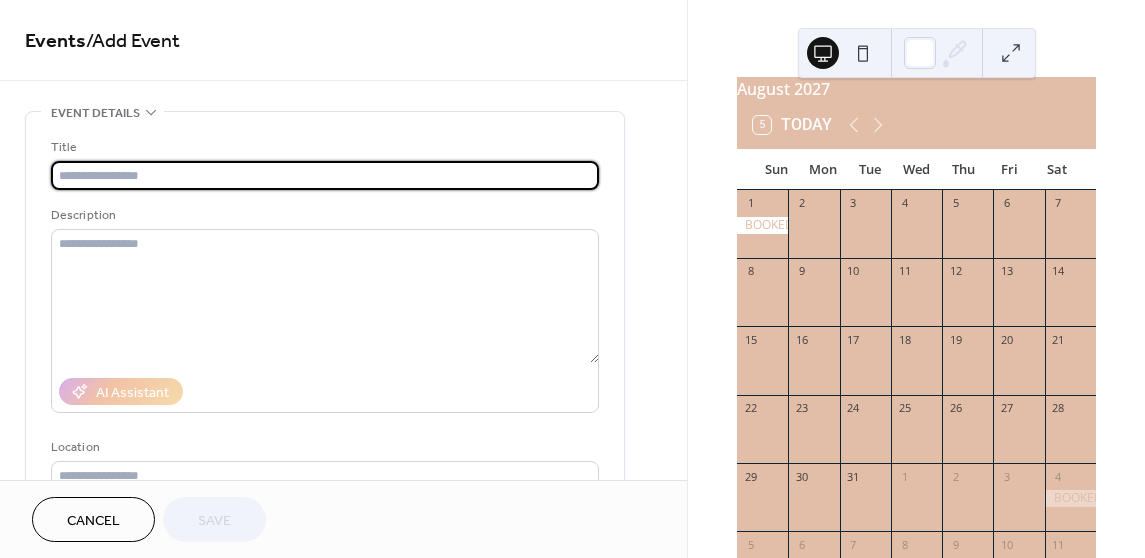 click at bounding box center (325, 175) 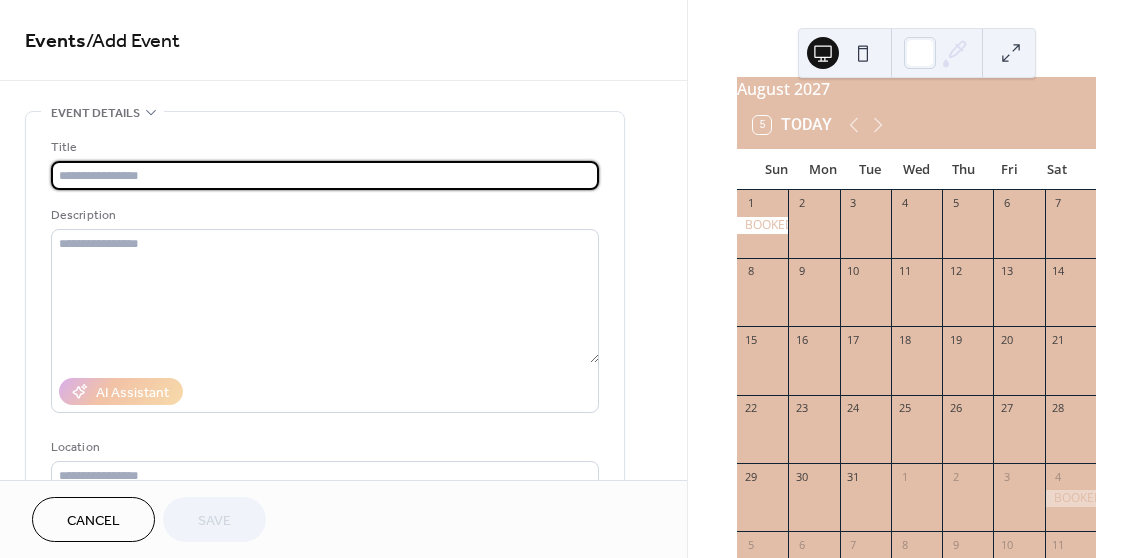 type on "******" 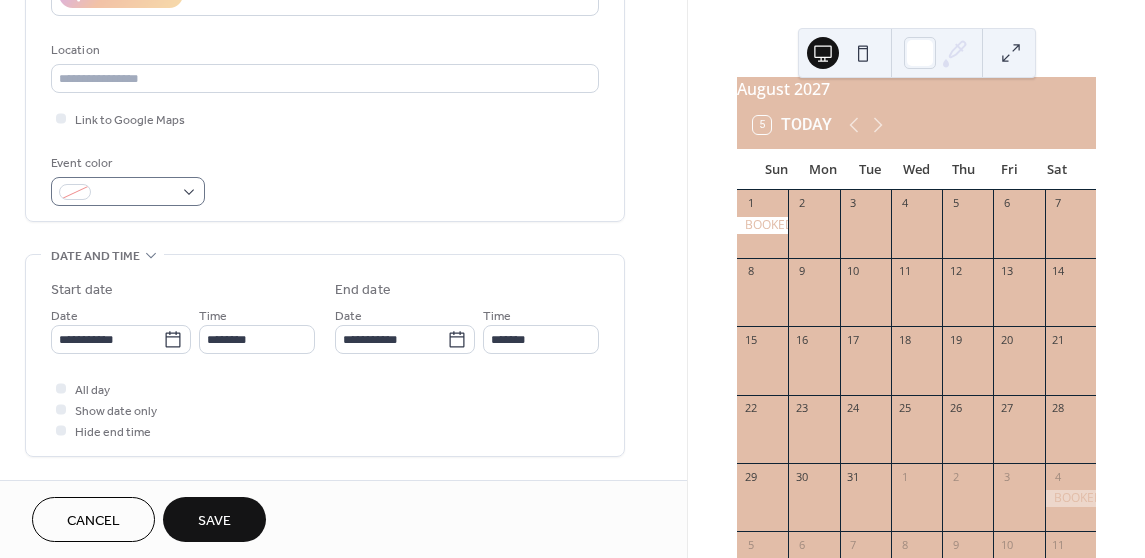 scroll, scrollTop: 400, scrollLeft: 0, axis: vertical 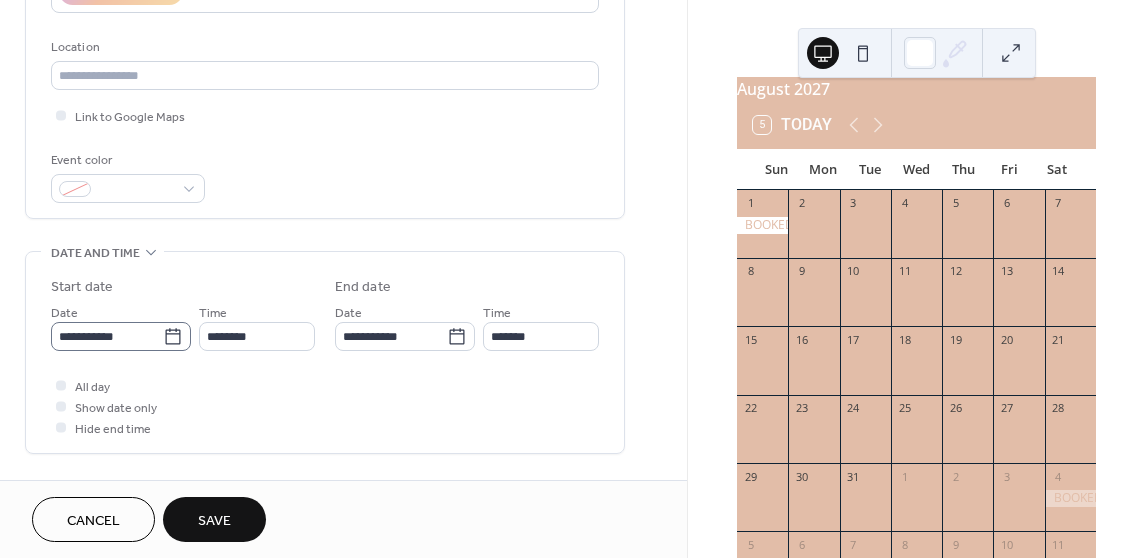 click 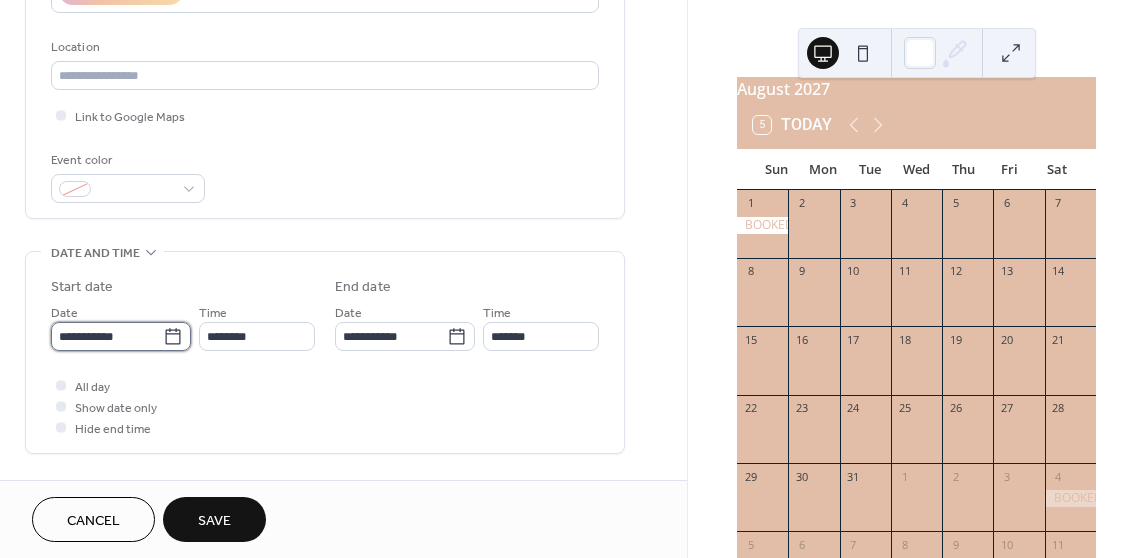 click on "**********" at bounding box center (107, 336) 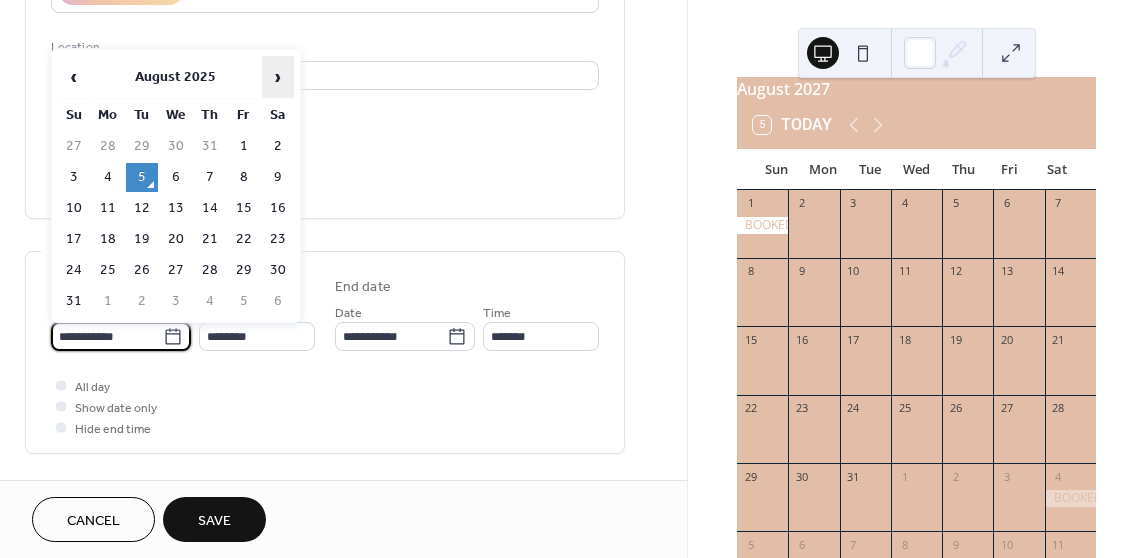 click on "›" at bounding box center (278, 77) 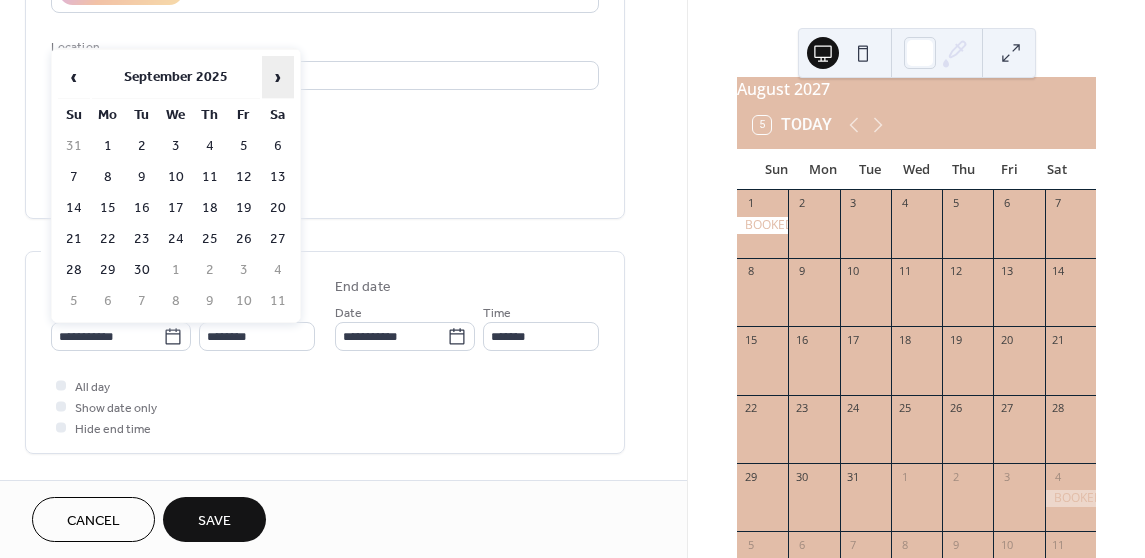 click on "›" at bounding box center [278, 77] 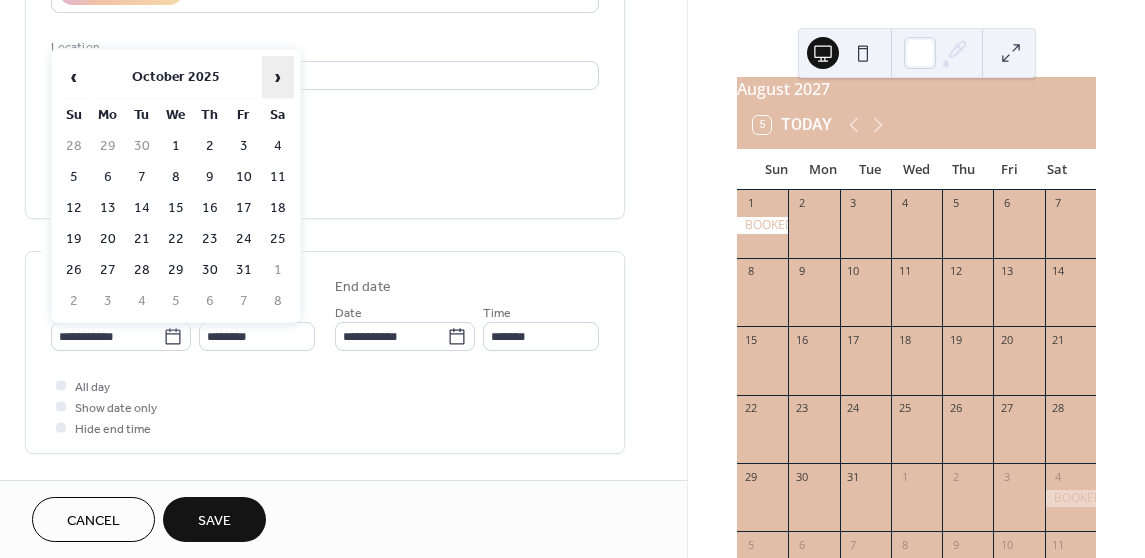 click on "›" at bounding box center [278, 77] 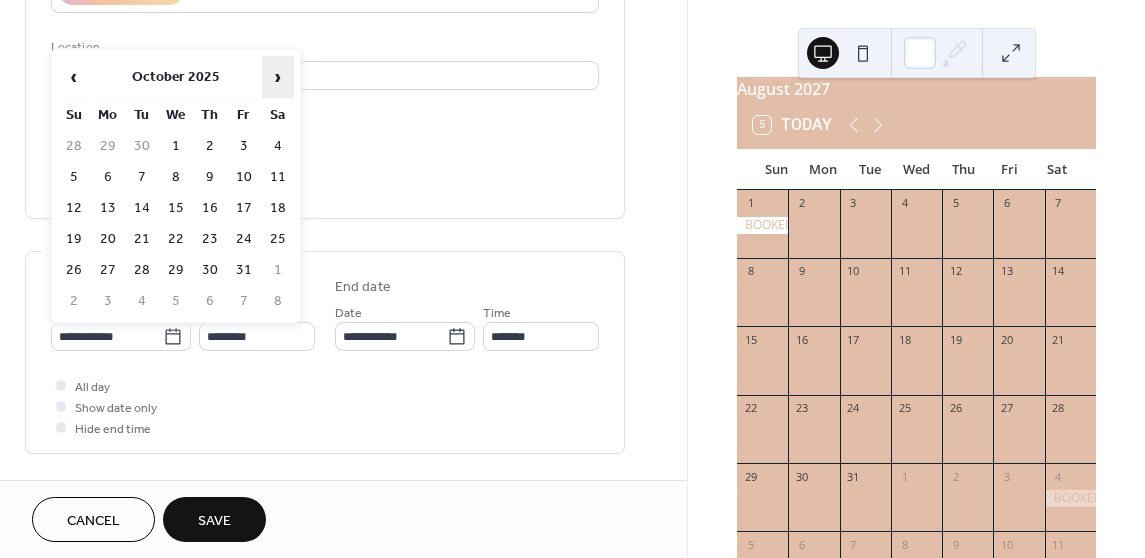 click on "›" at bounding box center [278, 77] 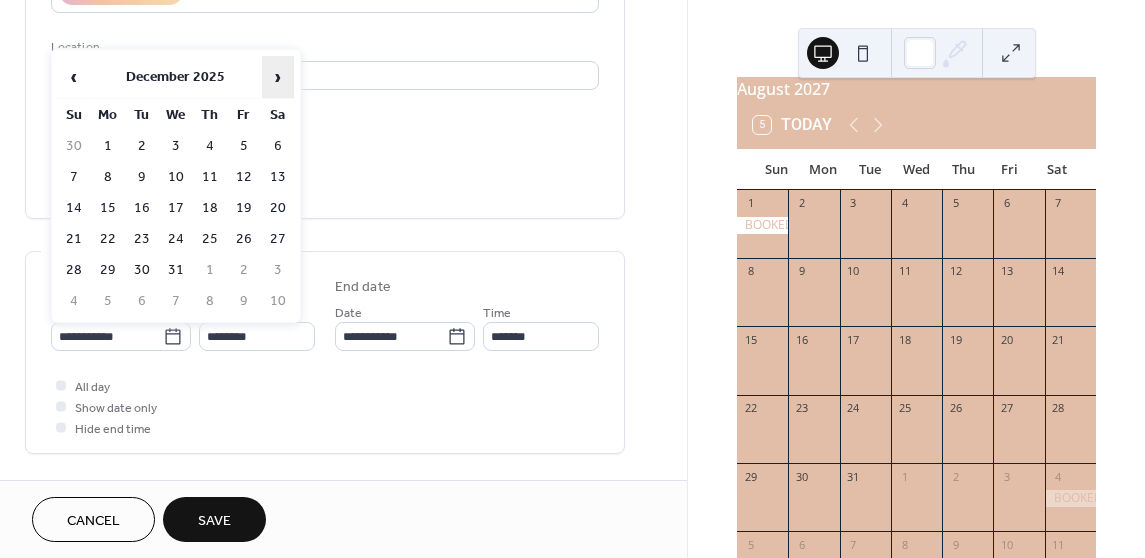 click on "›" at bounding box center [278, 77] 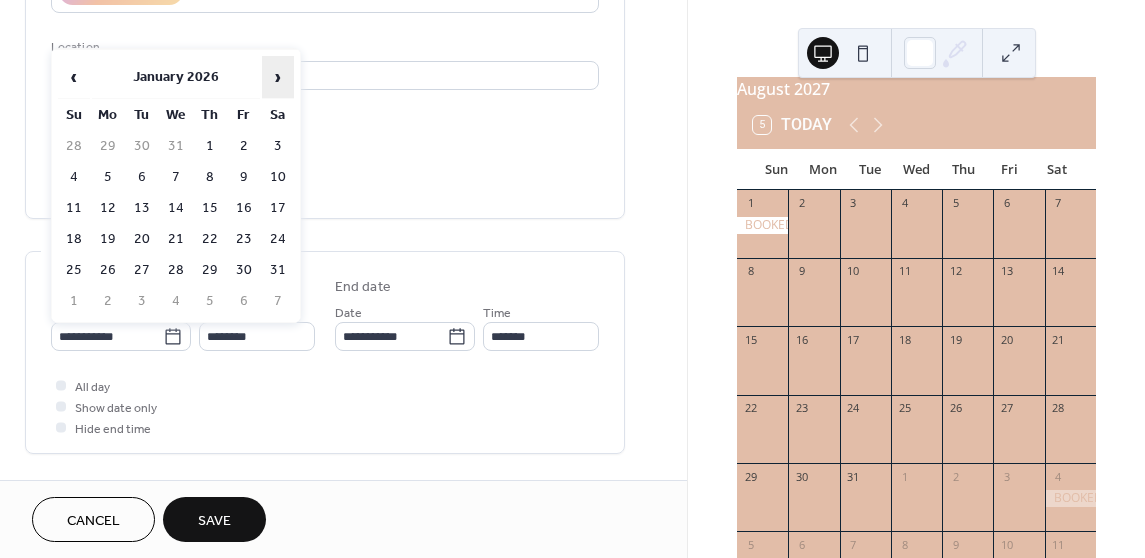 click on "›" at bounding box center (278, 77) 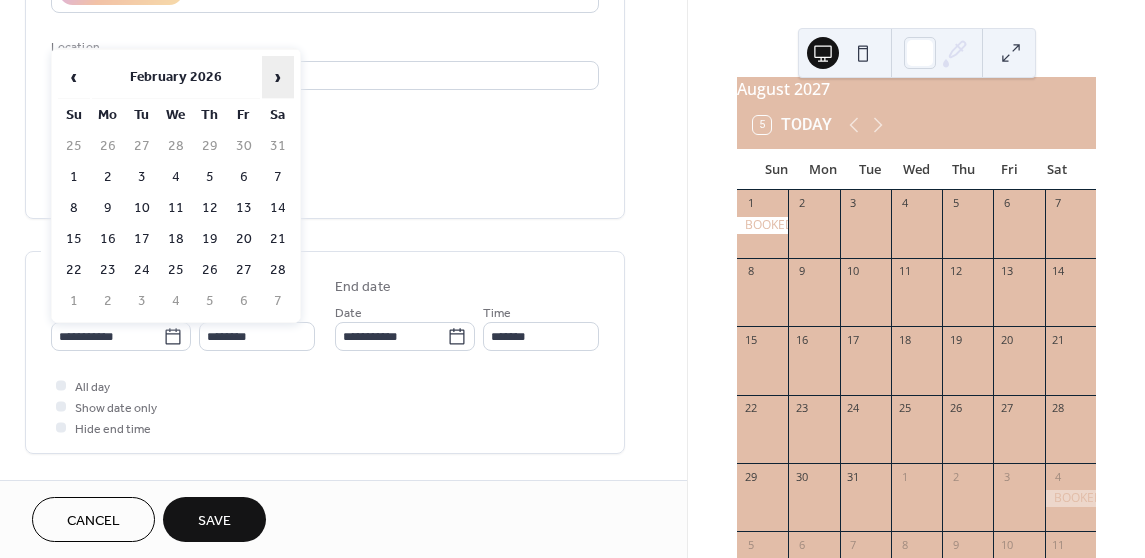 click on "›" at bounding box center [278, 77] 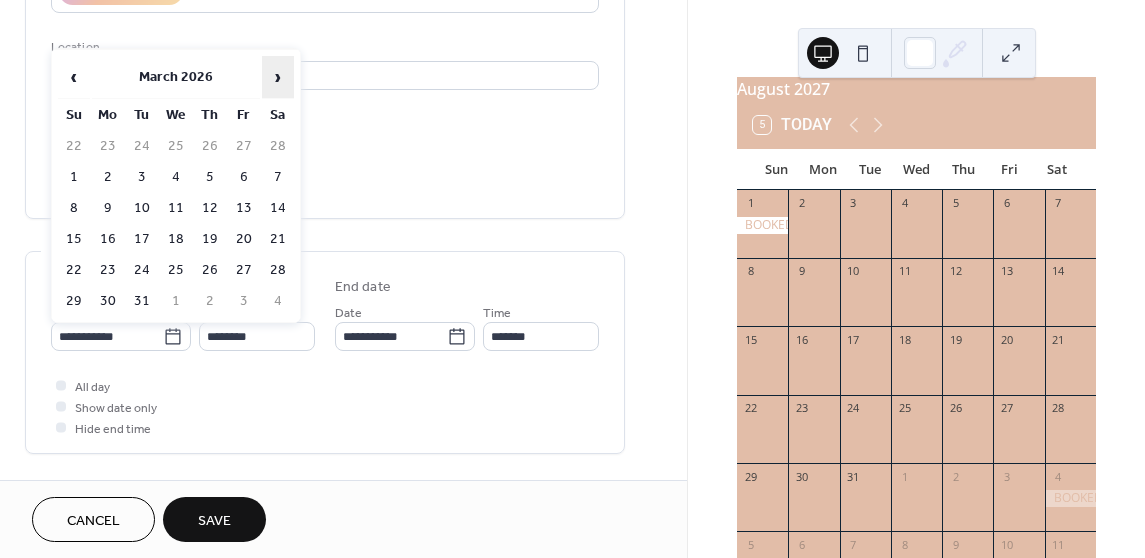 click on "›" at bounding box center [278, 77] 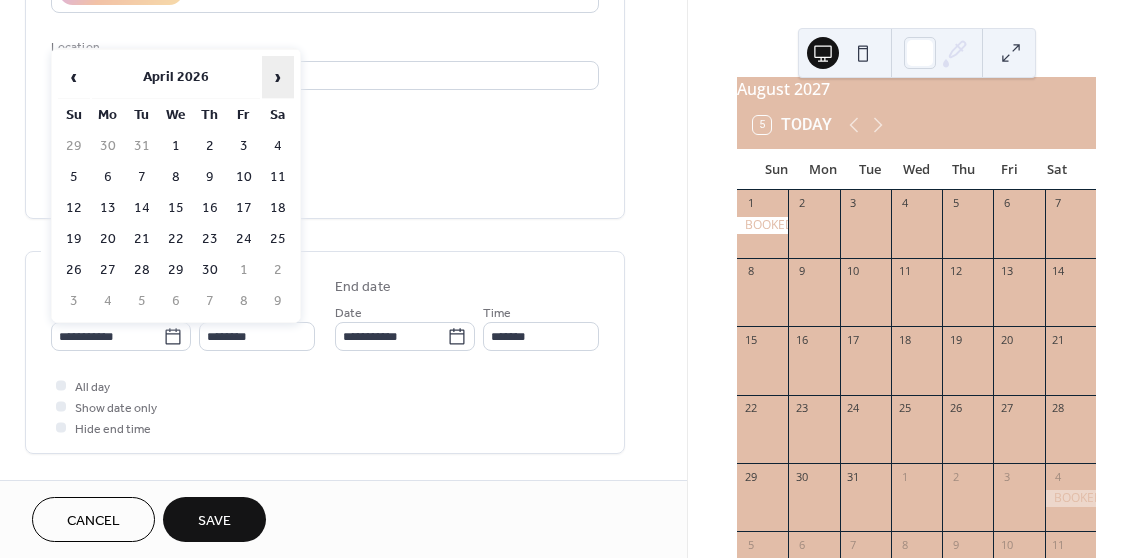 click on "›" at bounding box center (278, 77) 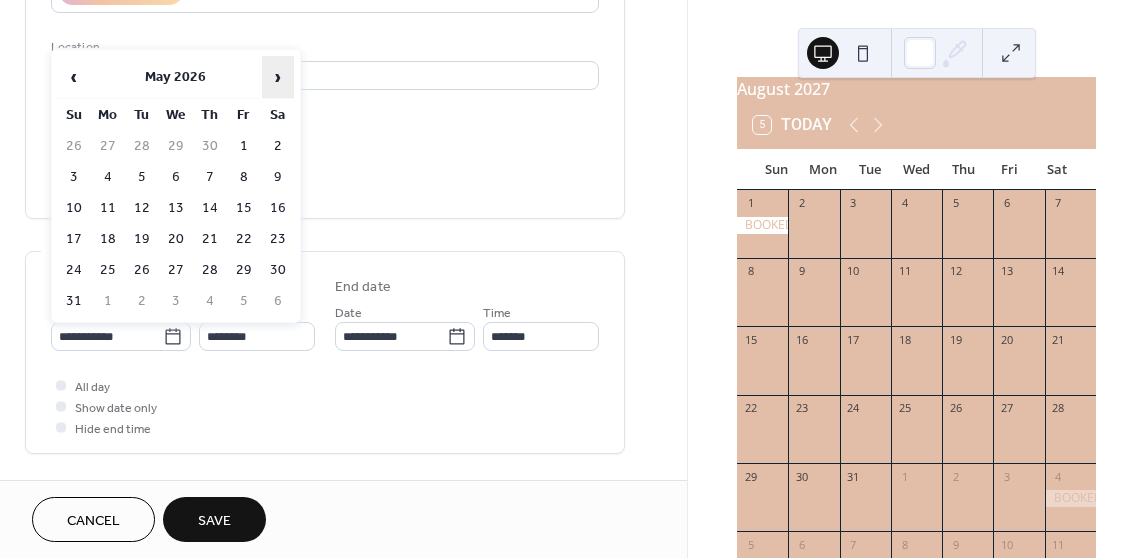 click on "›" at bounding box center (278, 77) 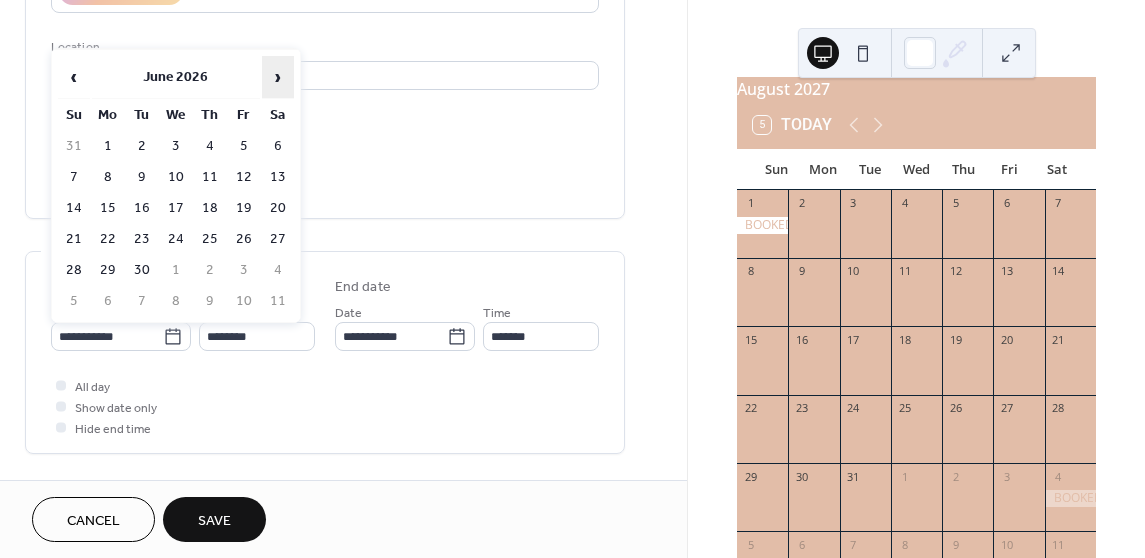 click on "›" at bounding box center (278, 77) 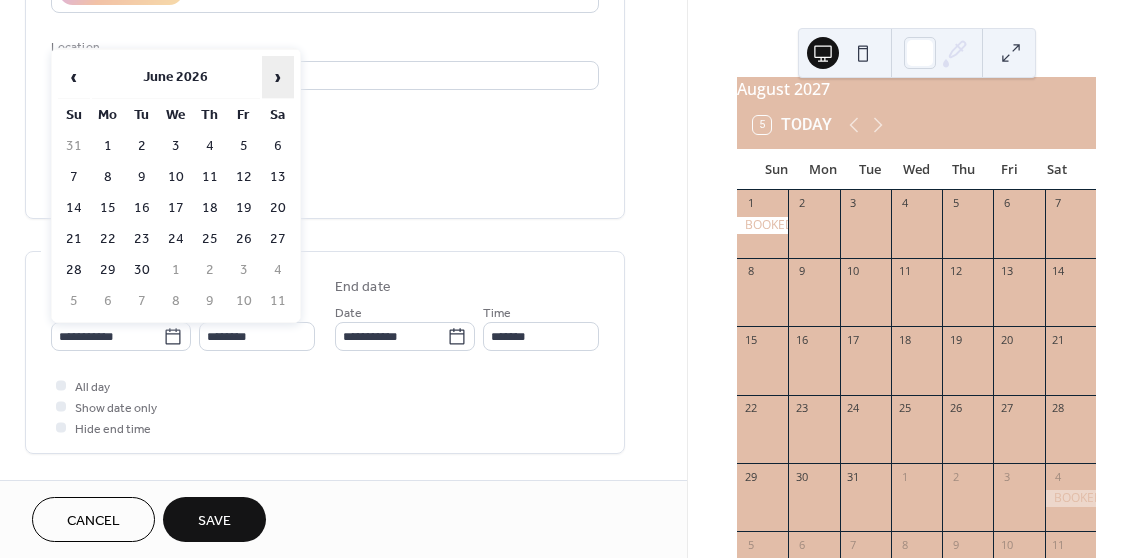 click on "›" at bounding box center (278, 77) 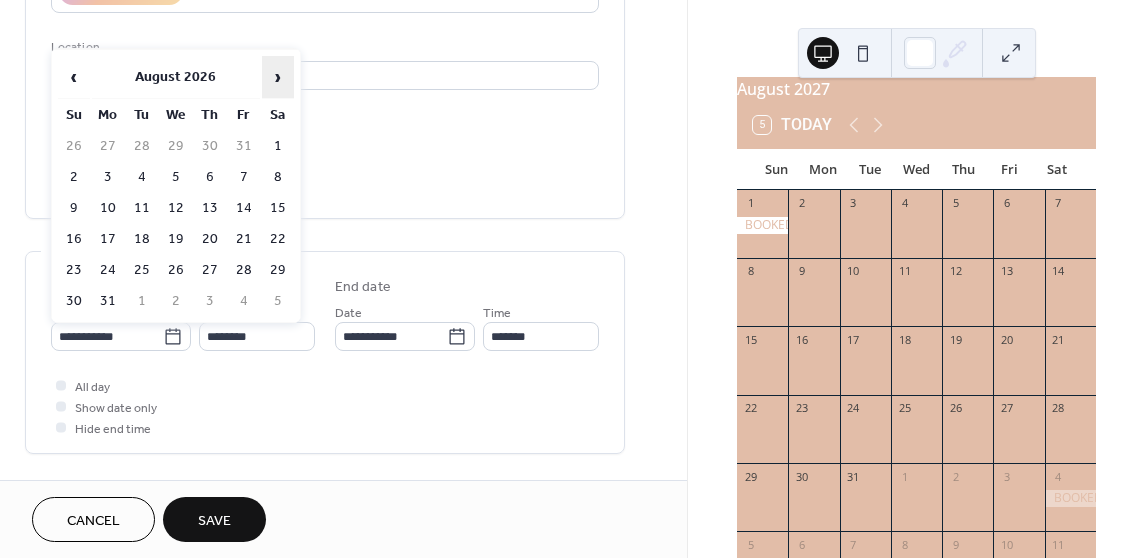 click on "›" at bounding box center (278, 77) 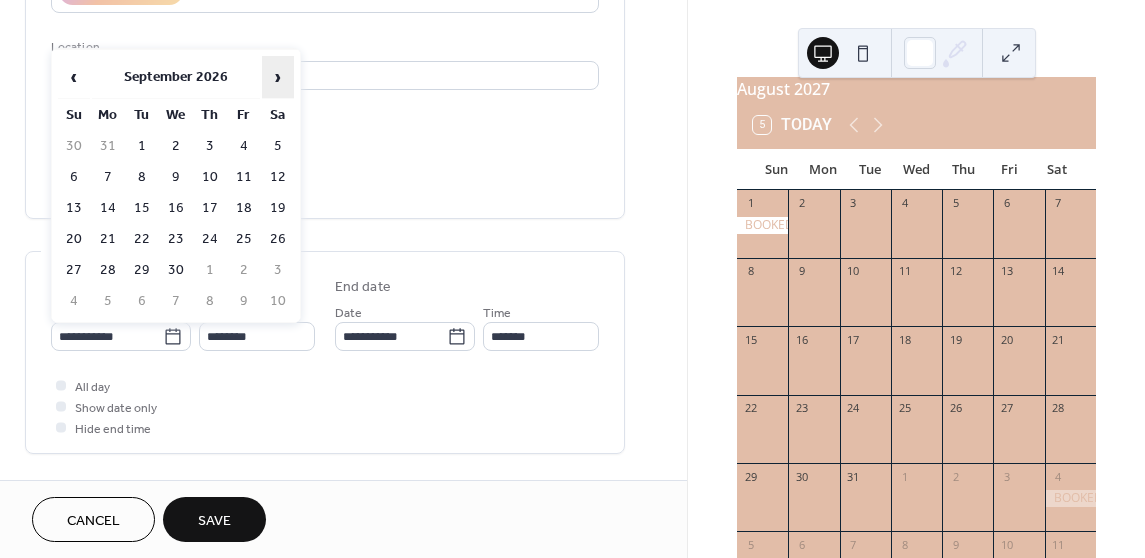 click on "›" at bounding box center [278, 77] 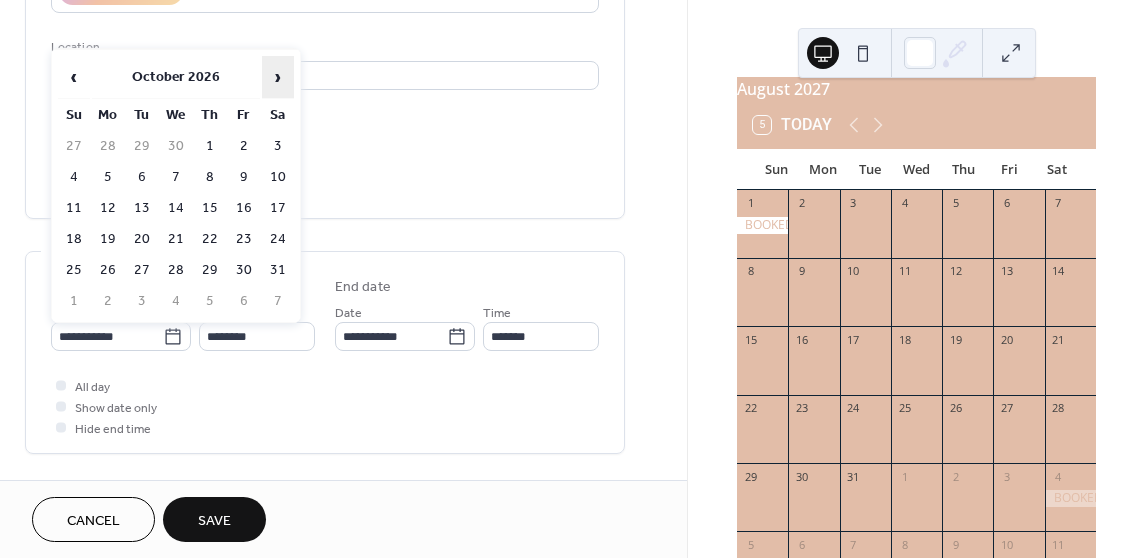 click on "›" at bounding box center (278, 77) 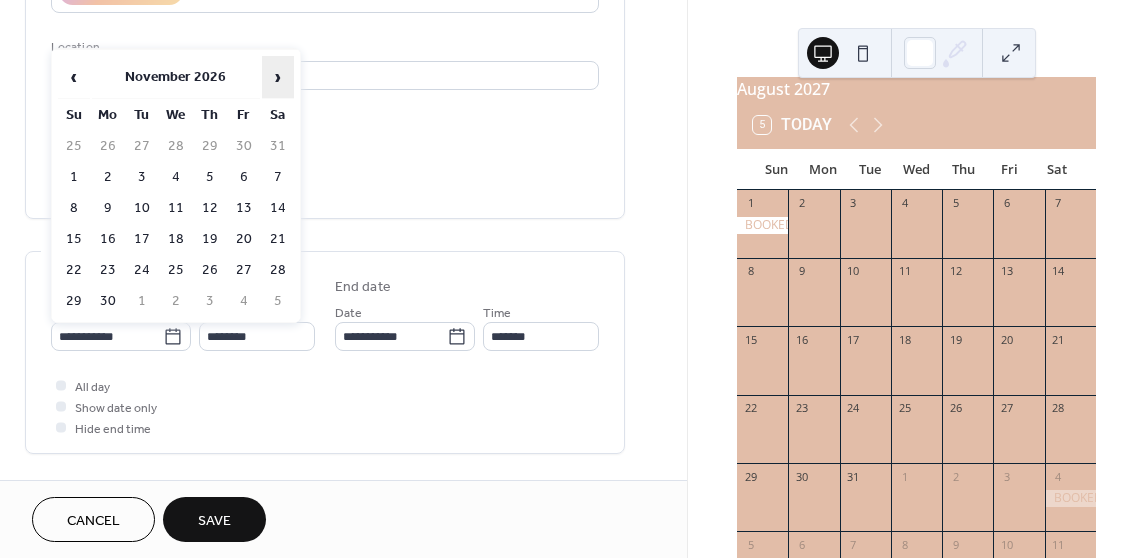 click on "›" at bounding box center [278, 77] 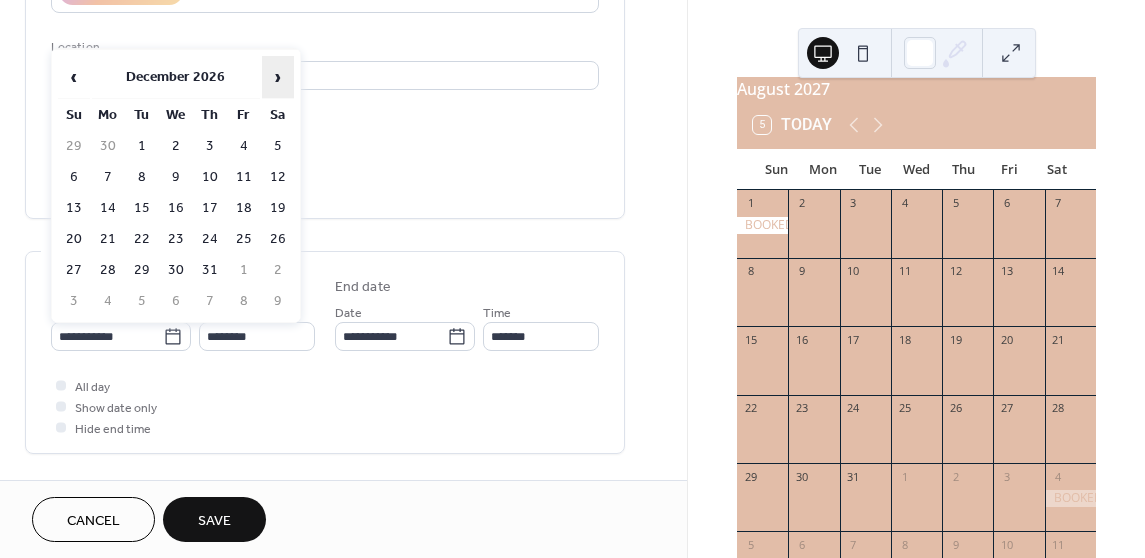 click on "›" at bounding box center (278, 77) 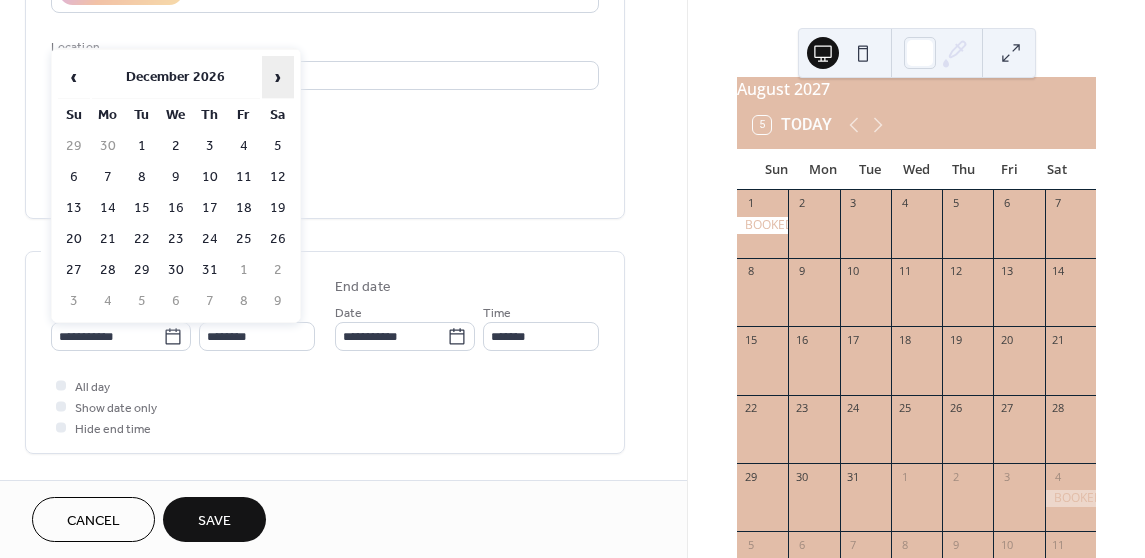 click on "›" at bounding box center [278, 77] 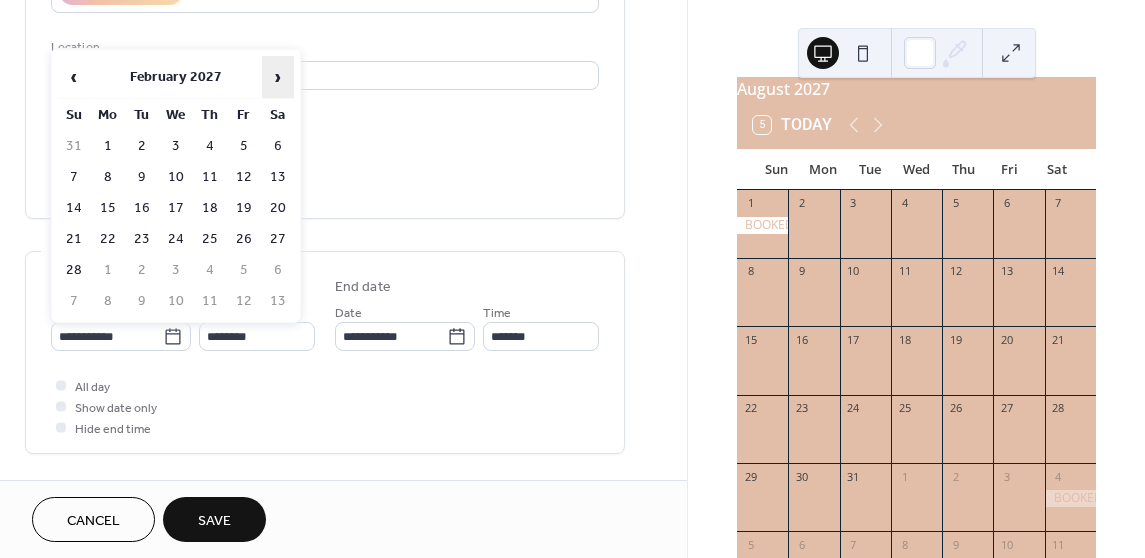 click on "›" at bounding box center [278, 77] 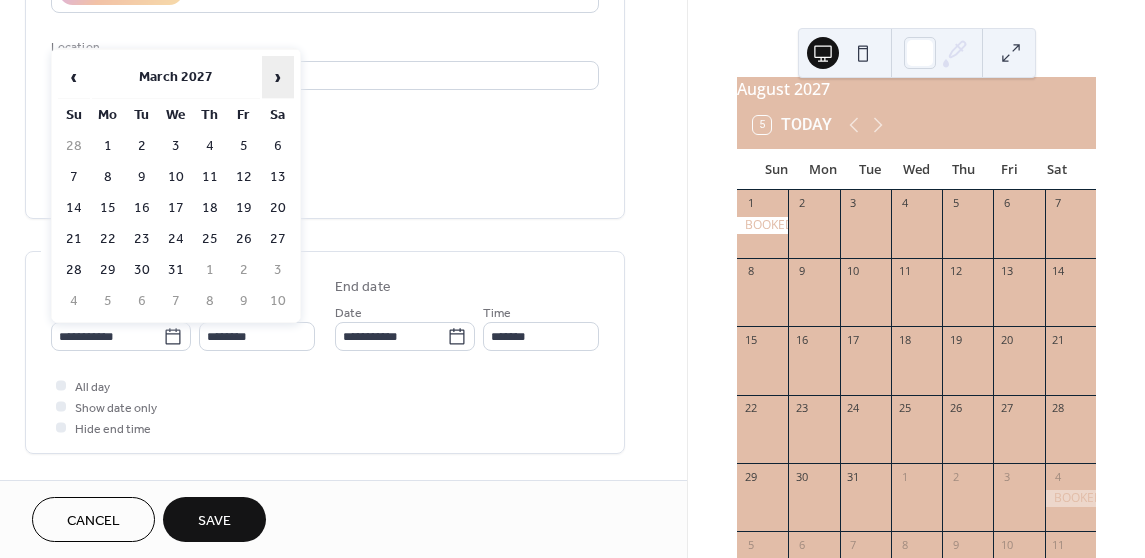 click on "›" at bounding box center (278, 77) 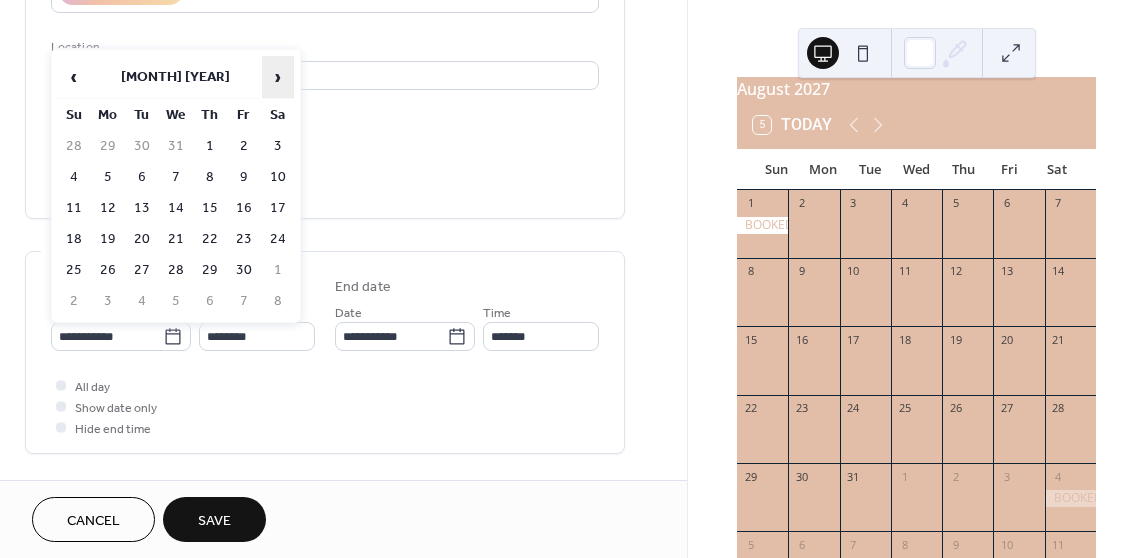 click on "›" at bounding box center (278, 77) 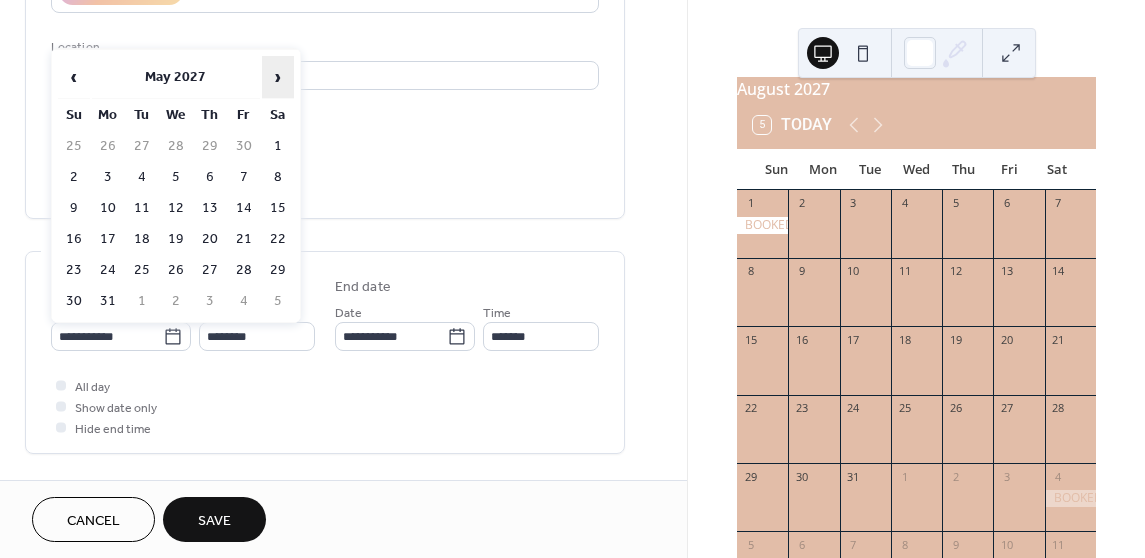 click on "›" at bounding box center (278, 77) 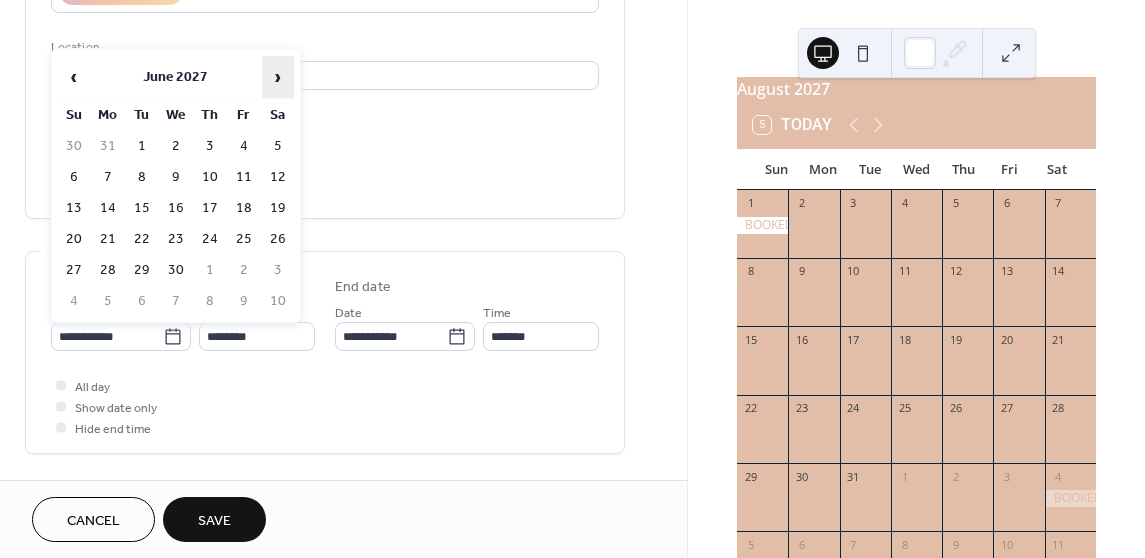 click on "›" at bounding box center (278, 77) 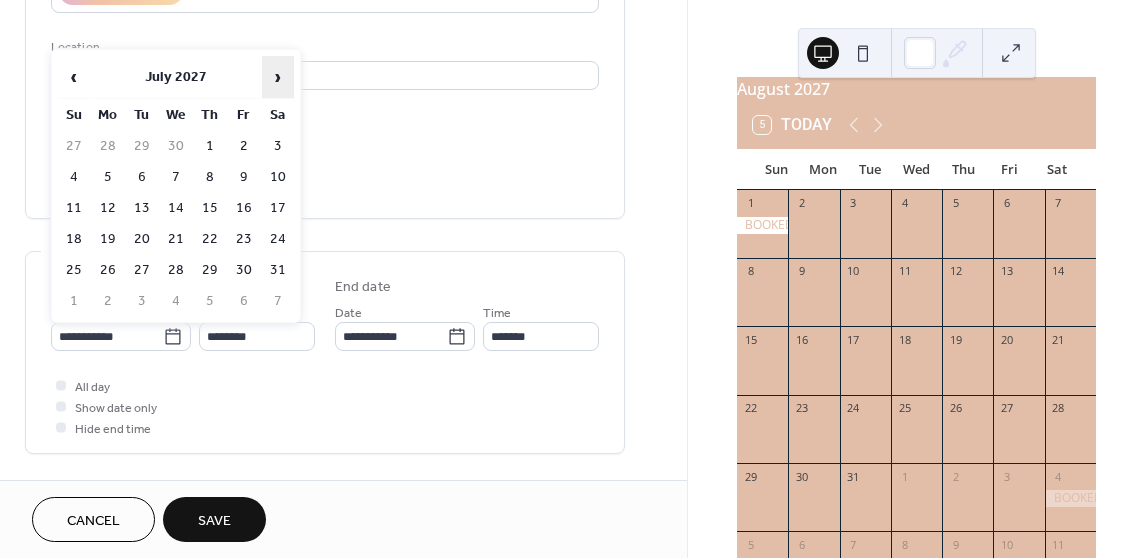 click on "›" at bounding box center [278, 77] 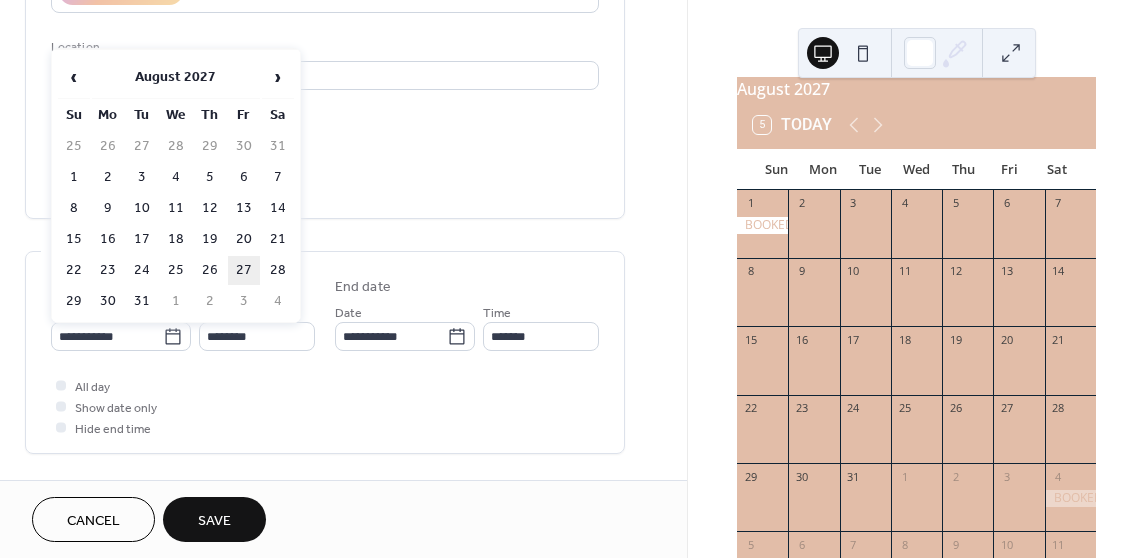 click on "27" at bounding box center [244, 270] 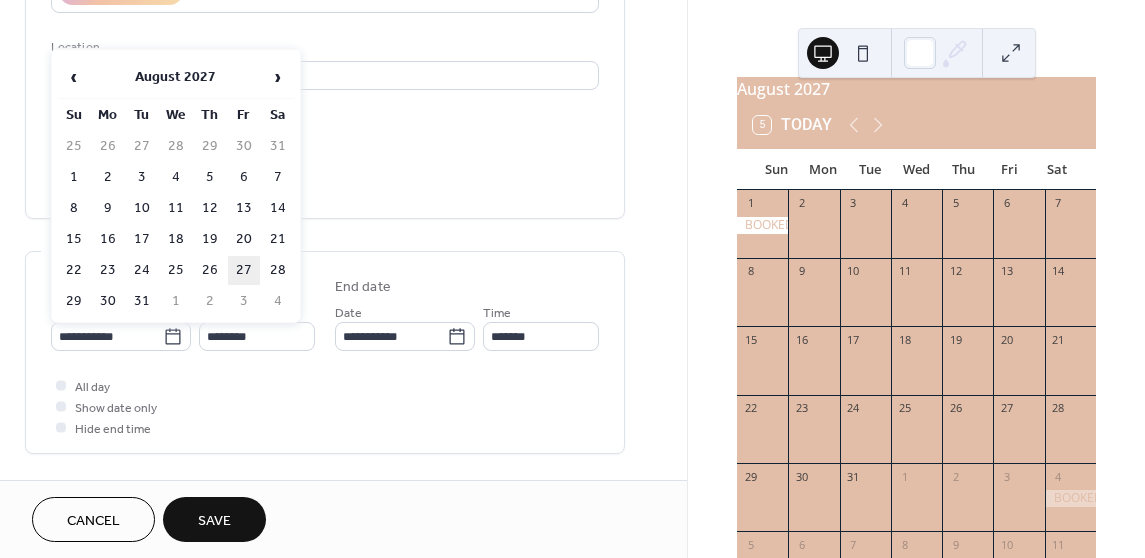 type on "**********" 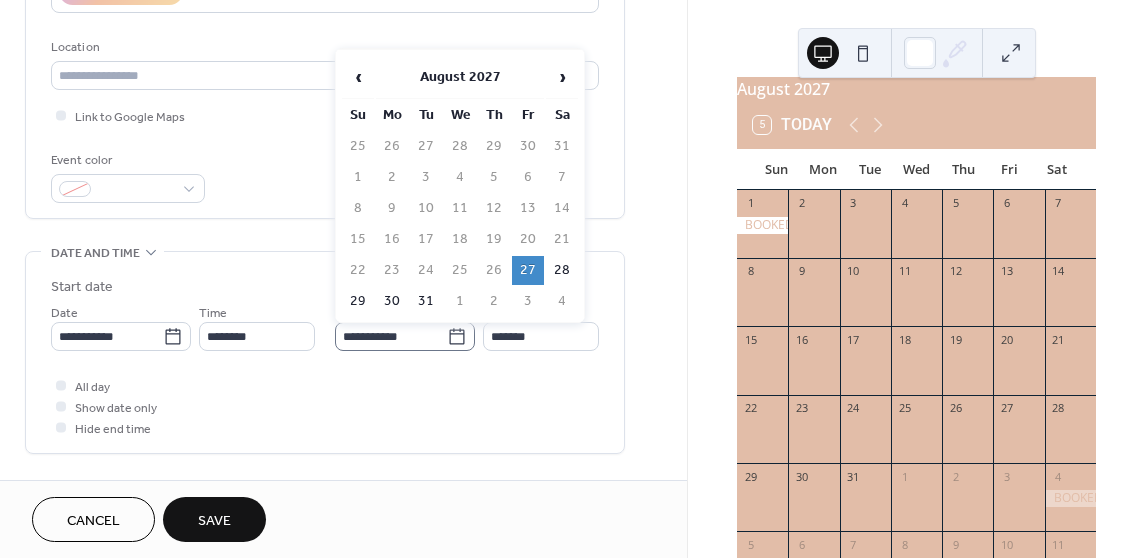 click 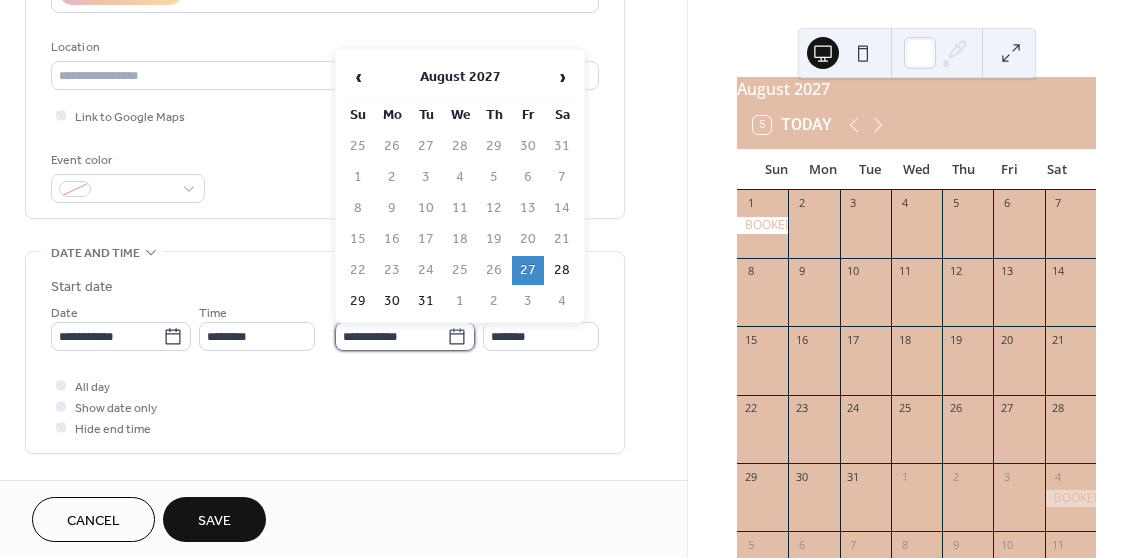click on "**********" at bounding box center (391, 336) 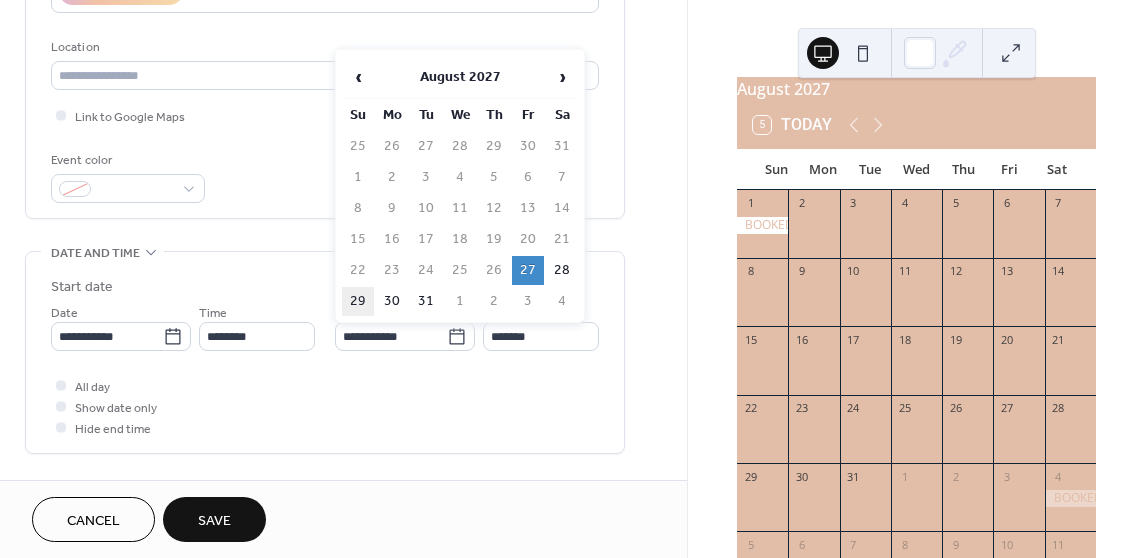 click on "29" at bounding box center (358, 301) 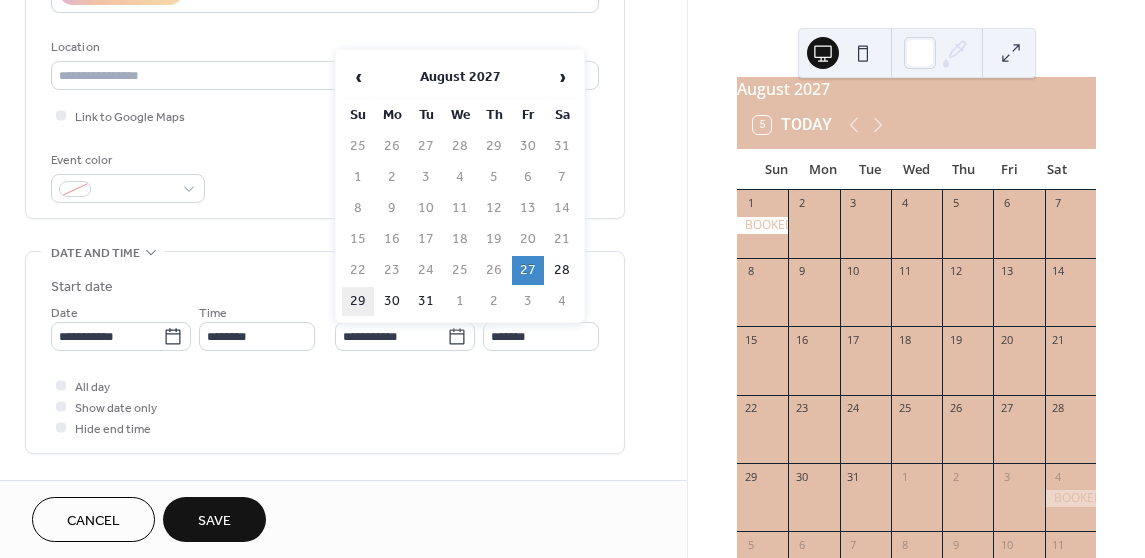 type on "**********" 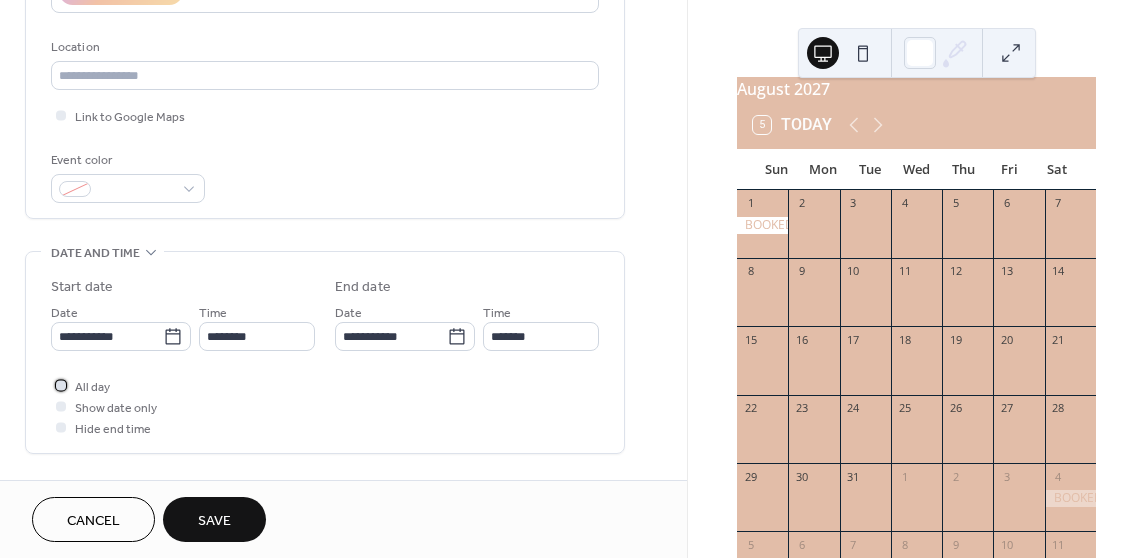 click at bounding box center [61, 385] 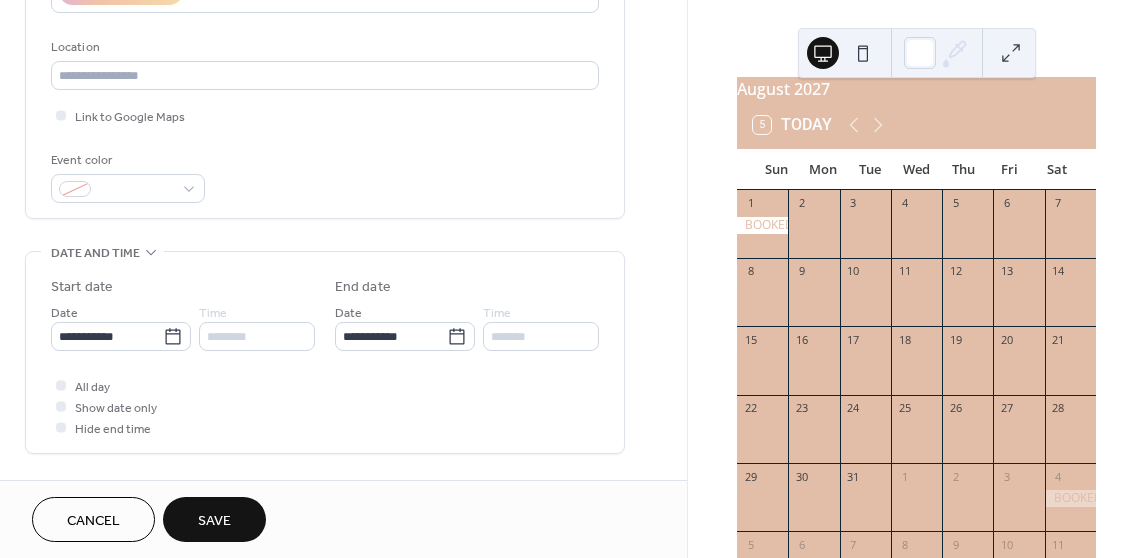 click on "Save" at bounding box center (214, 519) 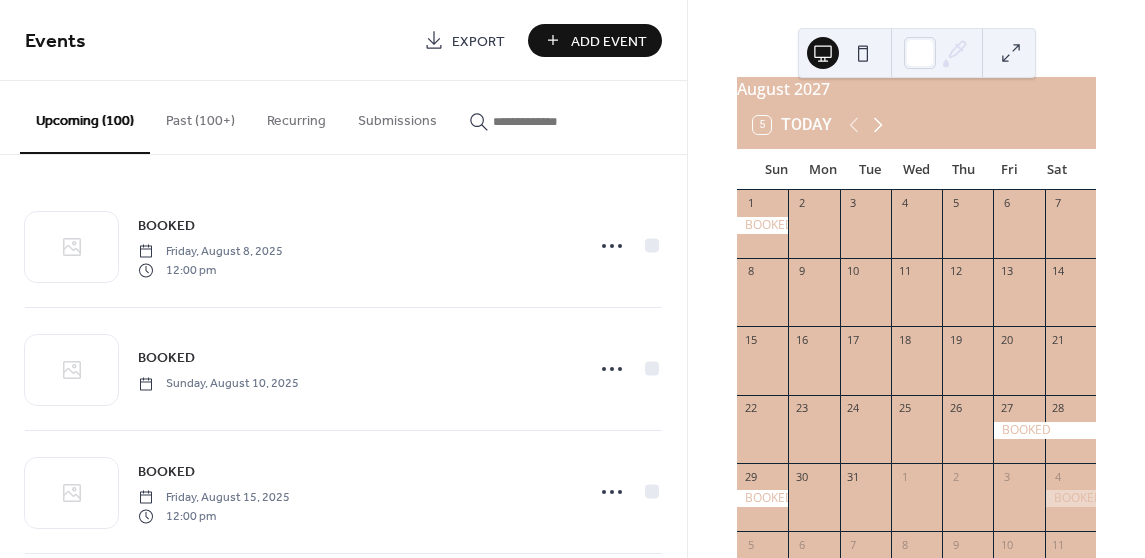 click 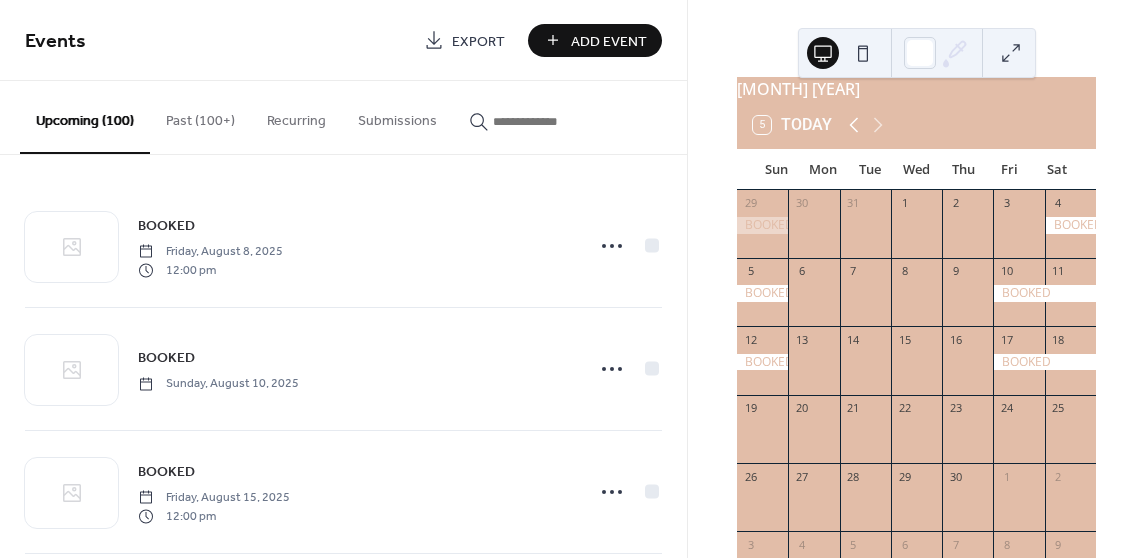 click 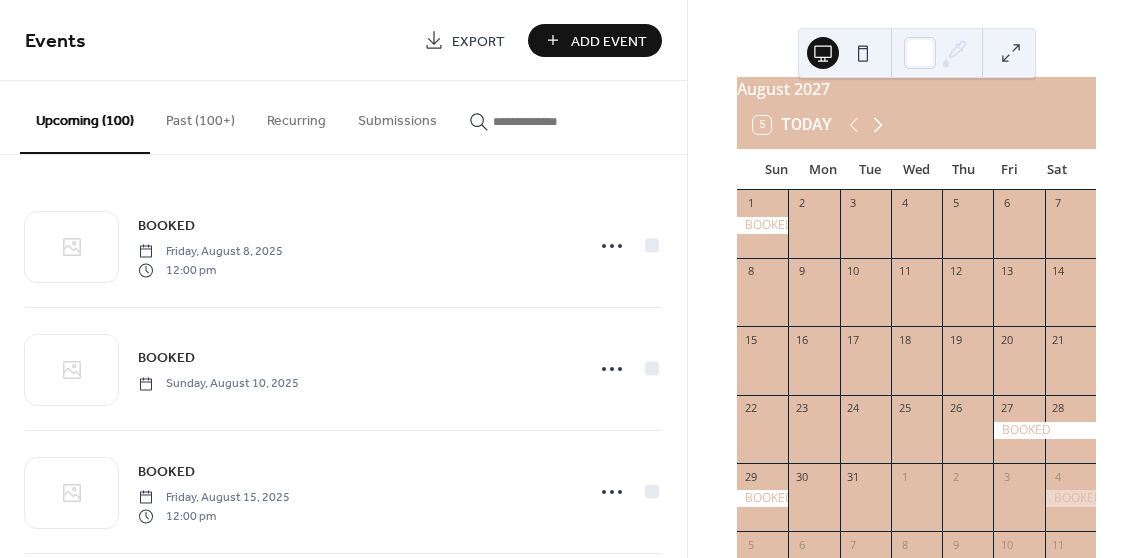 click 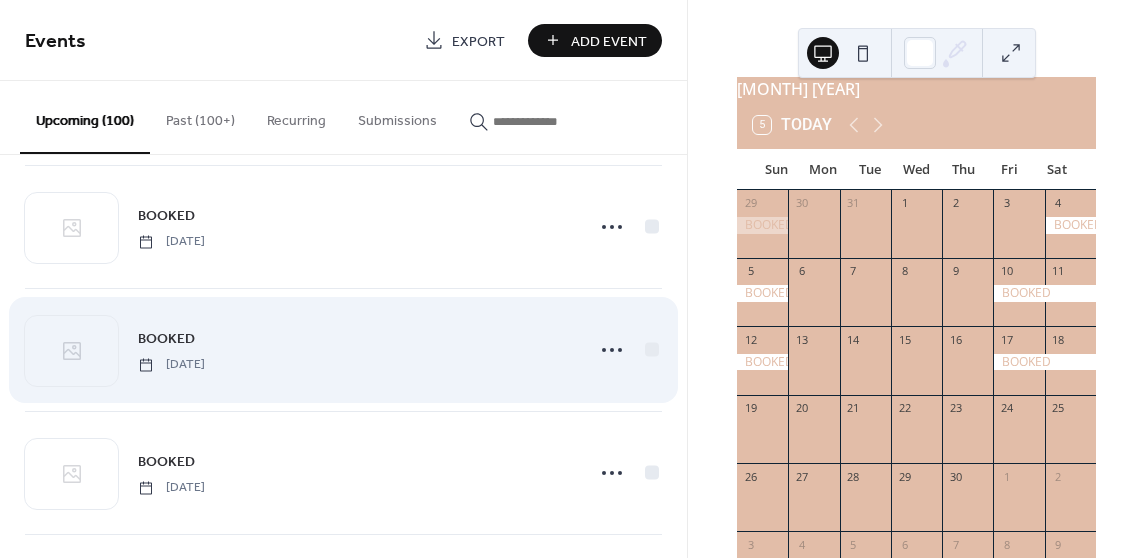 scroll, scrollTop: 9242, scrollLeft: 0, axis: vertical 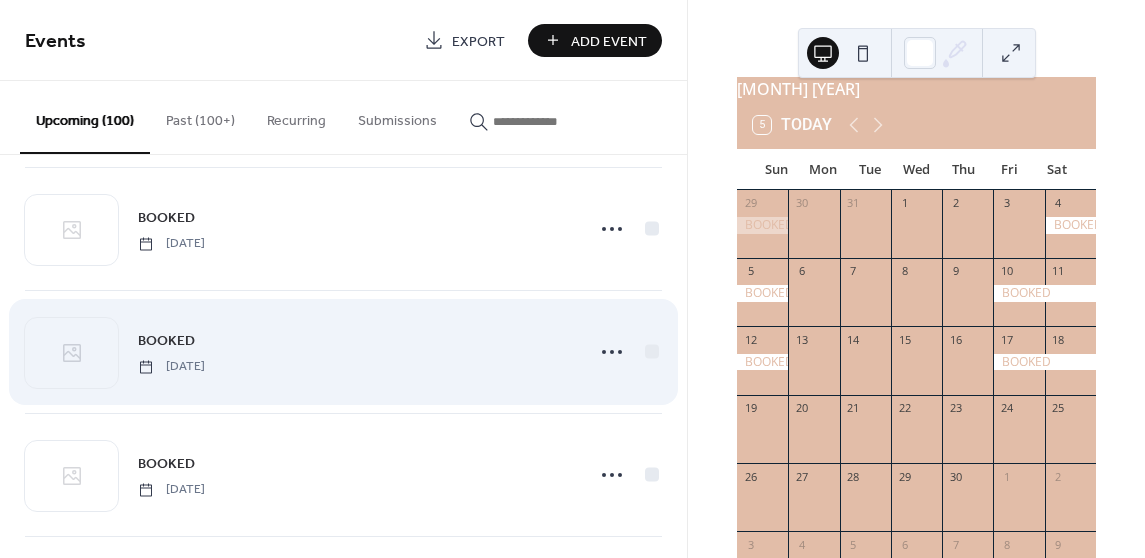 click on "BOOKED [DATE]" at bounding box center (355, 351) 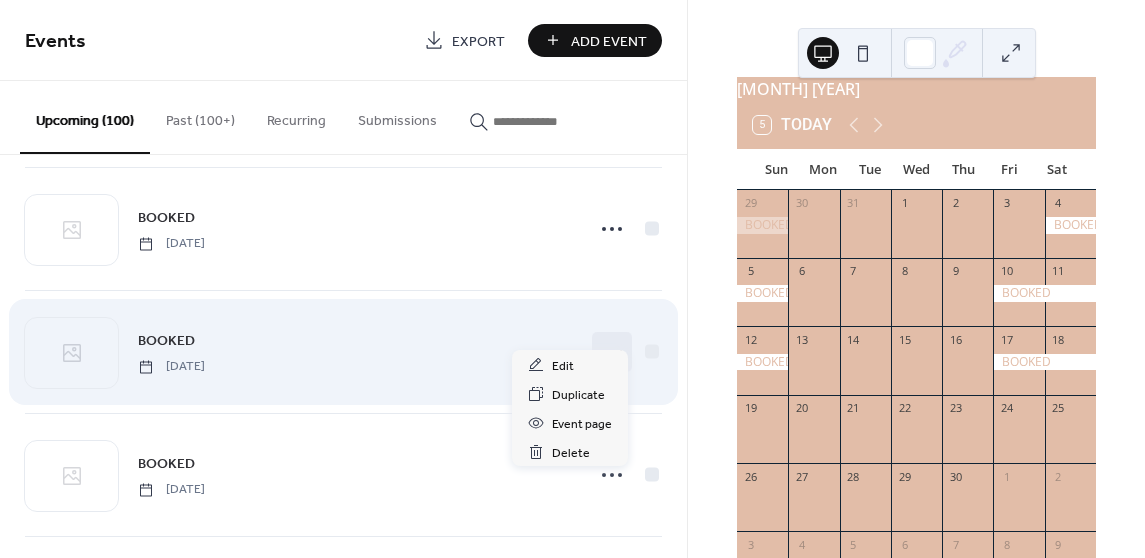 click 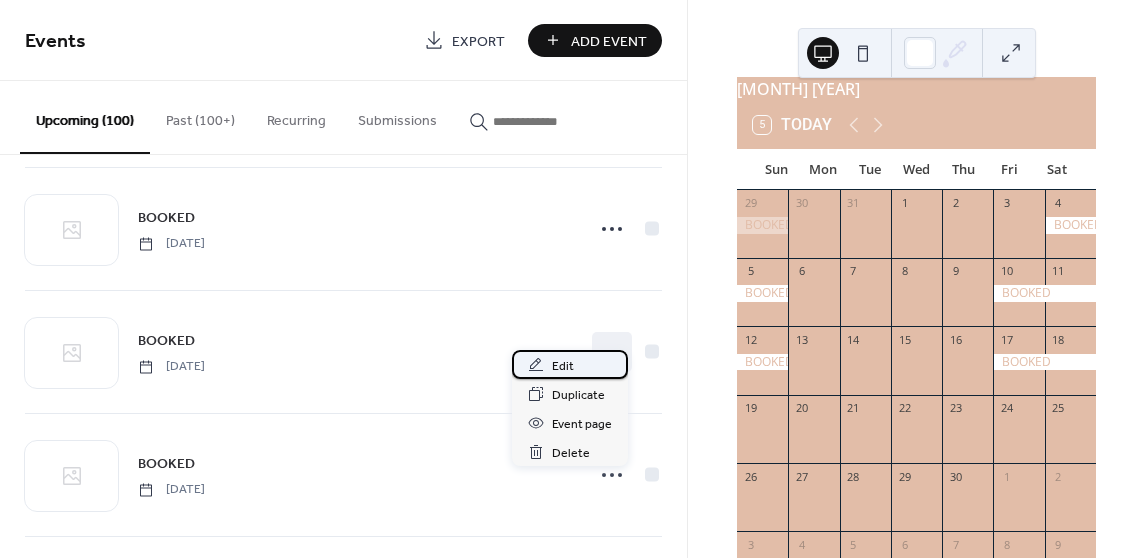 click on "Edit" at bounding box center [563, 366] 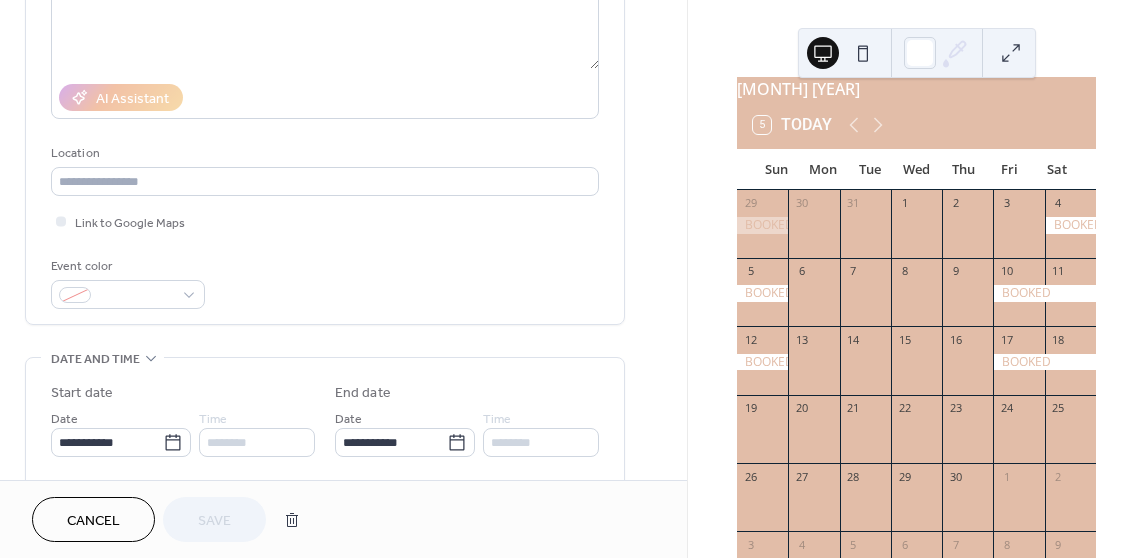scroll, scrollTop: 300, scrollLeft: 0, axis: vertical 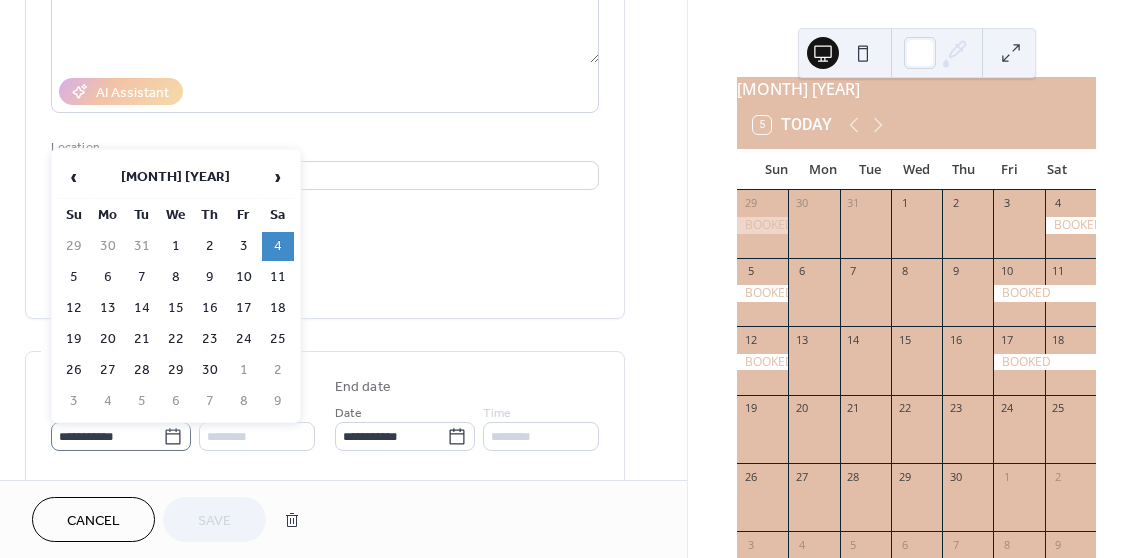 click 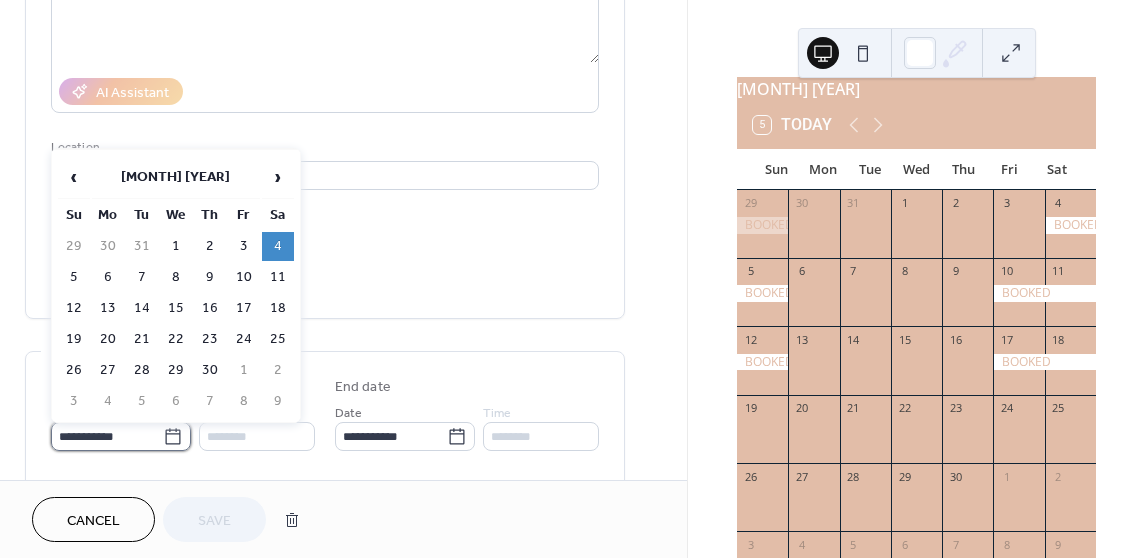 click on "**********" at bounding box center [107, 436] 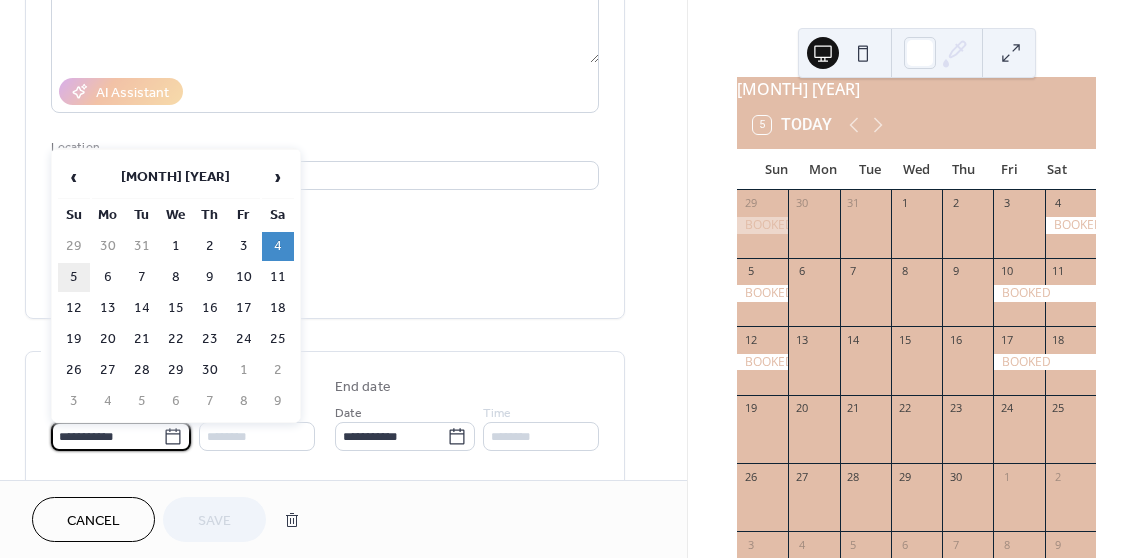 click on "5" at bounding box center (74, 277) 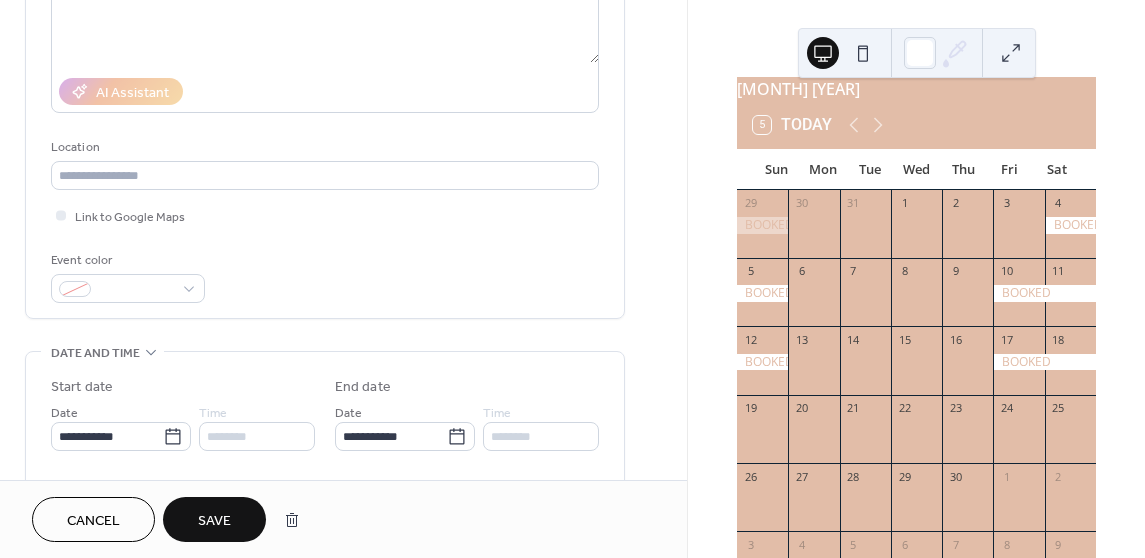 click on "Save" at bounding box center [214, 519] 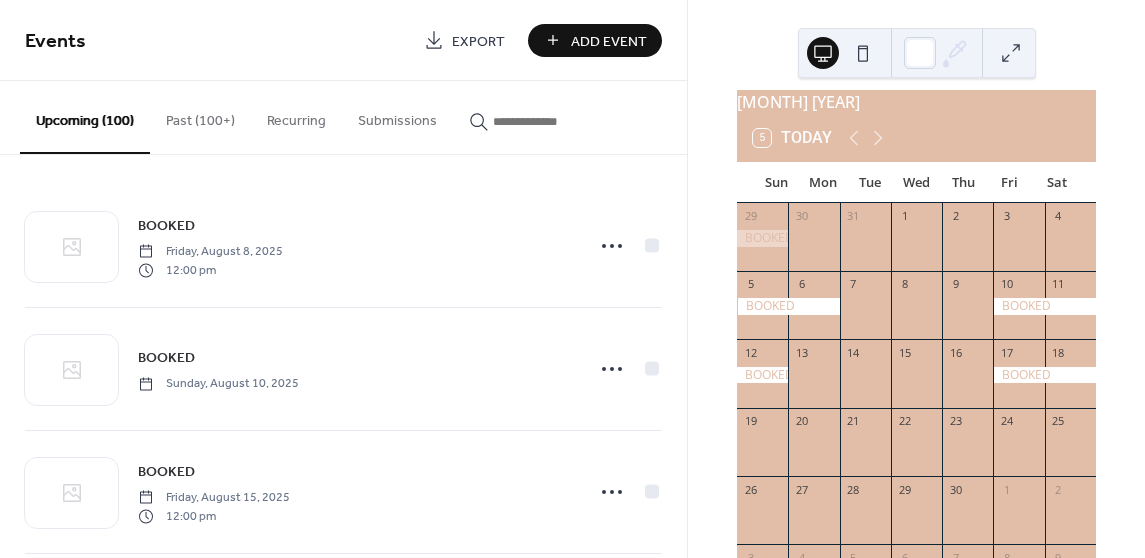 scroll, scrollTop: 0, scrollLeft: 0, axis: both 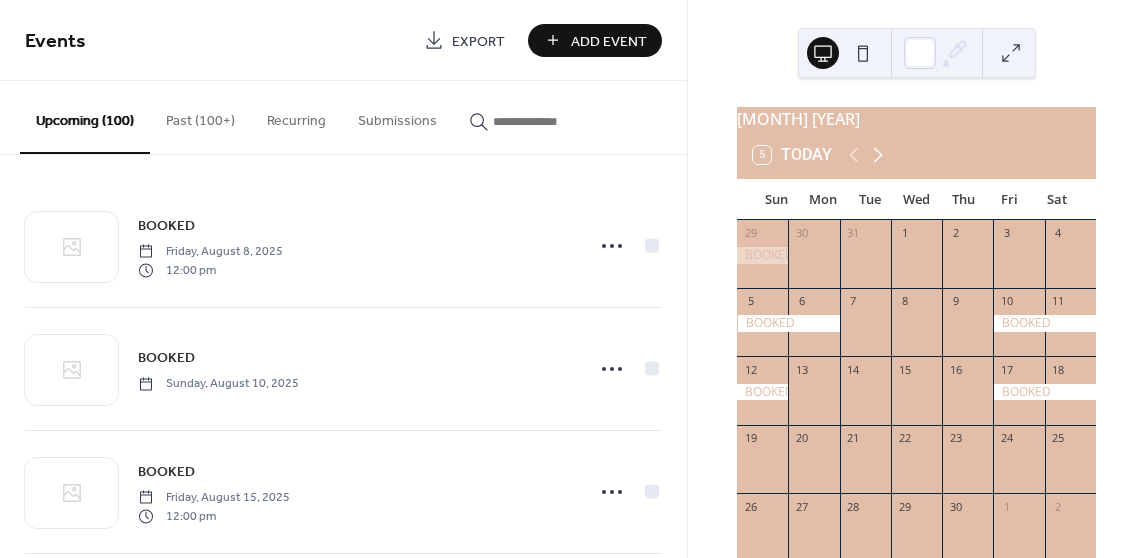 click 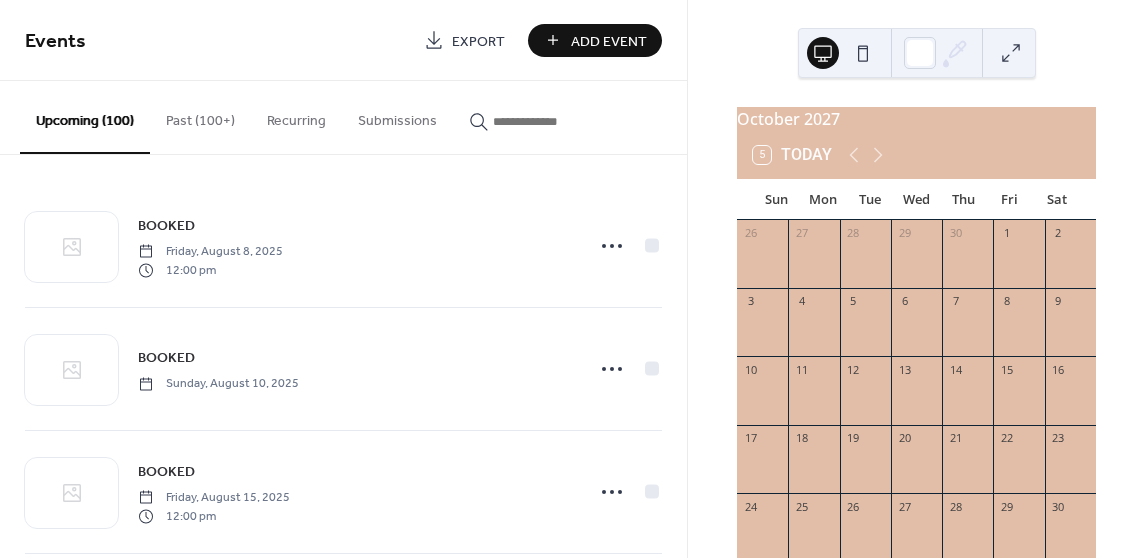 click on "Add Event" at bounding box center (609, 41) 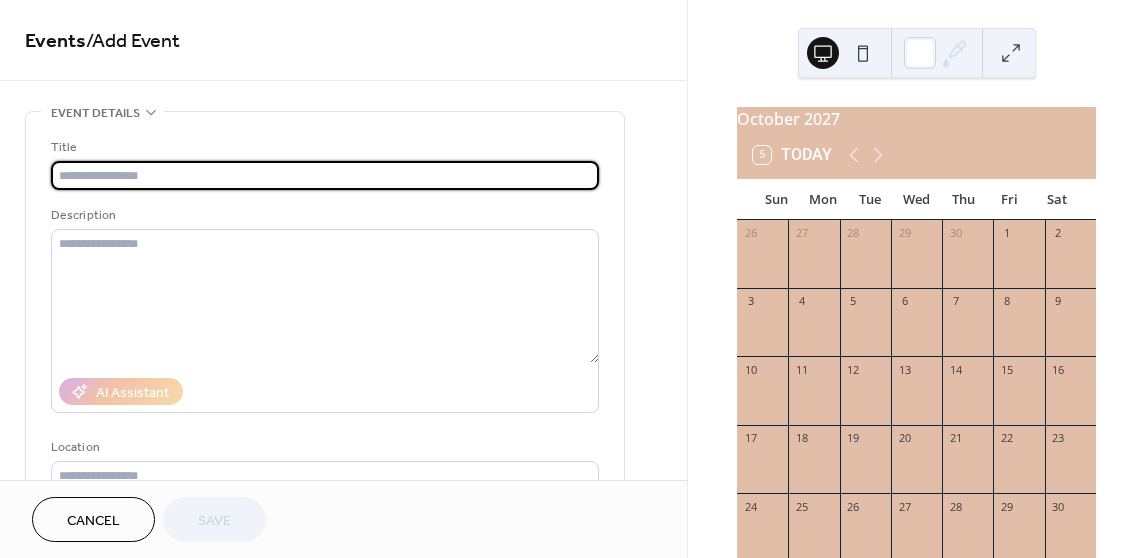 click at bounding box center [325, 175] 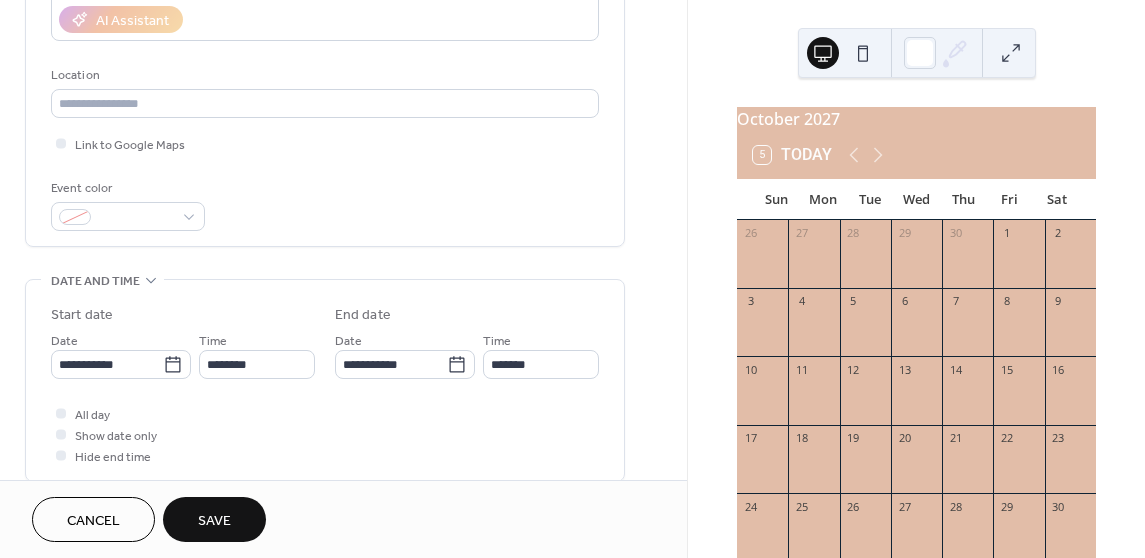 scroll, scrollTop: 400, scrollLeft: 0, axis: vertical 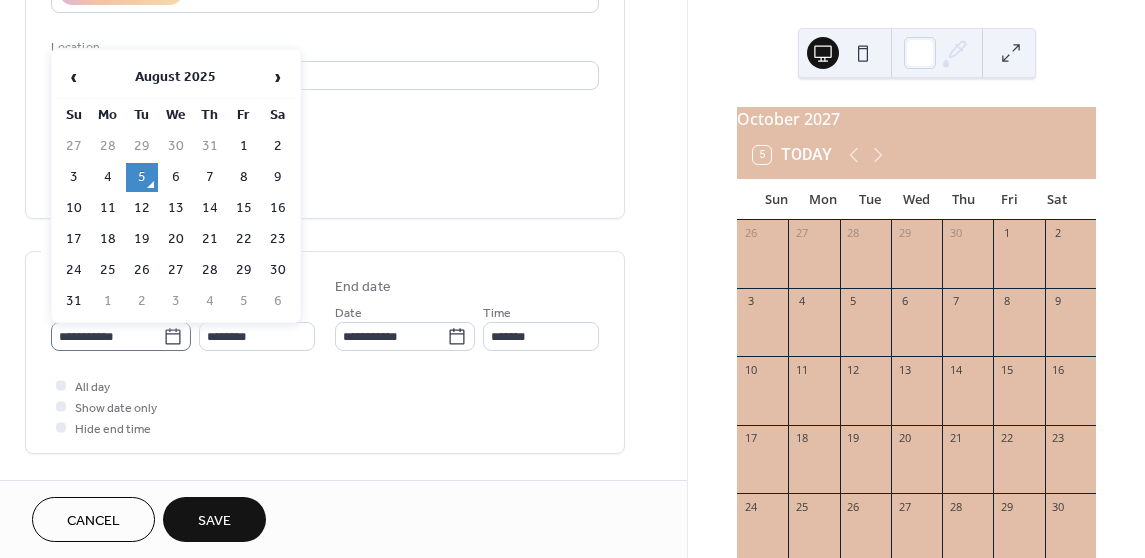 click 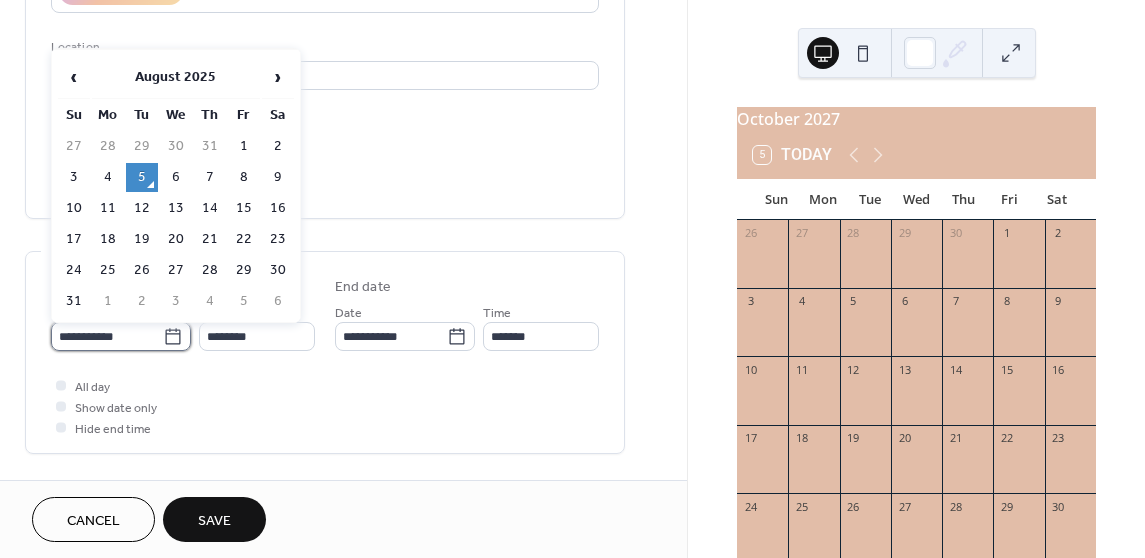 click on "**********" at bounding box center [107, 336] 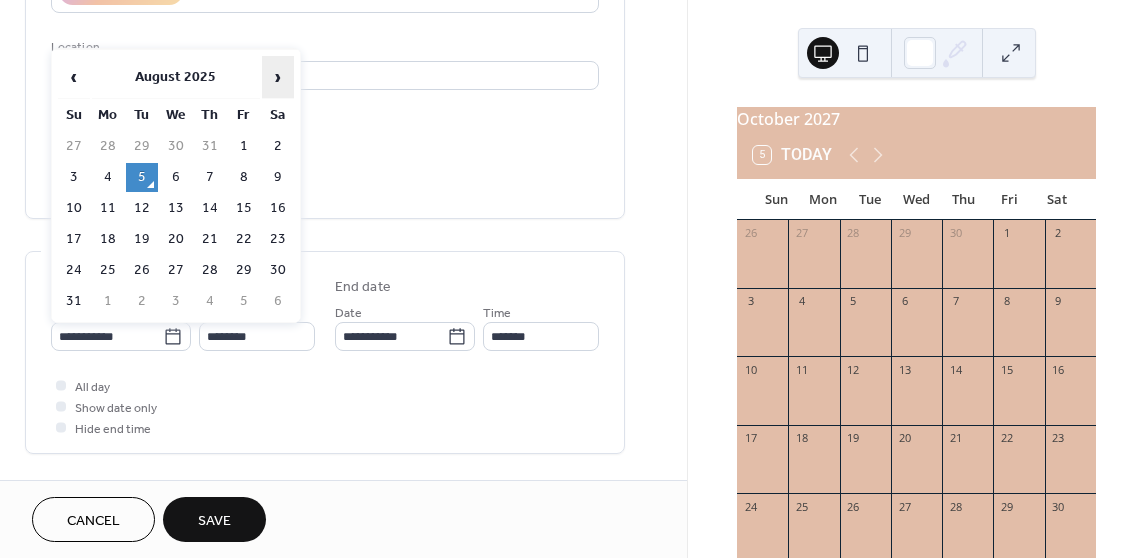 click on "›" at bounding box center [278, 77] 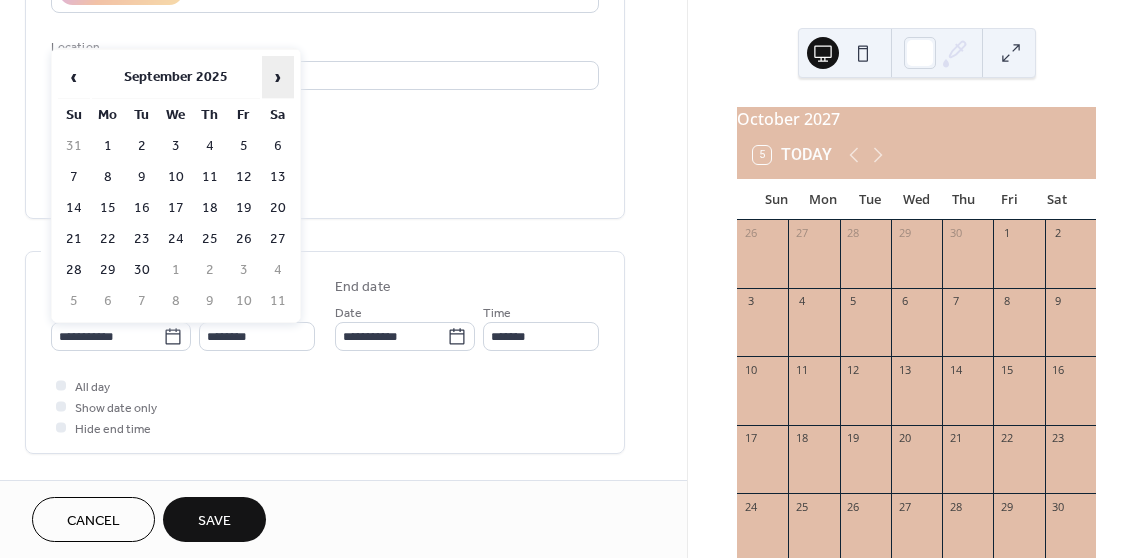 click on "›" at bounding box center (278, 77) 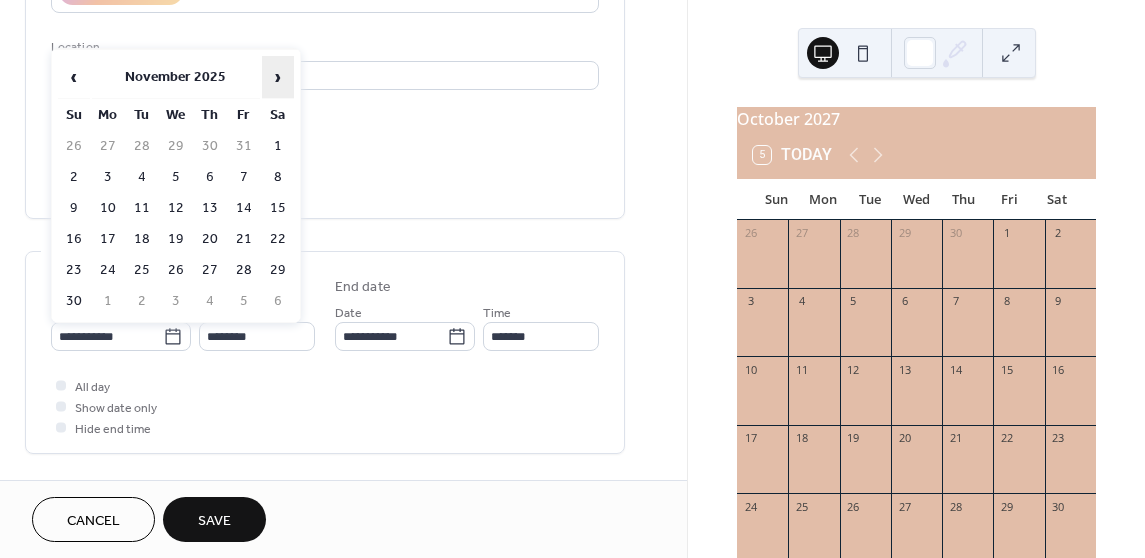 click on "›" at bounding box center [278, 77] 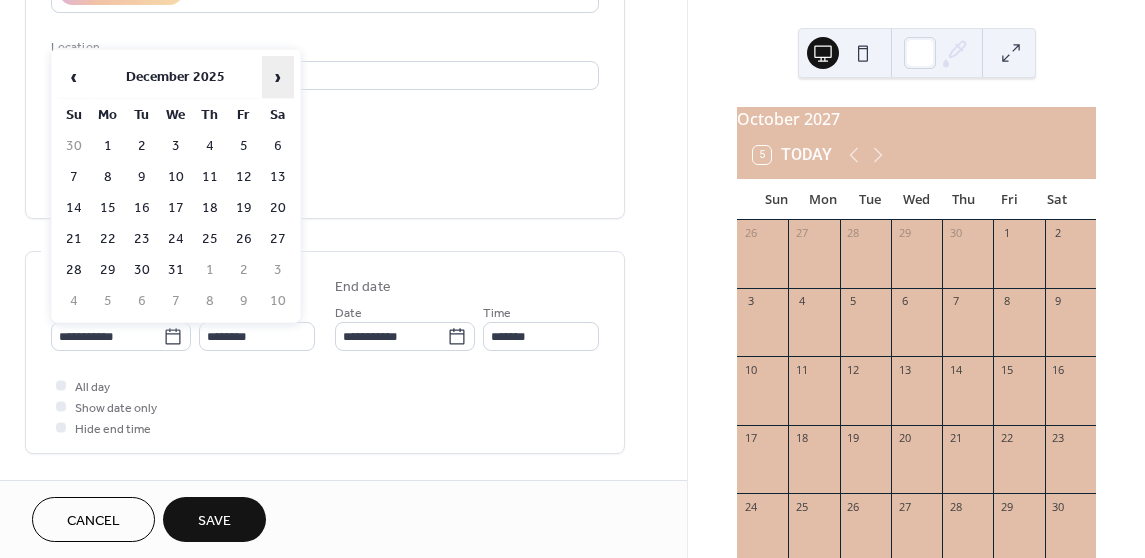 click on "›" at bounding box center [278, 77] 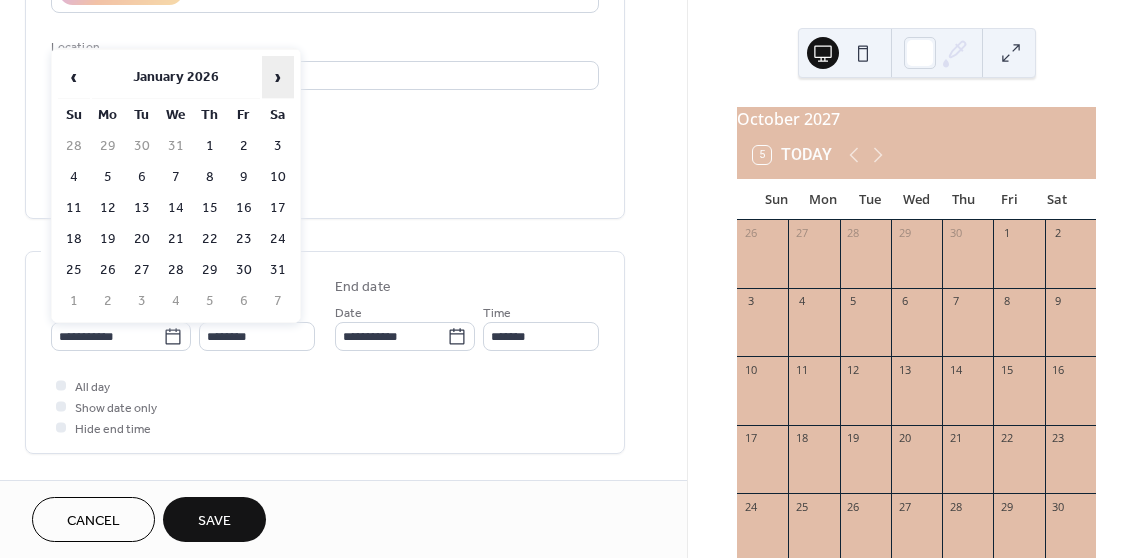 click on "›" at bounding box center (278, 77) 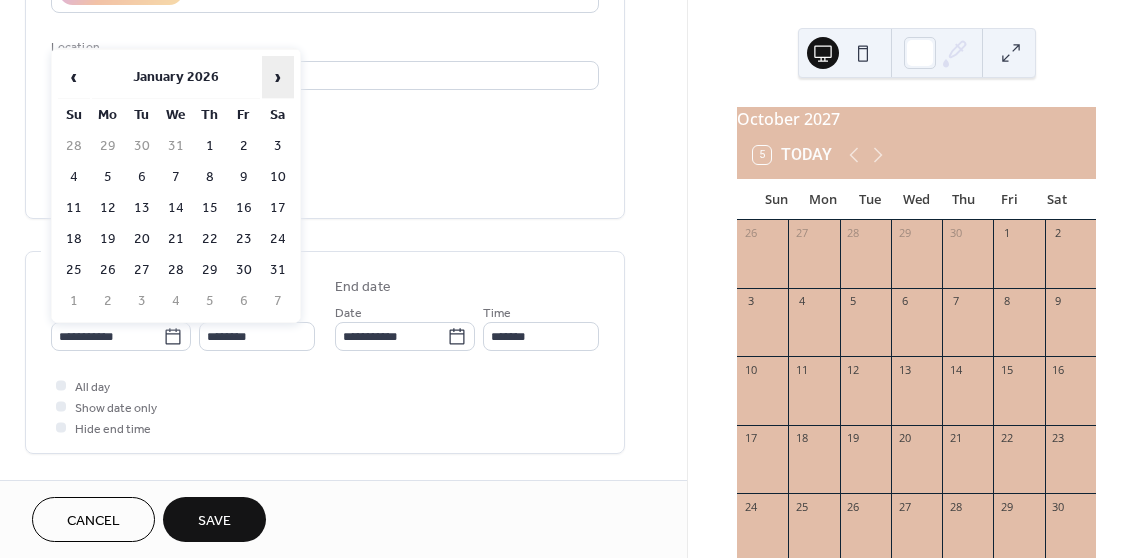 click on "›" at bounding box center [278, 77] 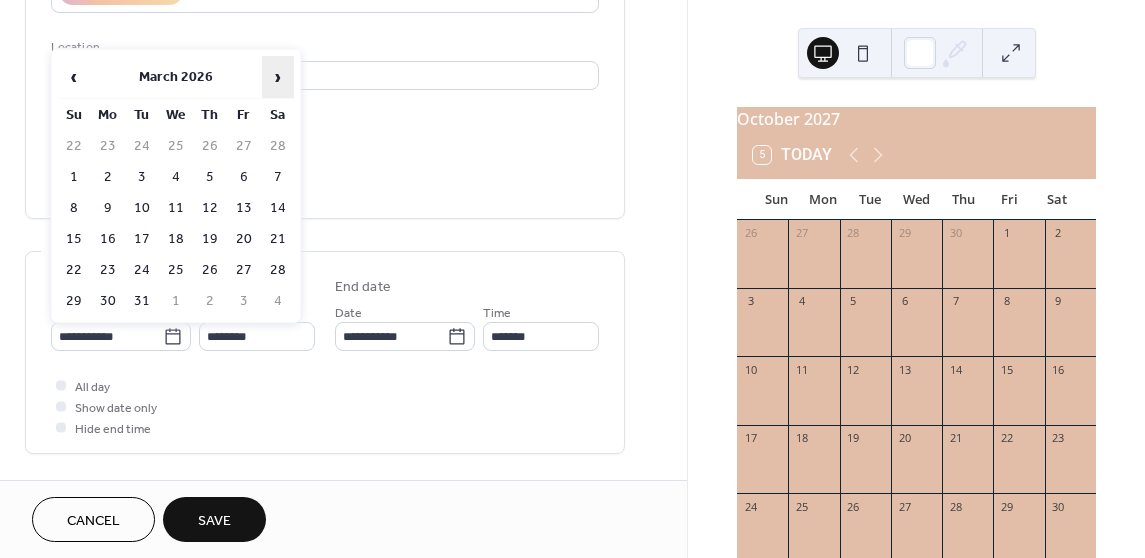click on "›" at bounding box center (278, 77) 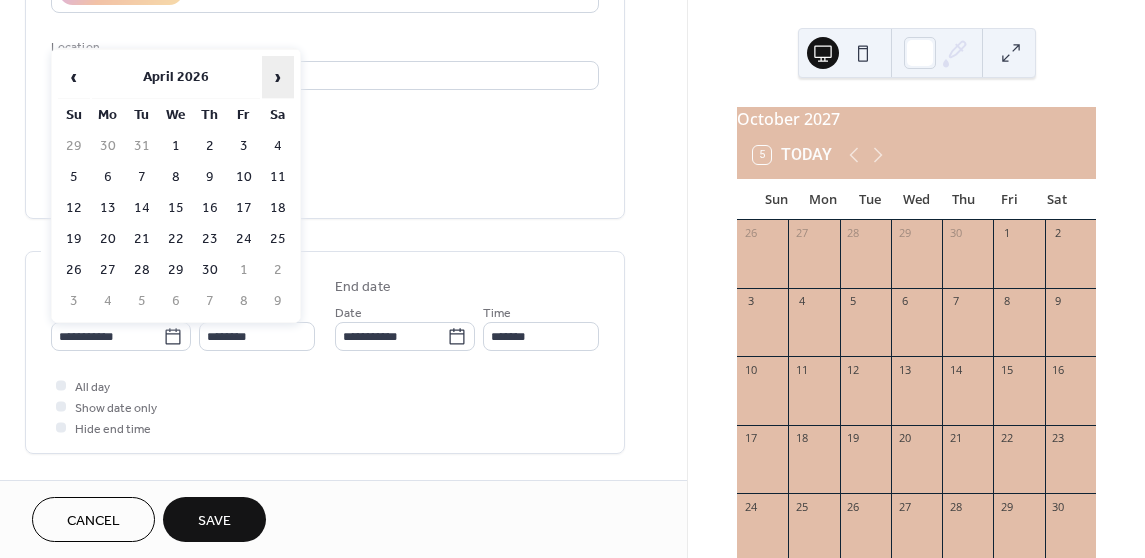 click on "›" at bounding box center (278, 77) 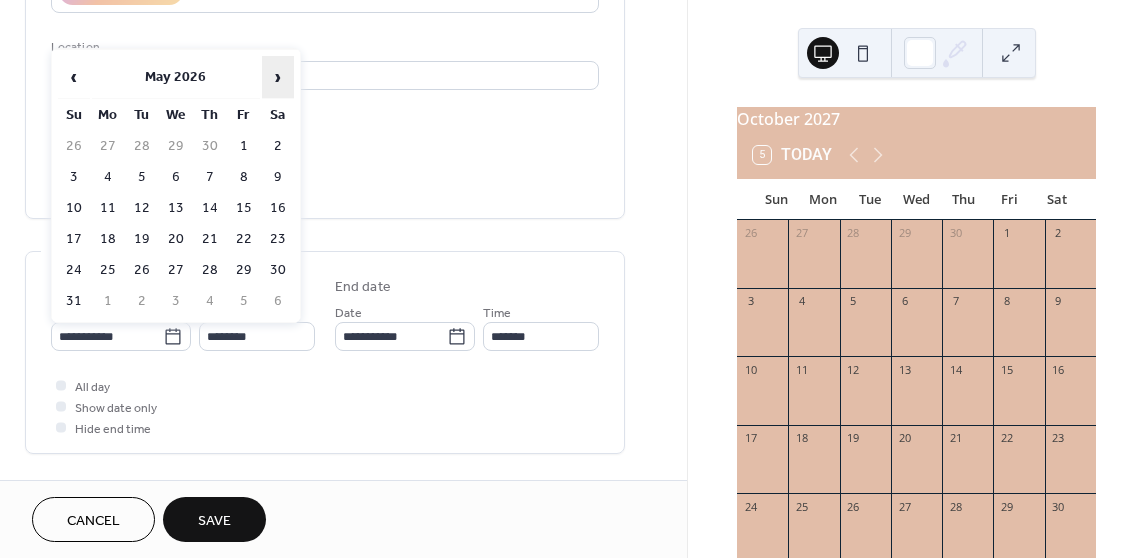 click on "›" at bounding box center (278, 77) 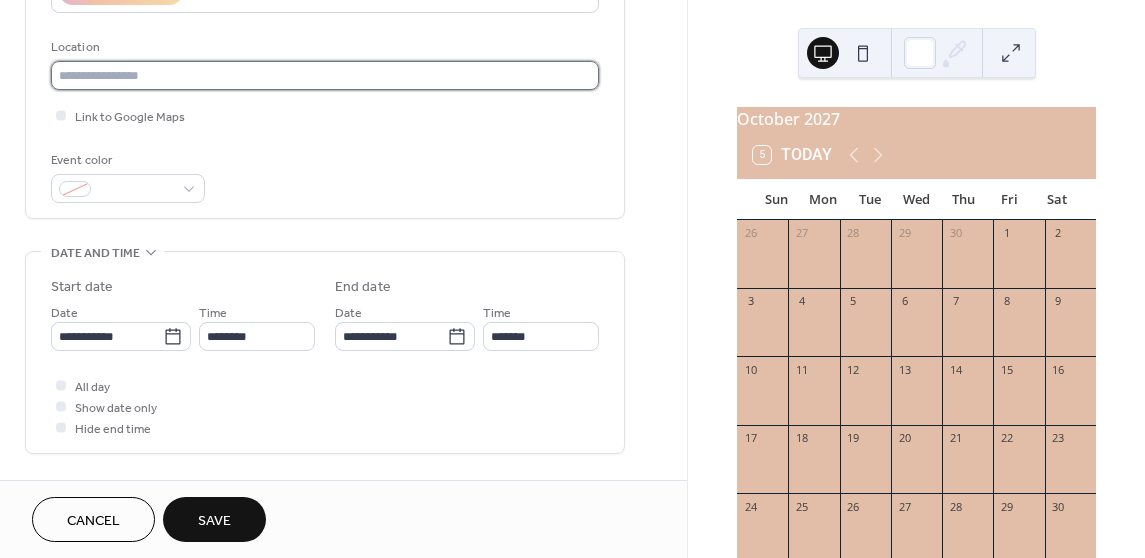 click at bounding box center [325, 75] 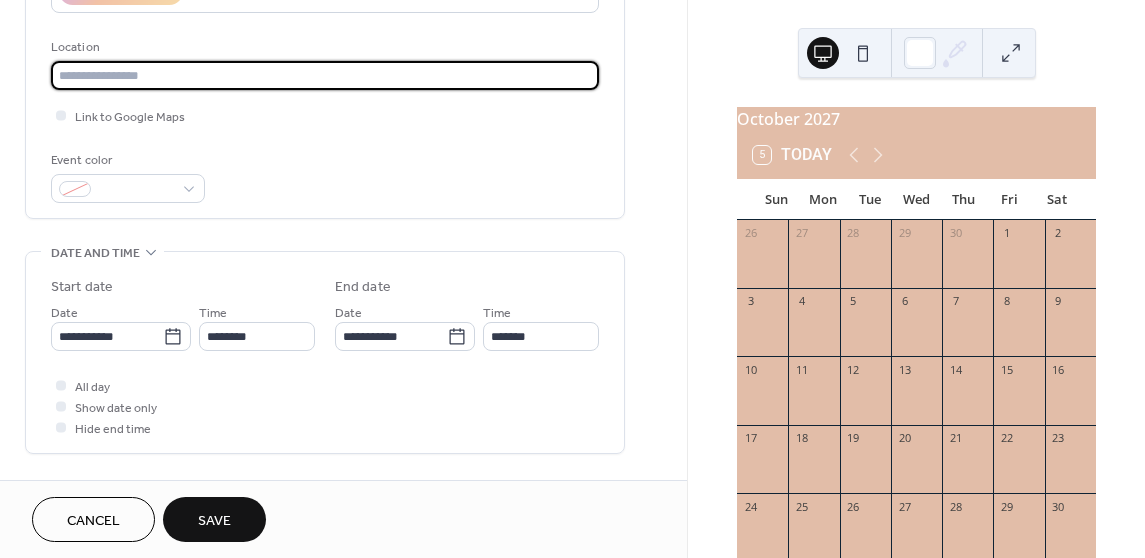 click at bounding box center (325, 75) 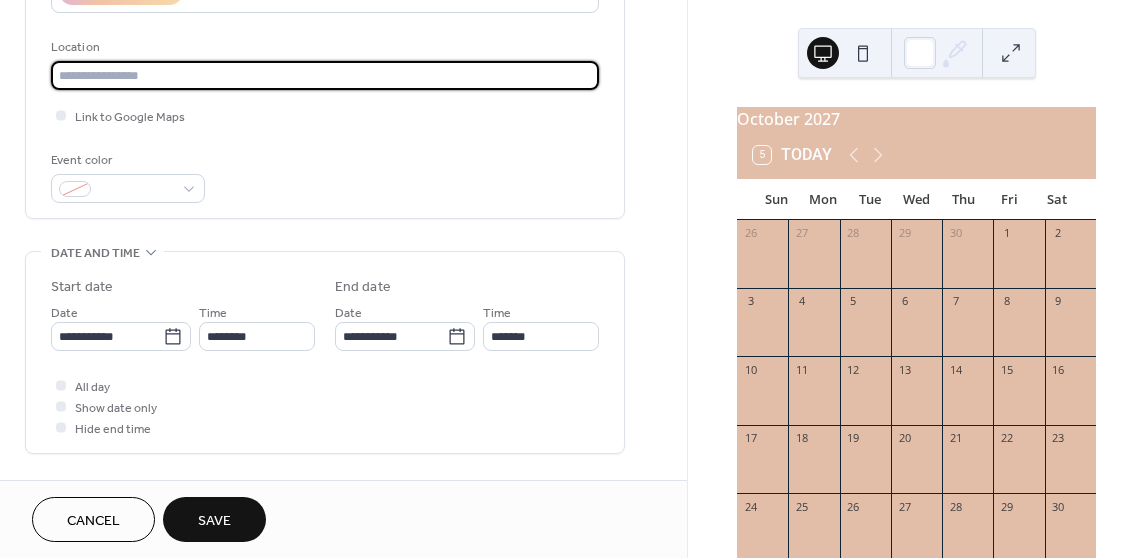 click on "Title ****** Description AI Assistant Location Link to Google Maps Event color" at bounding box center [325, -30] 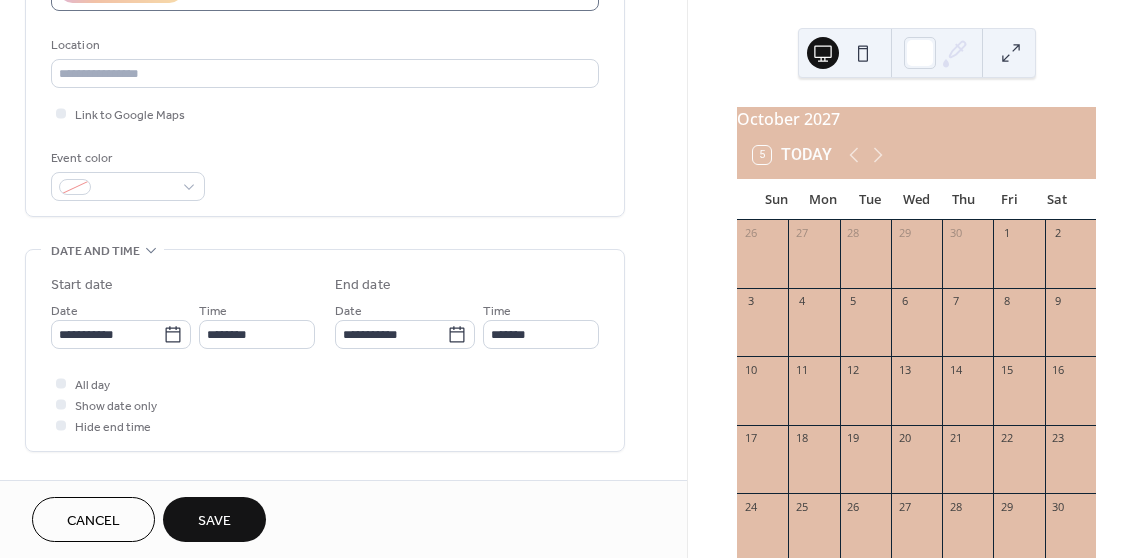 scroll, scrollTop: 500, scrollLeft: 0, axis: vertical 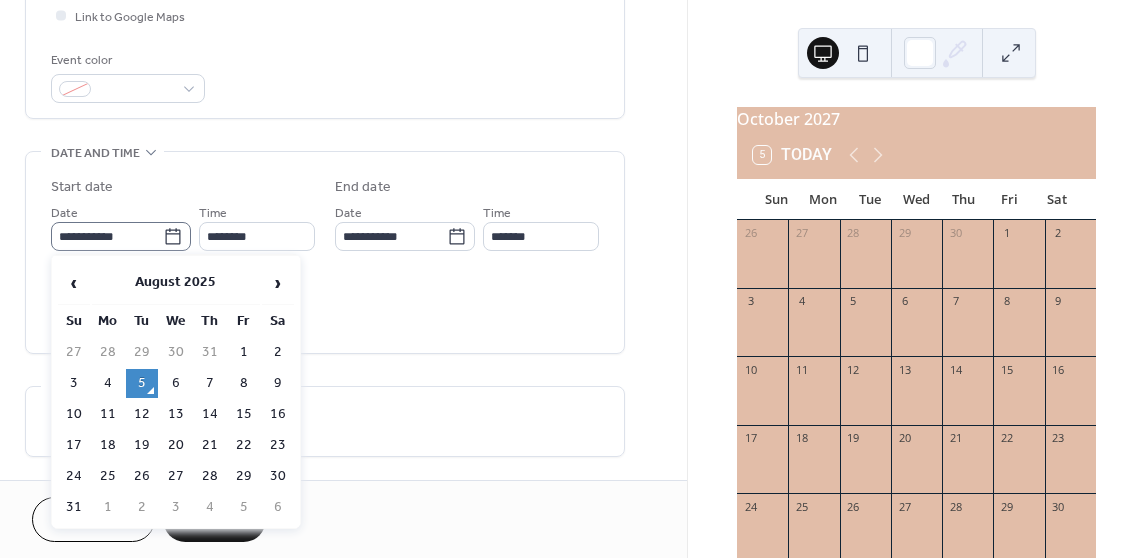 click 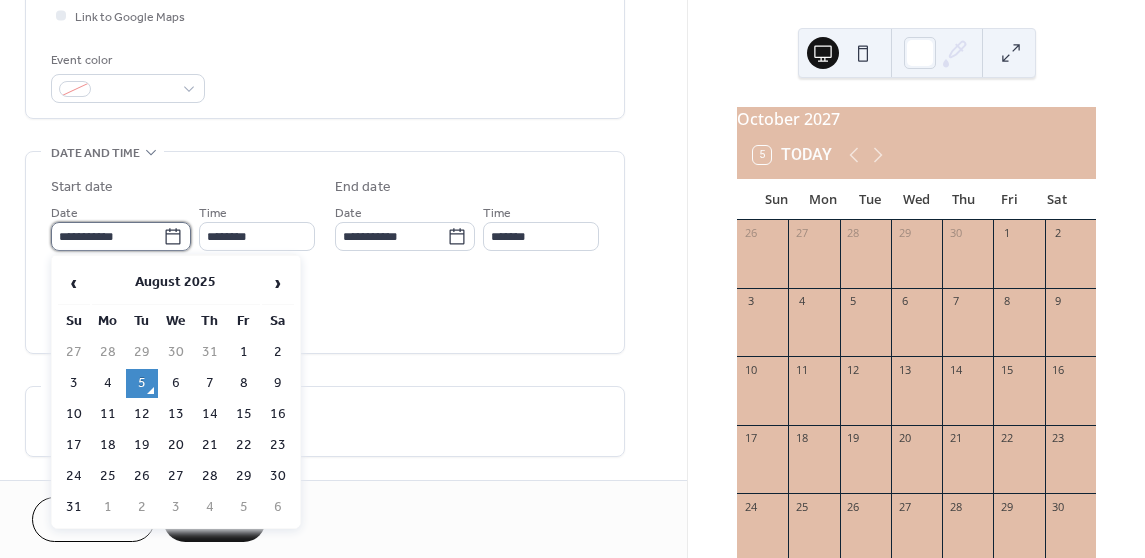 click on "**********" at bounding box center [107, 236] 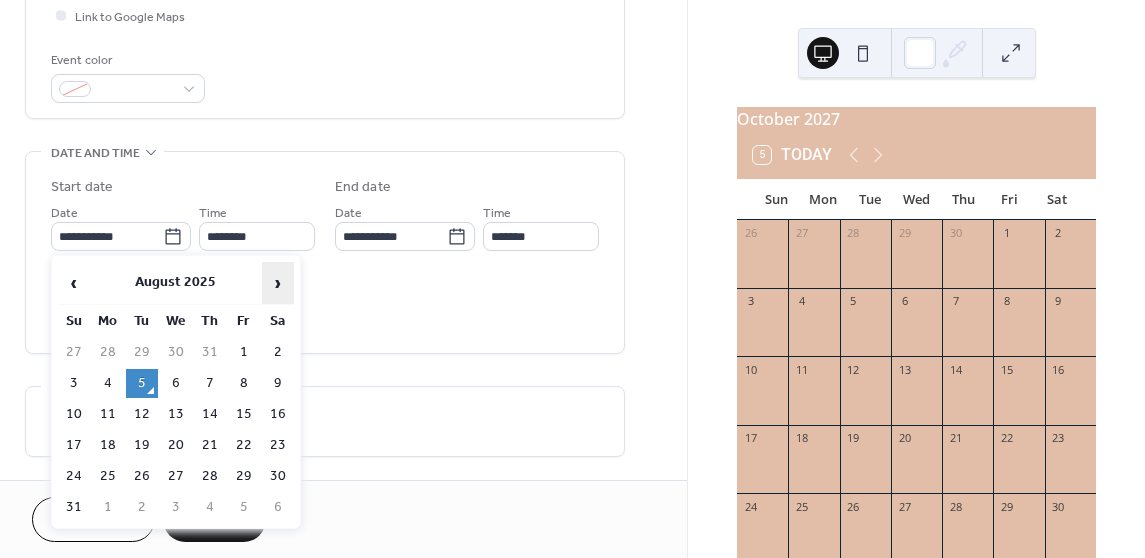 click on "›" at bounding box center (278, 283) 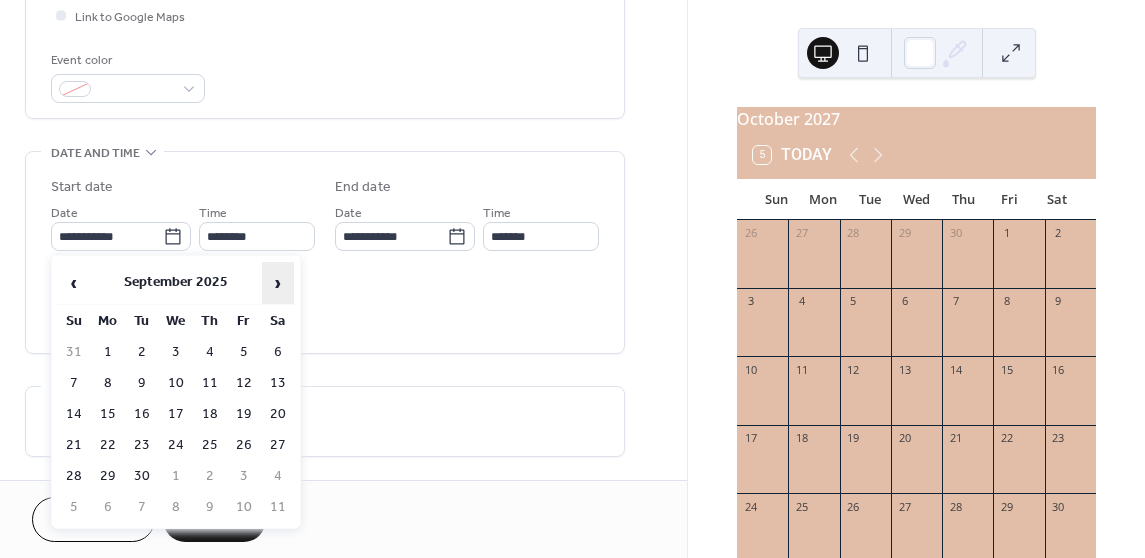 click on "›" at bounding box center [278, 283] 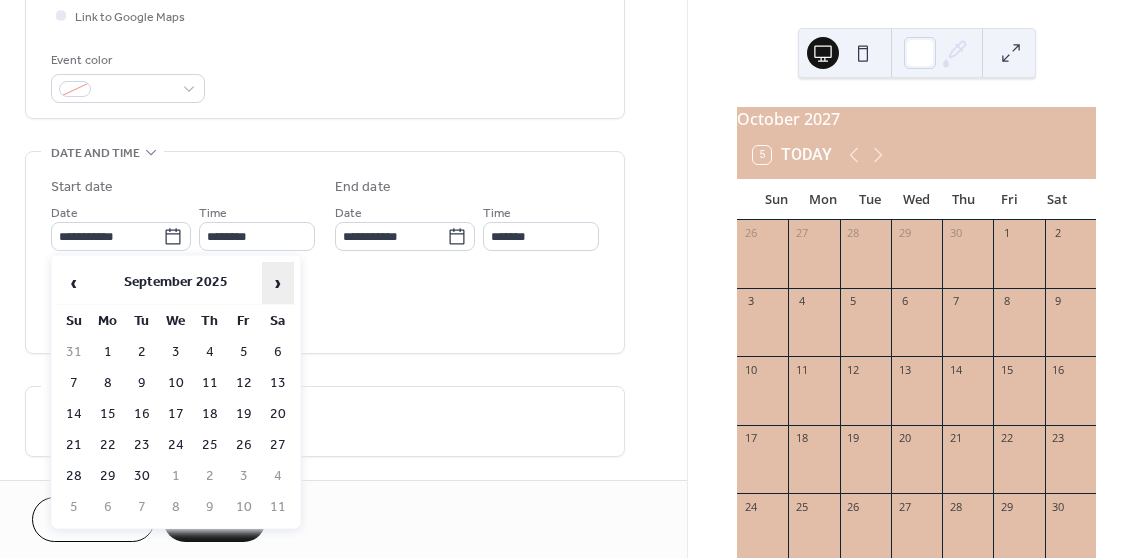 click on "›" at bounding box center (278, 283) 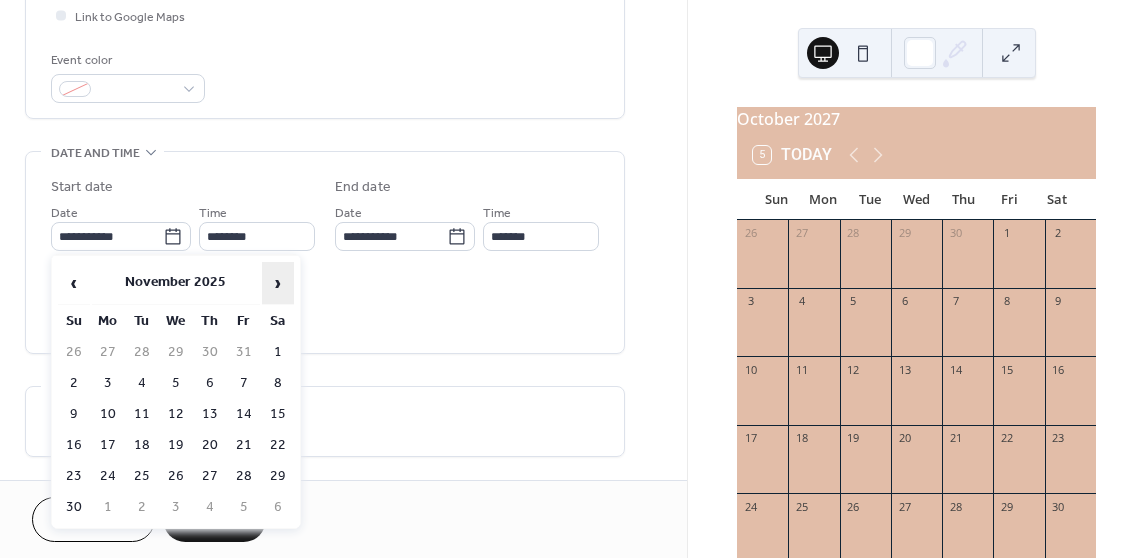 click on "›" at bounding box center [278, 283] 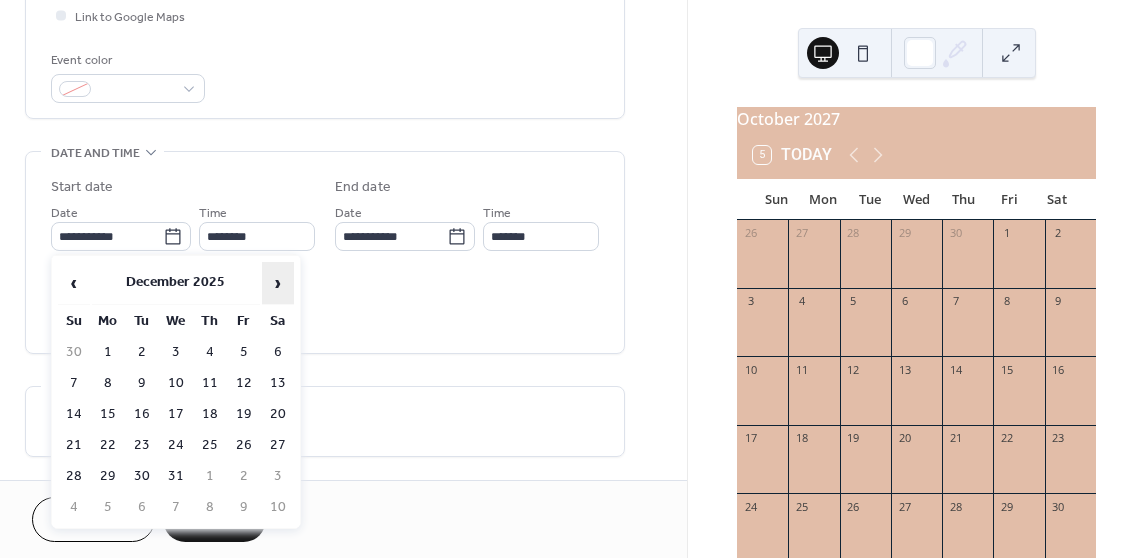 click on "›" at bounding box center (278, 283) 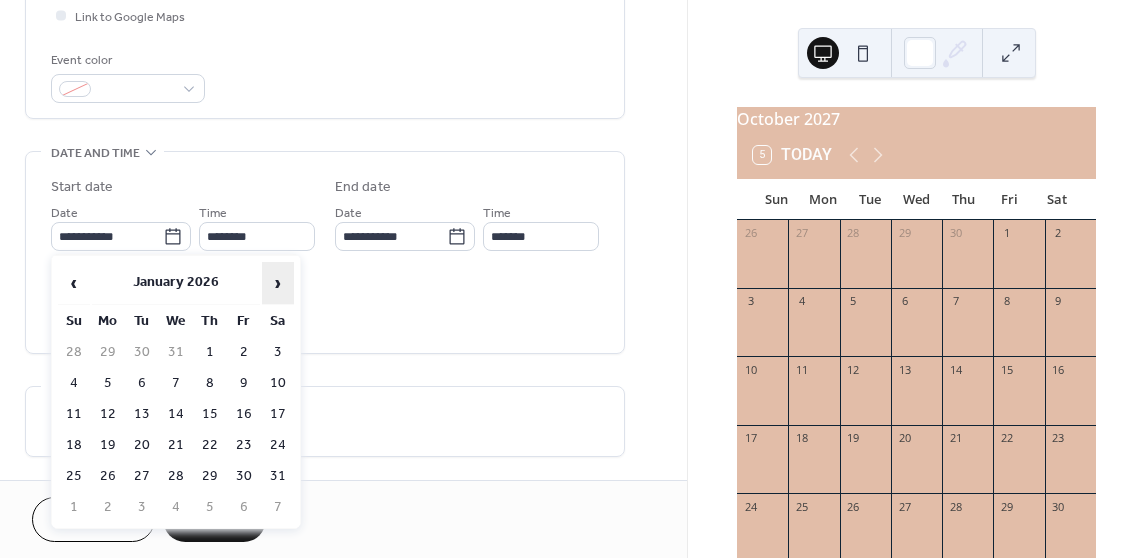 click on "›" at bounding box center (278, 283) 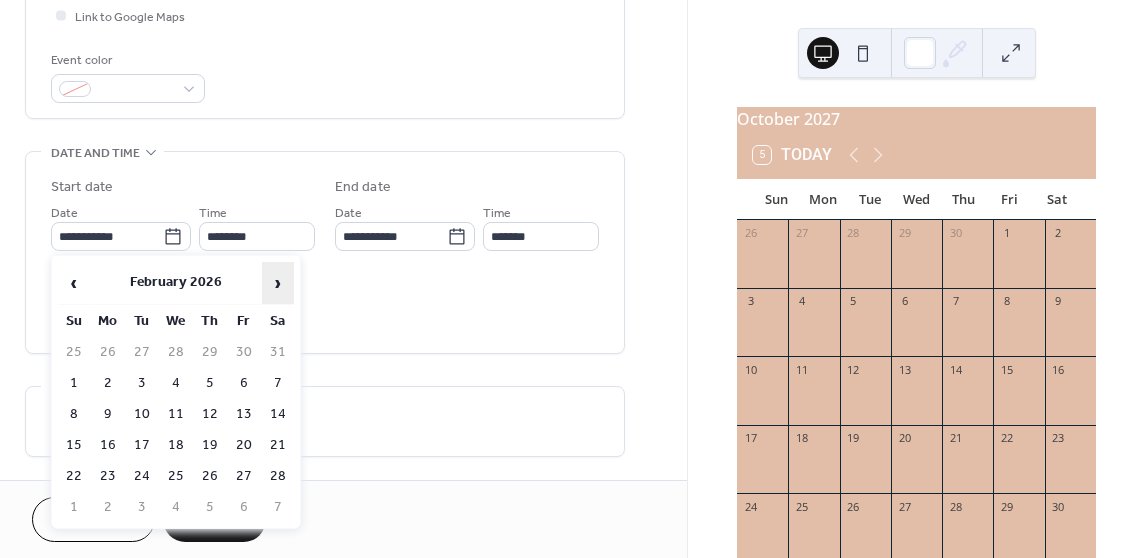 click on "›" at bounding box center (278, 283) 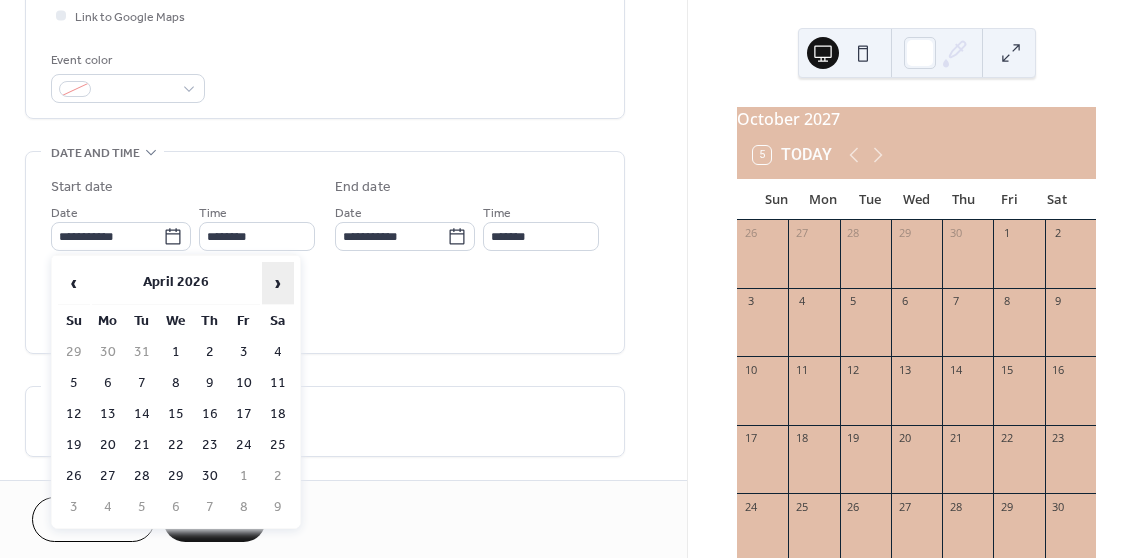 click on "›" at bounding box center (278, 283) 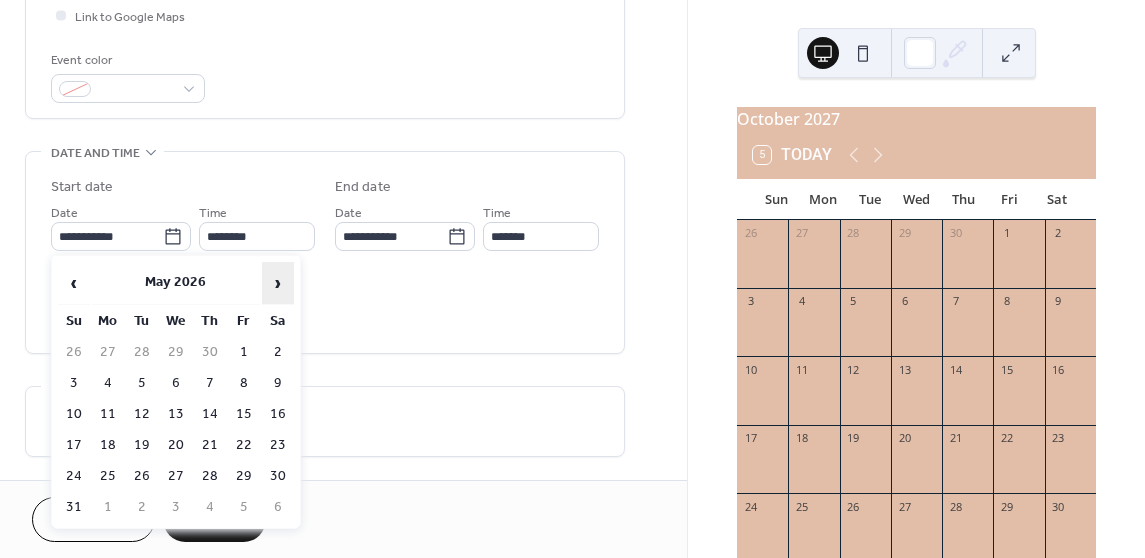 click on "›" at bounding box center [278, 283] 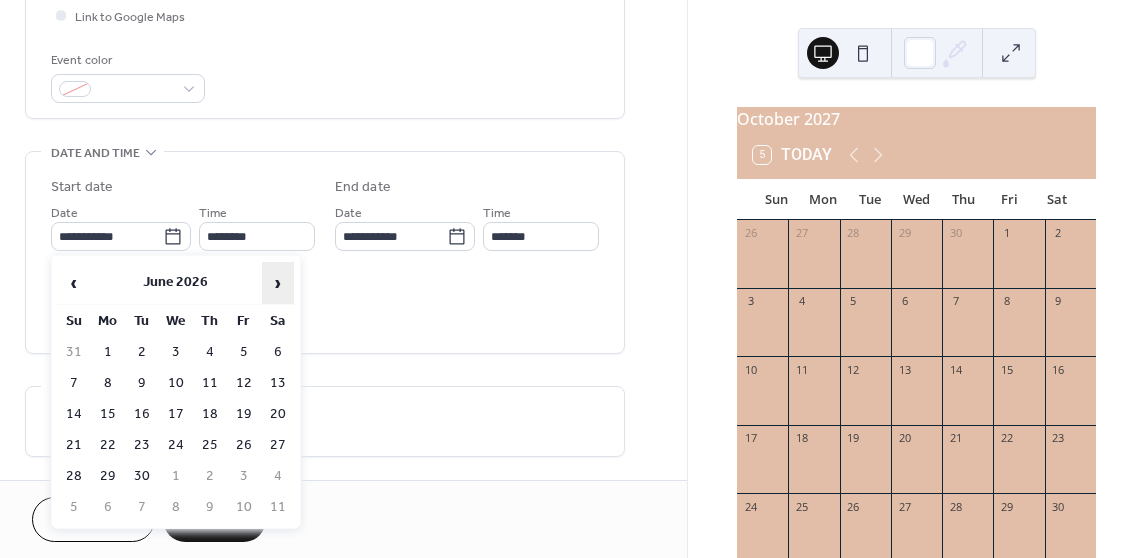 click on "›" at bounding box center (278, 283) 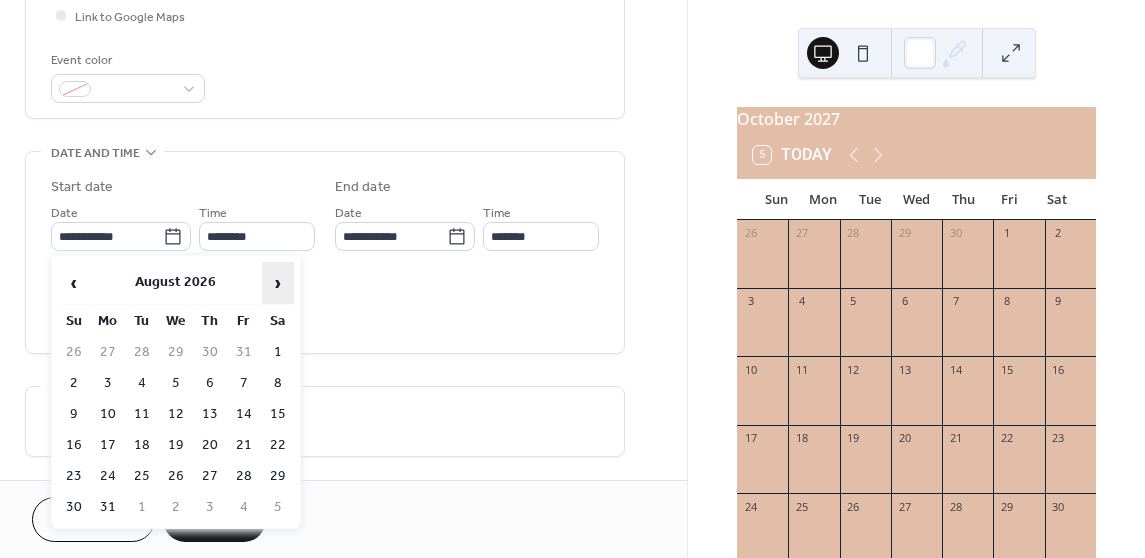 click on "›" at bounding box center [278, 283] 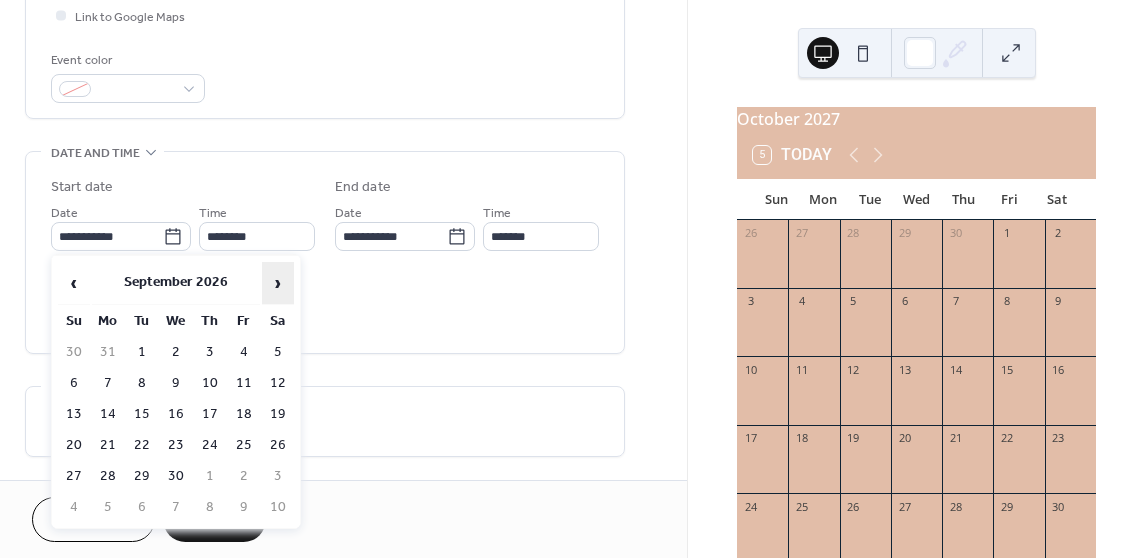 click on "›" at bounding box center (278, 283) 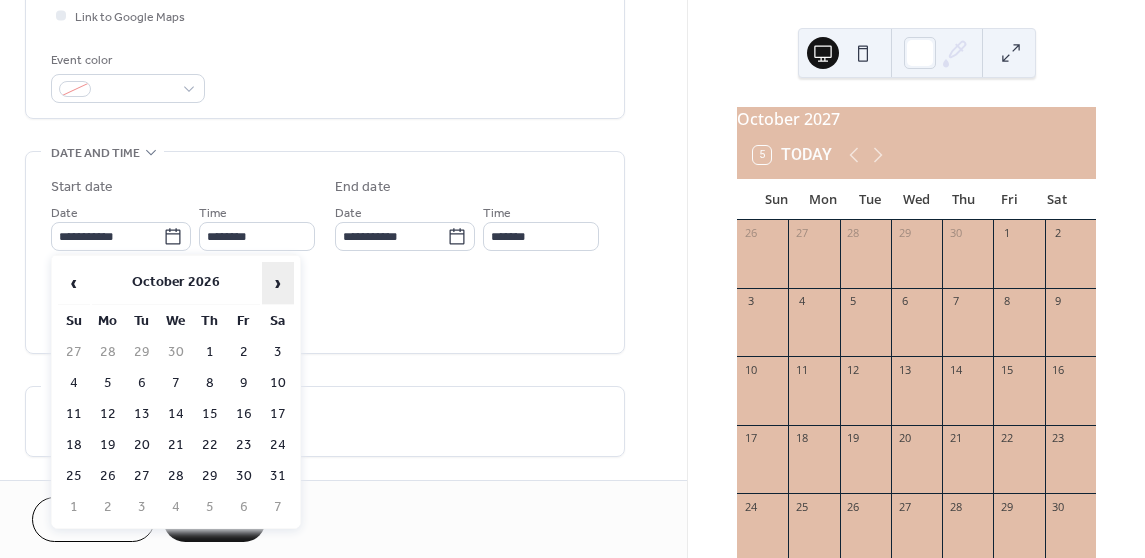 click on "›" at bounding box center (278, 283) 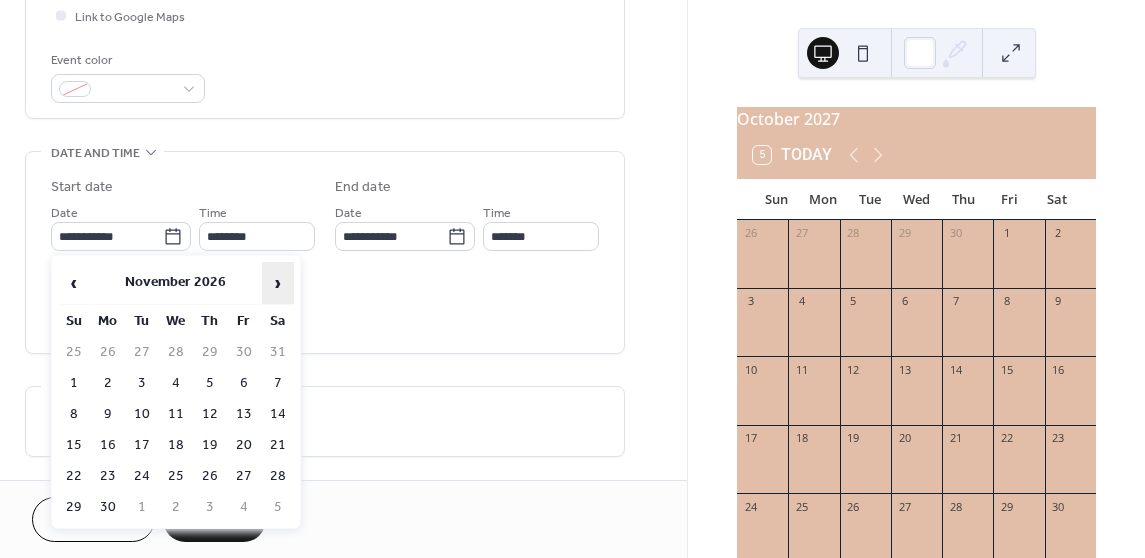 click on "›" at bounding box center (278, 283) 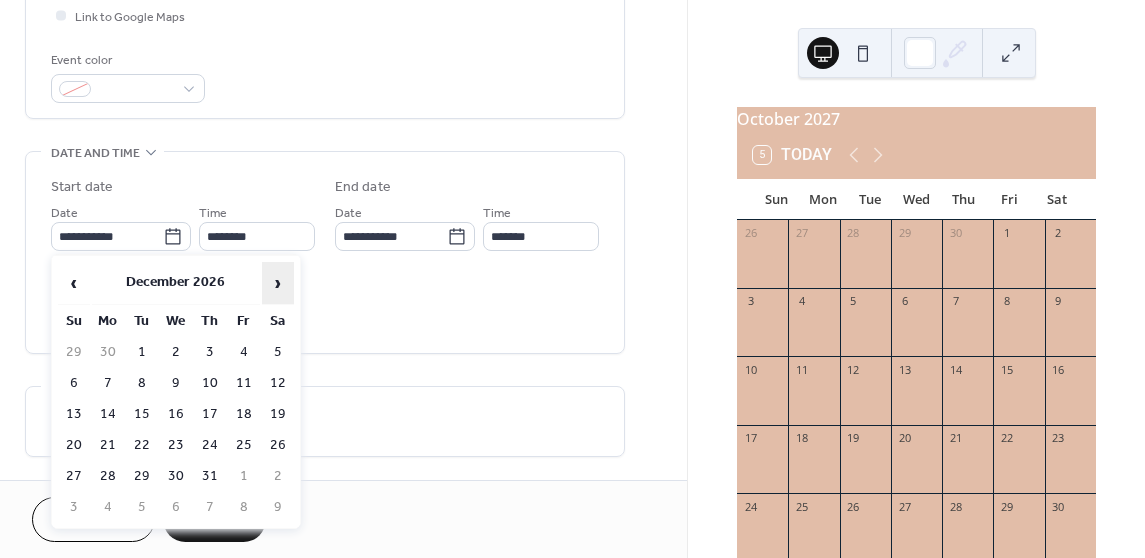 click on "›" at bounding box center [278, 283] 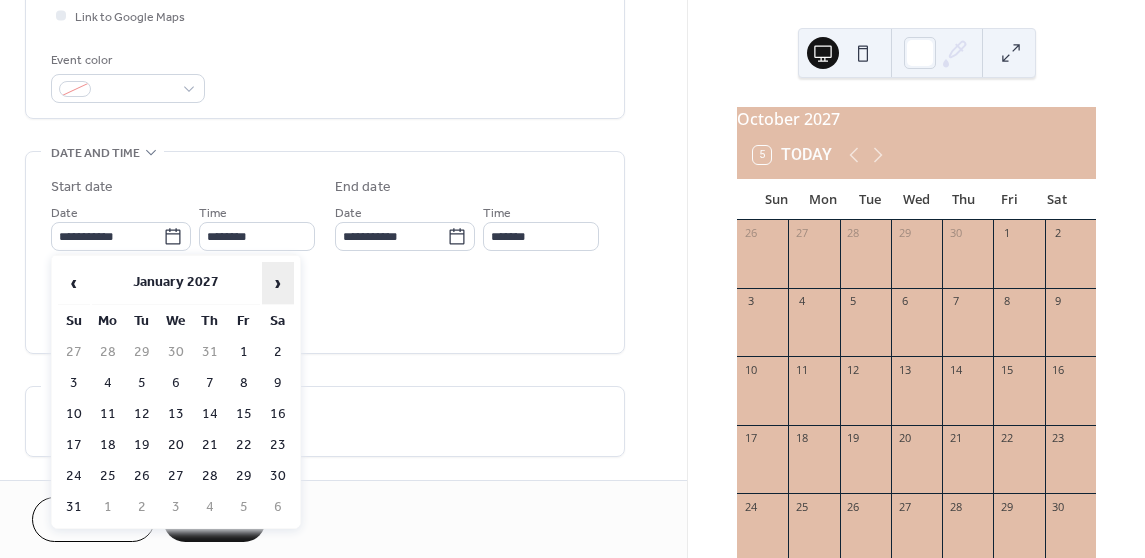 click on "›" at bounding box center [278, 283] 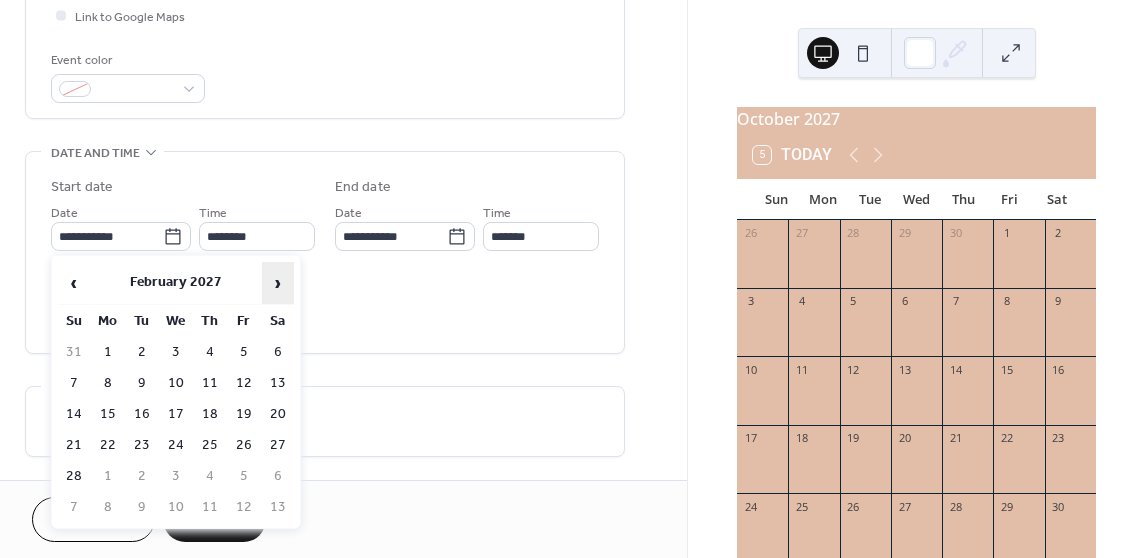 click on "›" at bounding box center [278, 283] 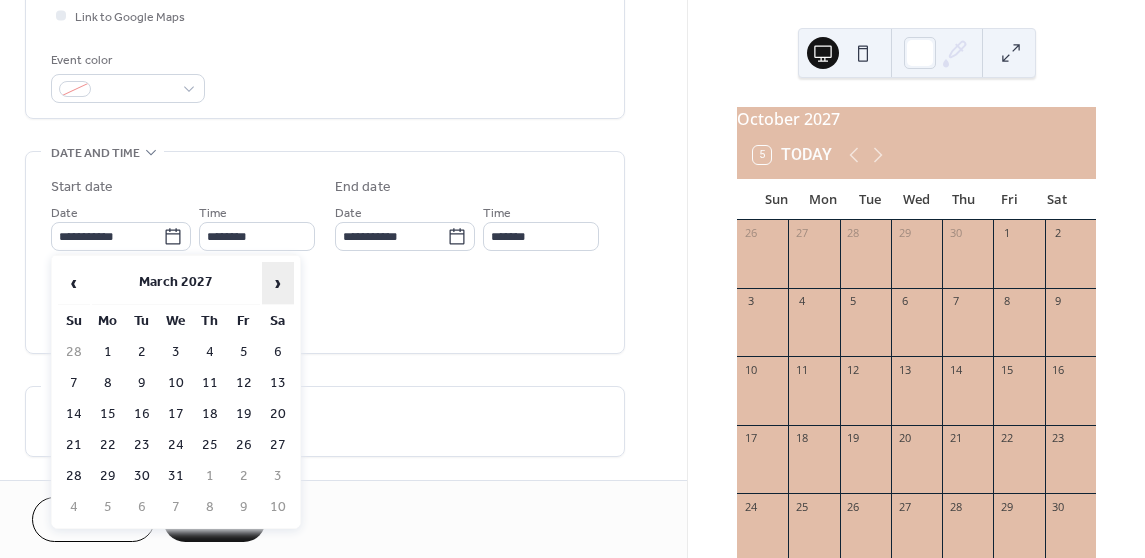 click on "›" at bounding box center (278, 283) 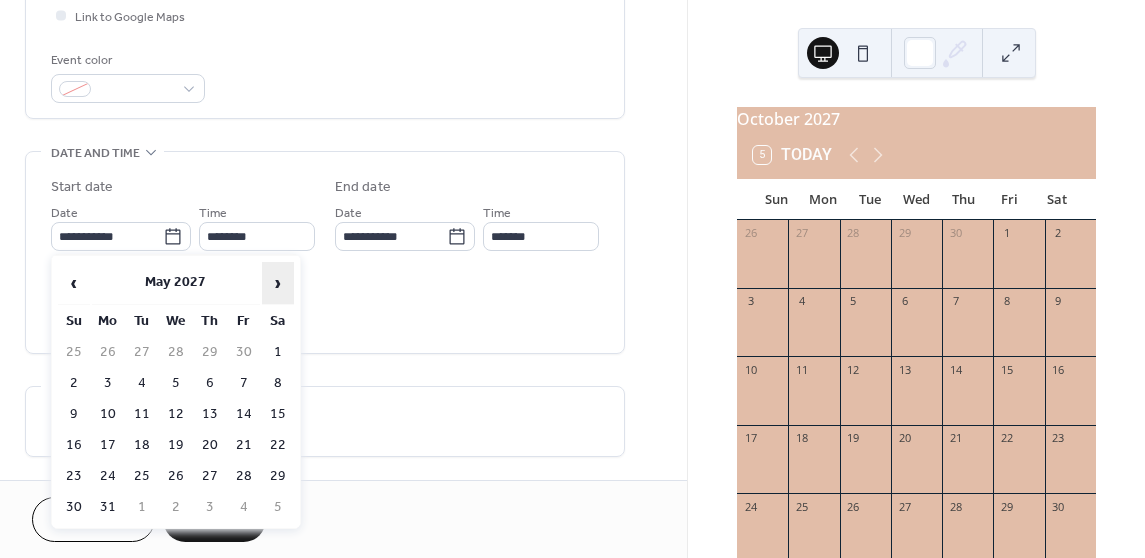 click on "›" at bounding box center (278, 283) 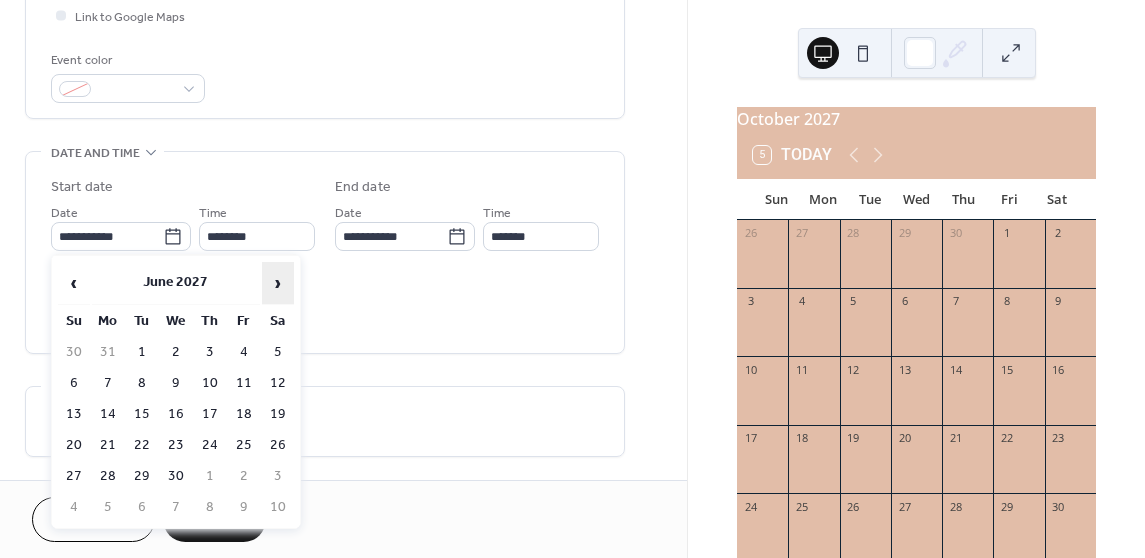 click on "›" at bounding box center (278, 283) 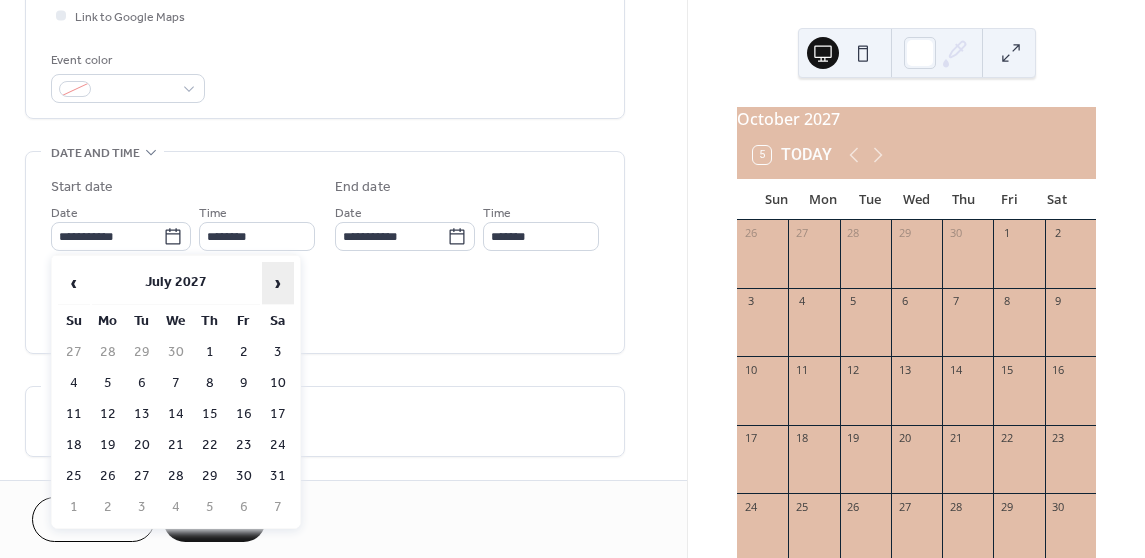 click on "›" at bounding box center (278, 283) 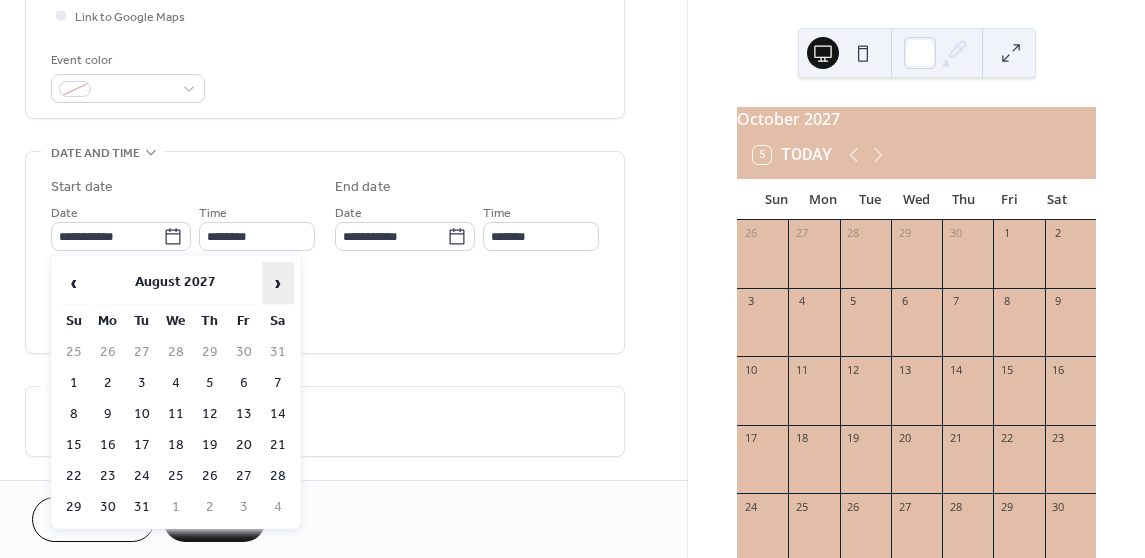click on "›" at bounding box center (278, 283) 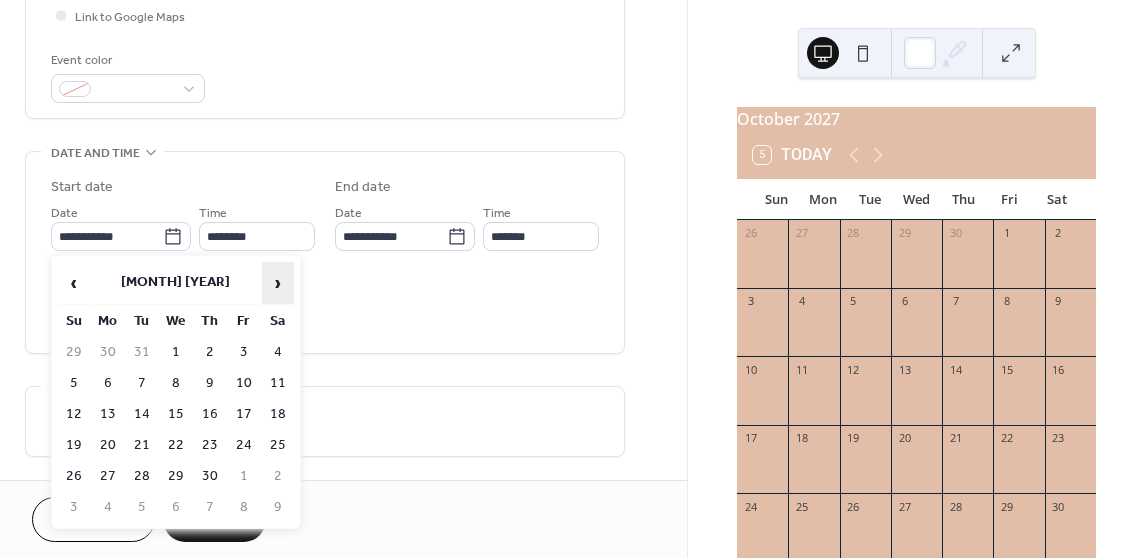 click on "›" at bounding box center [278, 283] 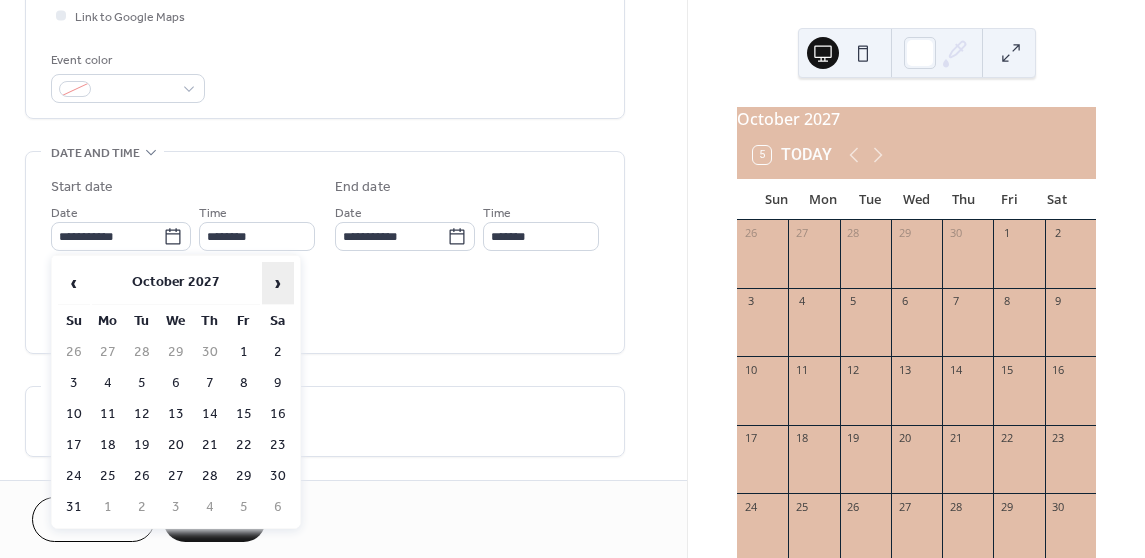 click on "›" at bounding box center (278, 283) 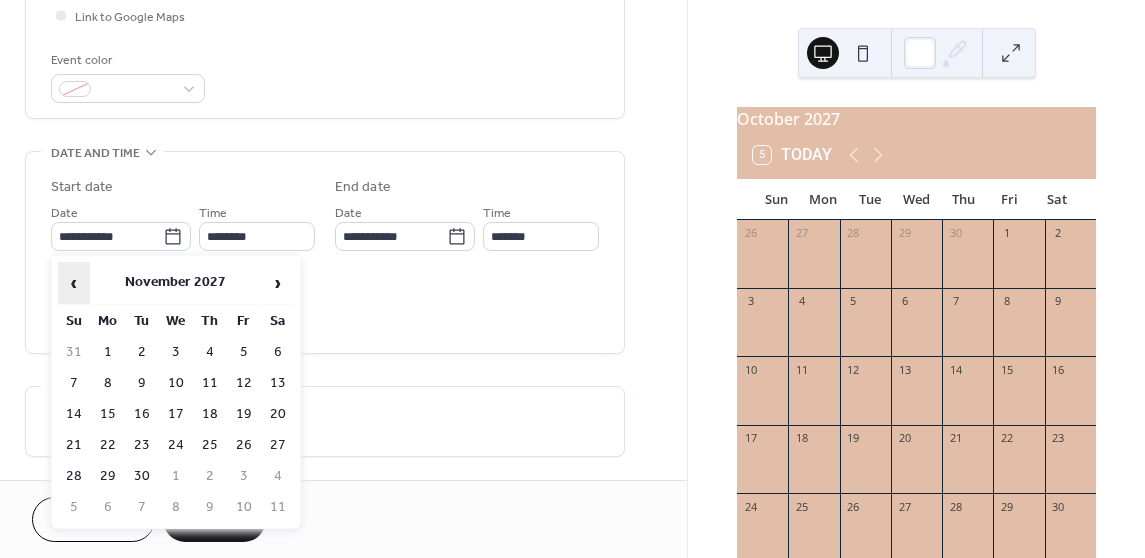 click on "‹" at bounding box center [74, 283] 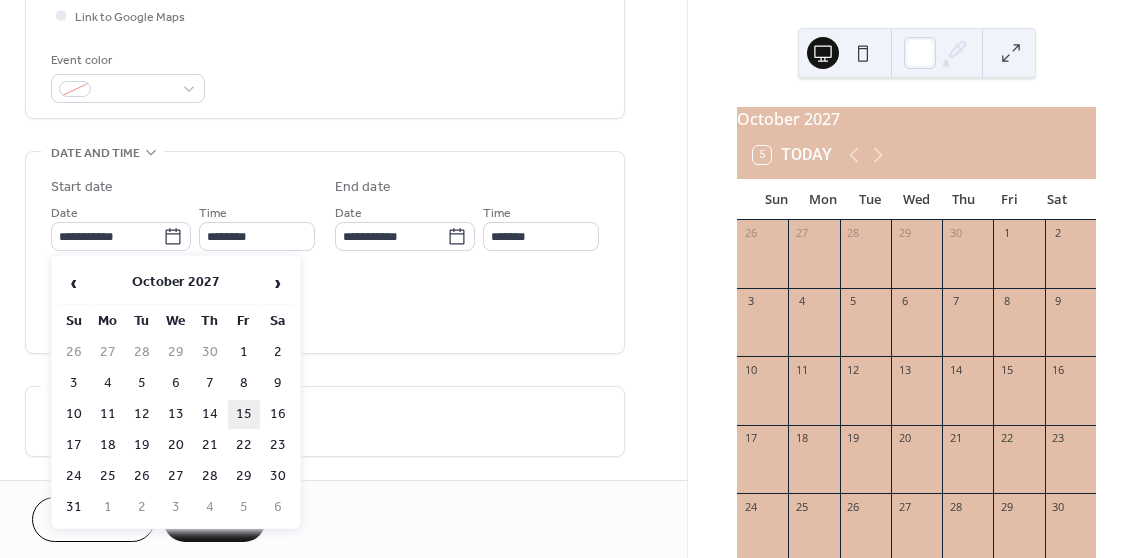 click on "15" at bounding box center (244, 414) 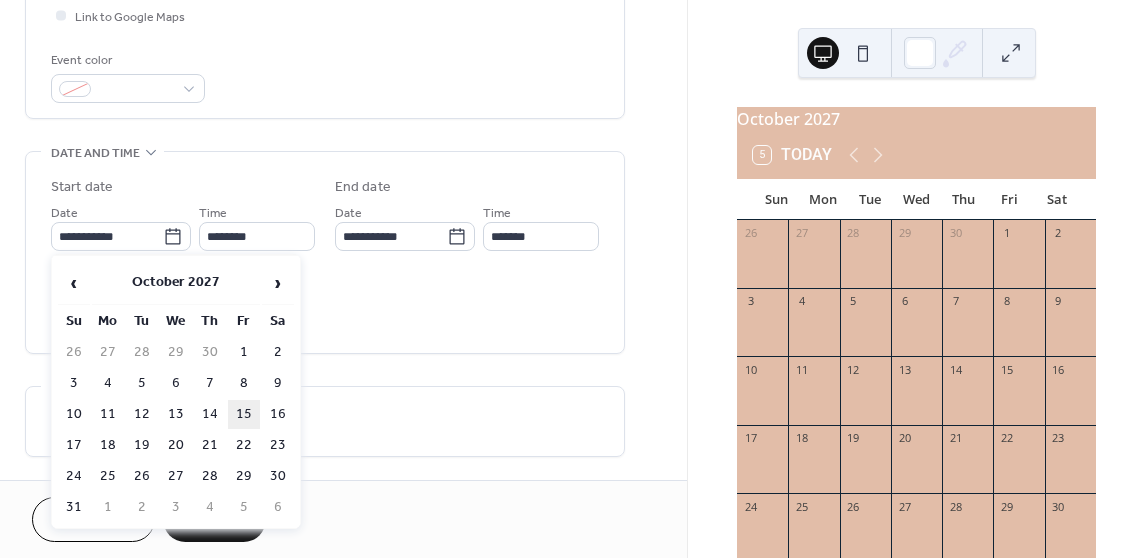 type on "**********" 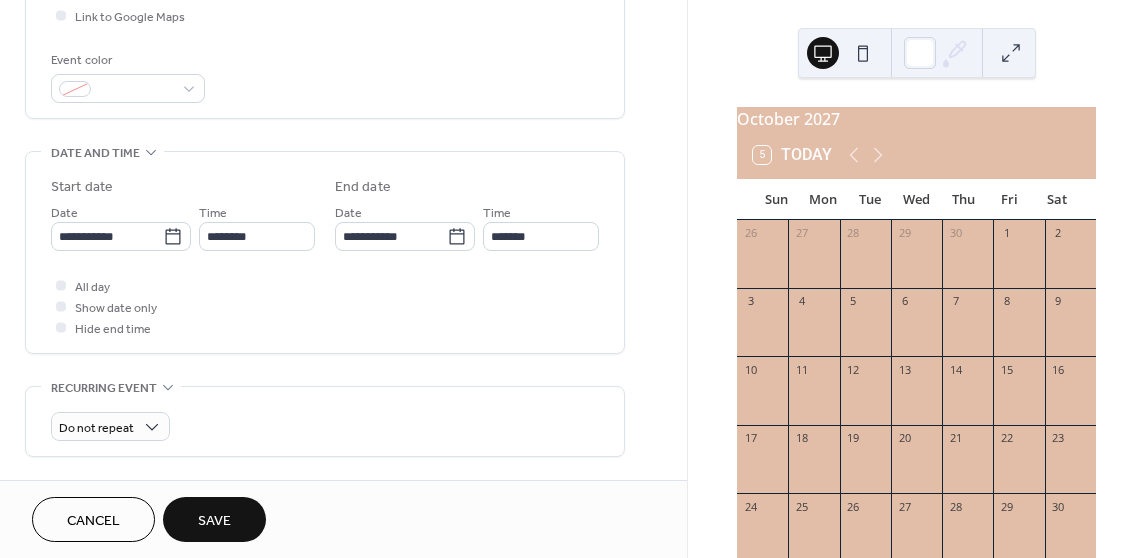 click on "Save" at bounding box center [214, 519] 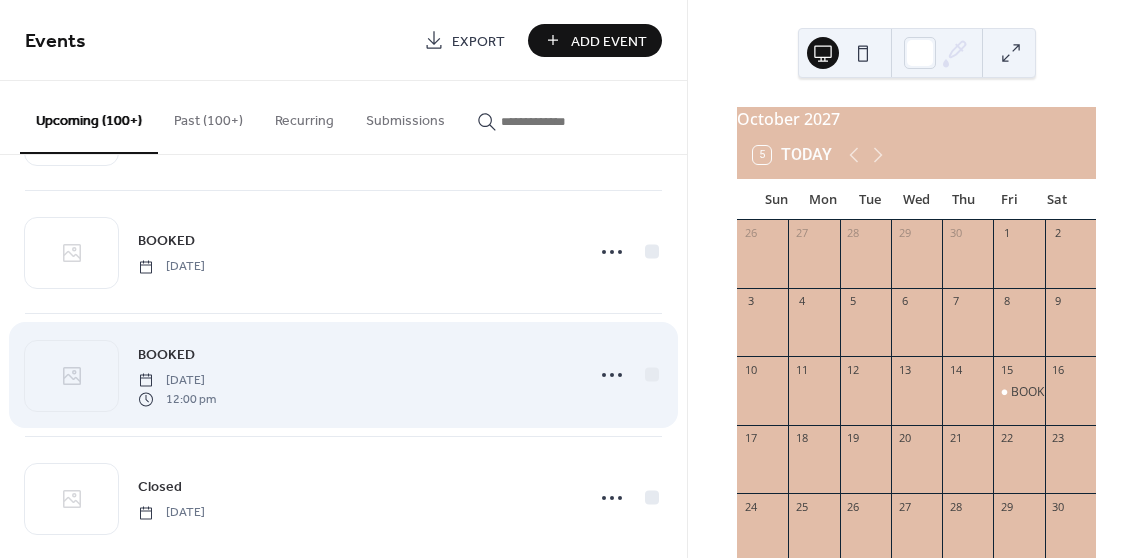 scroll, scrollTop: 9591, scrollLeft: 0, axis: vertical 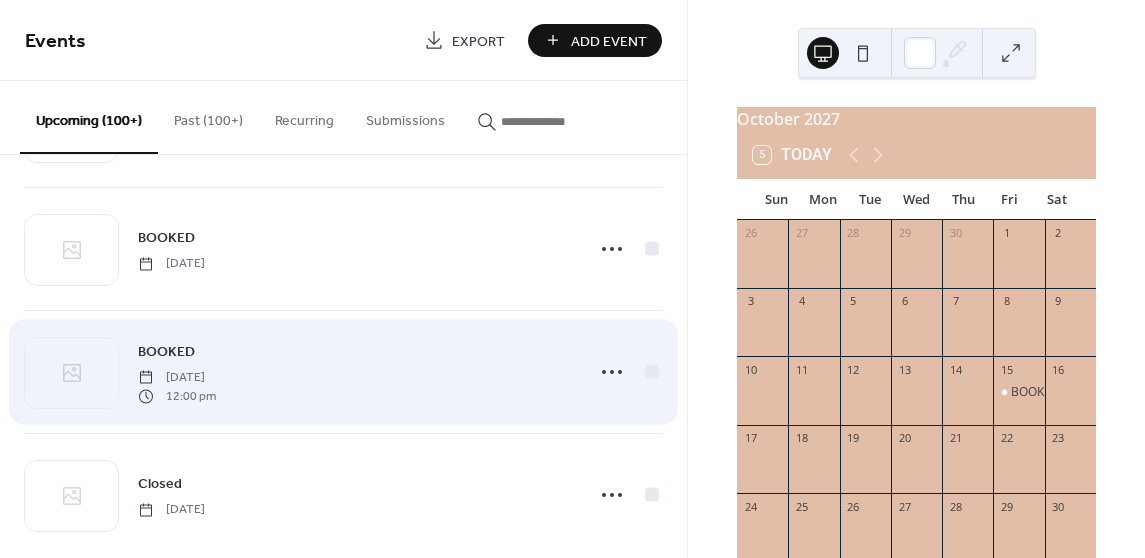 click on "BOOKED [DATE] [TIME]" at bounding box center (355, 372) 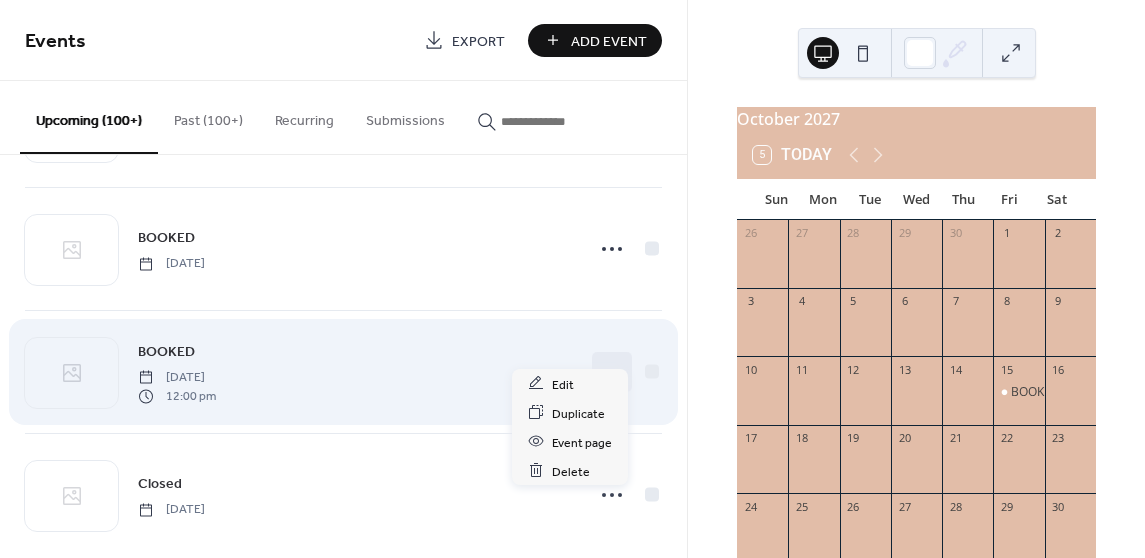 click 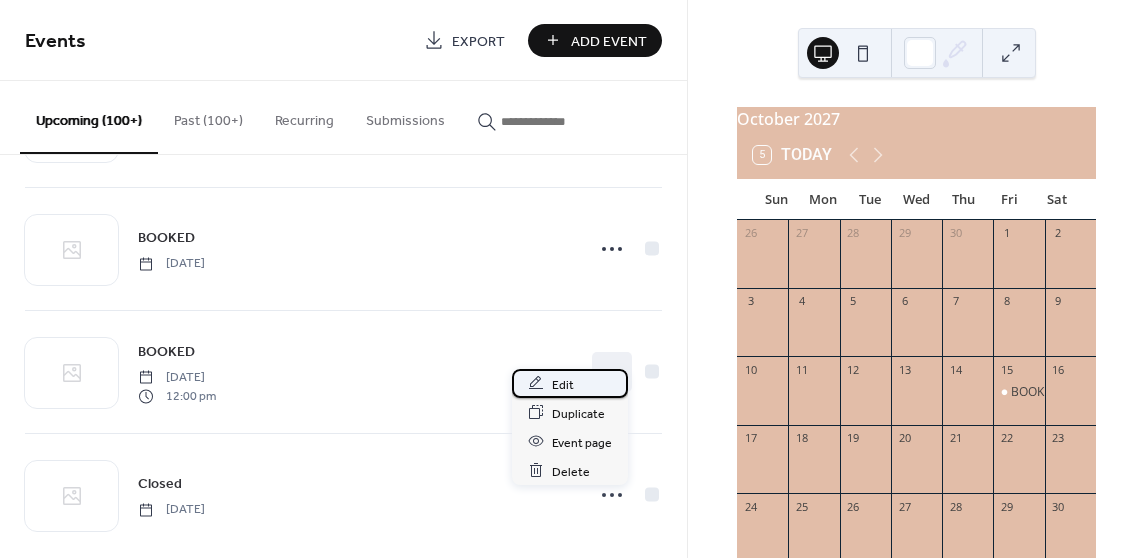 click on "Edit" at bounding box center [570, 383] 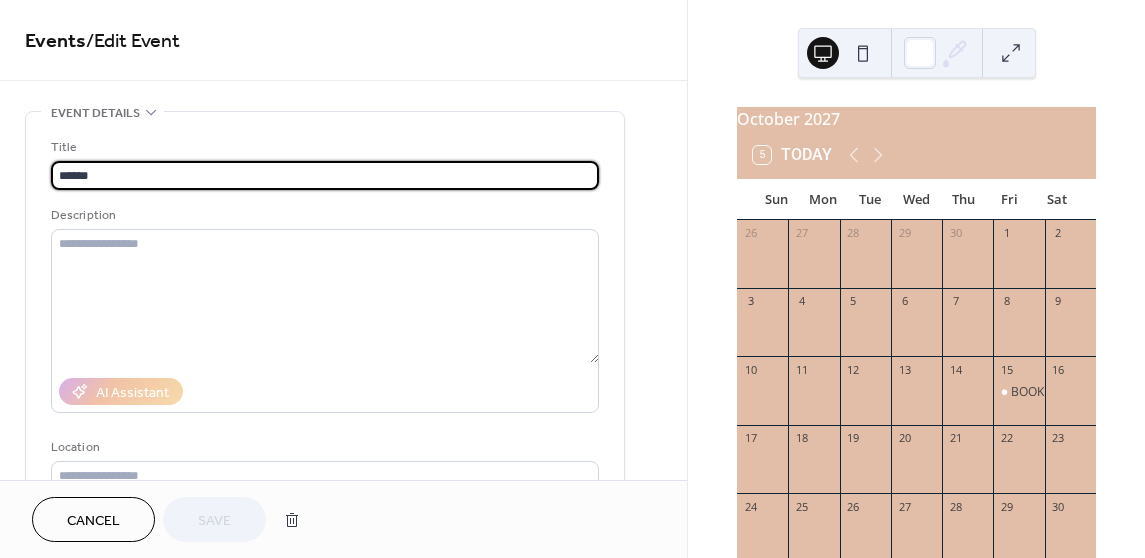 scroll, scrollTop: 500, scrollLeft: 0, axis: vertical 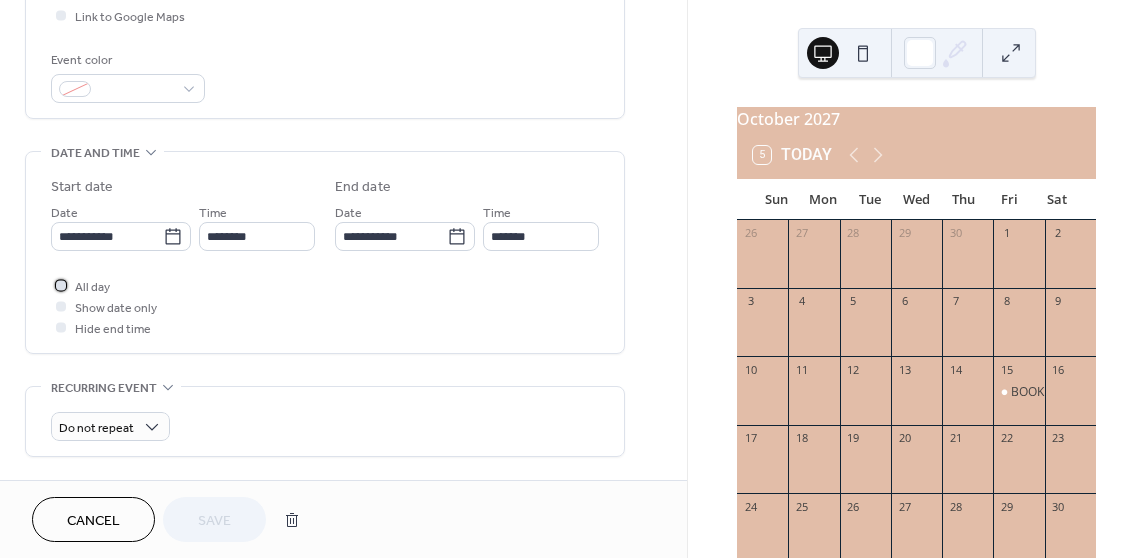 click at bounding box center [61, 285] 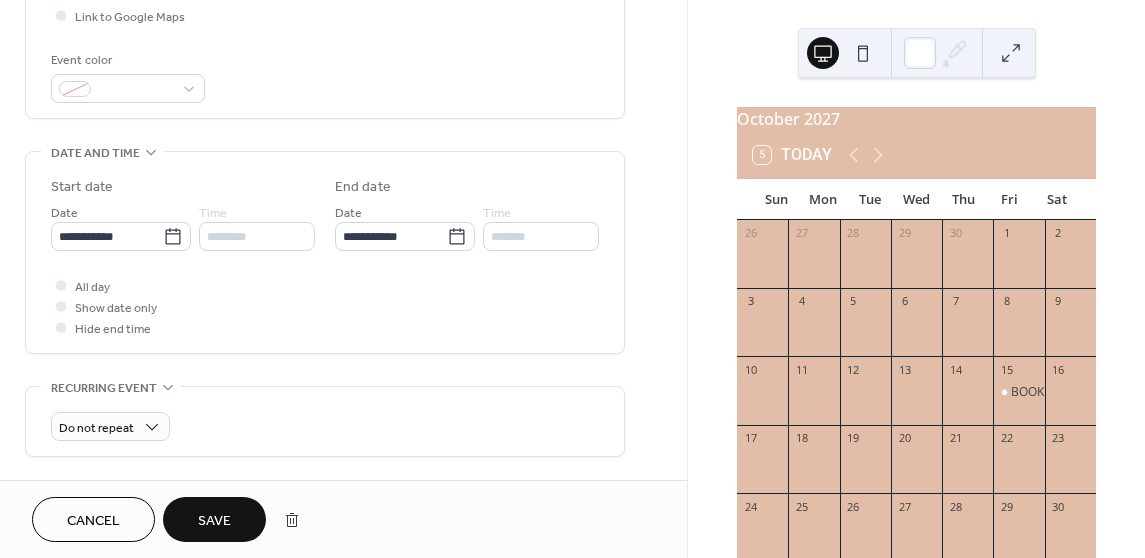 click on "Save" at bounding box center (214, 519) 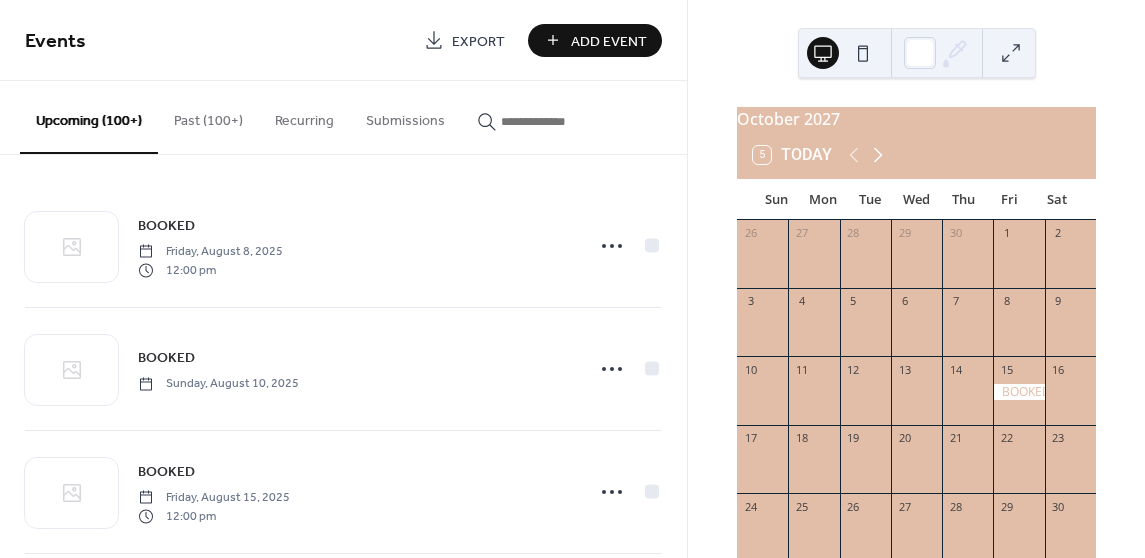 click 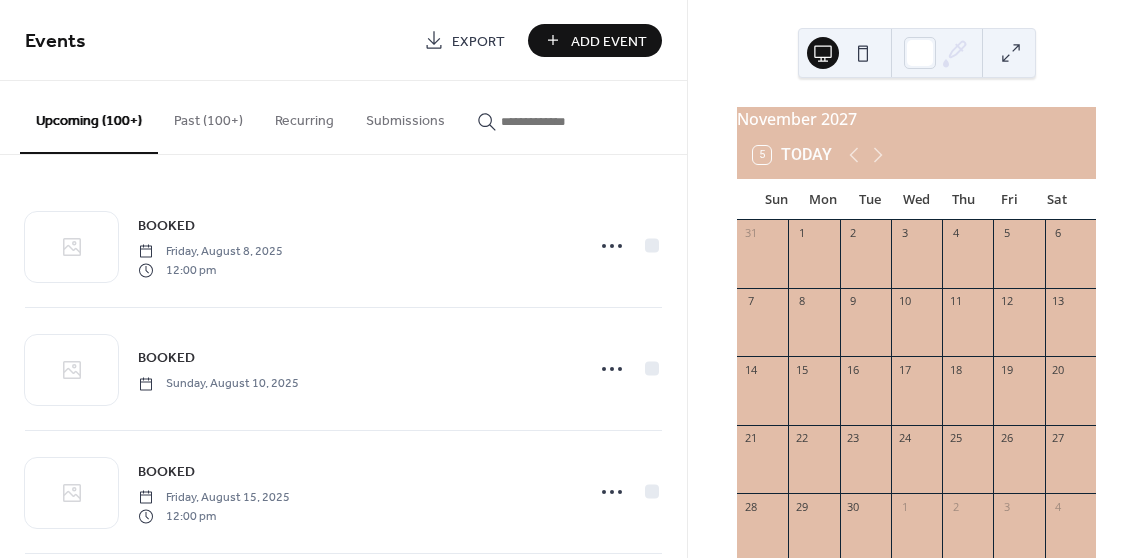 click on "Add Event" at bounding box center (609, 41) 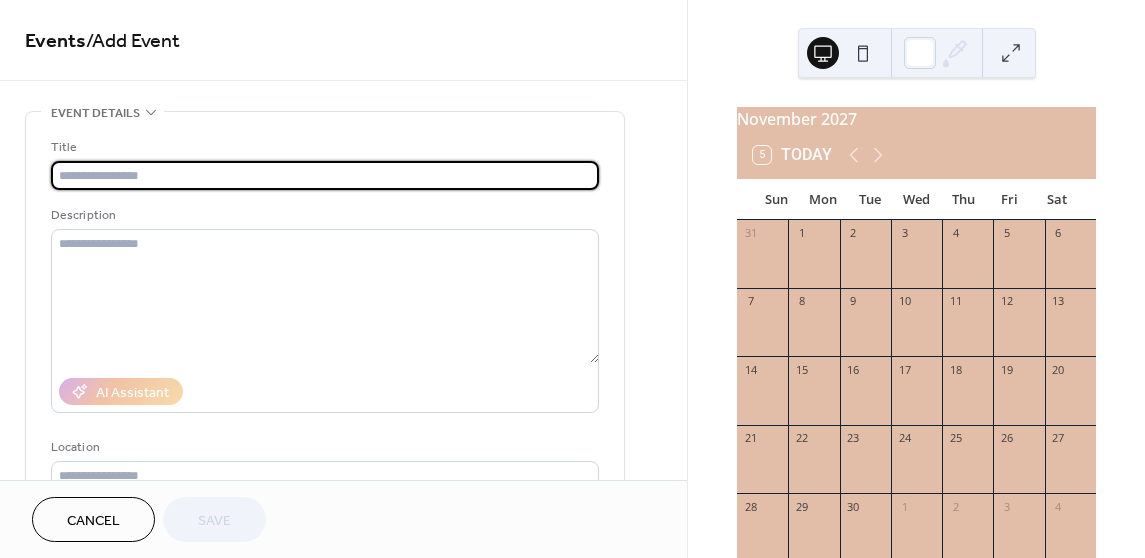 click at bounding box center [325, 175] 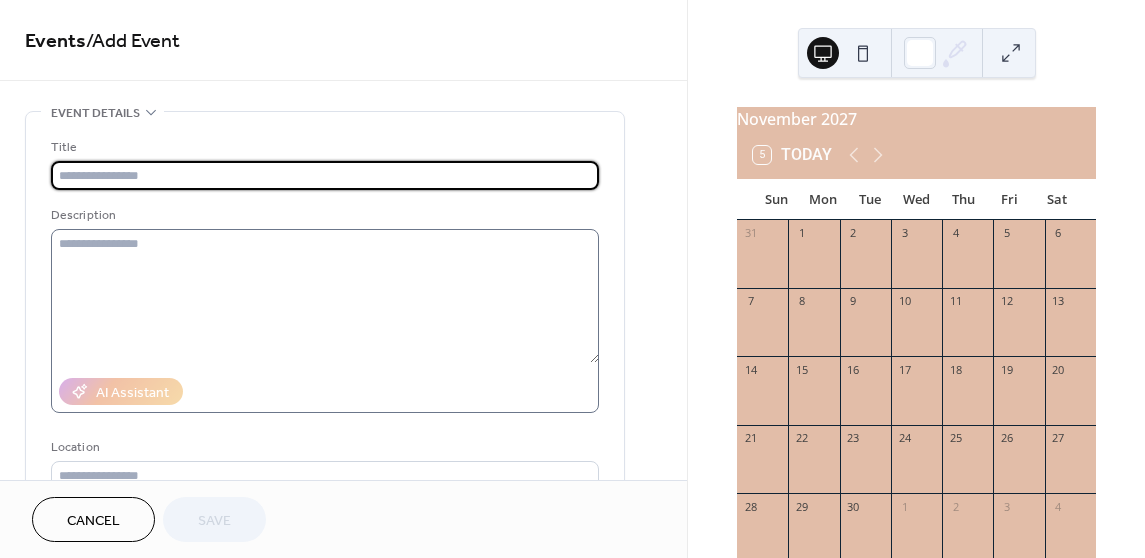 type on "******" 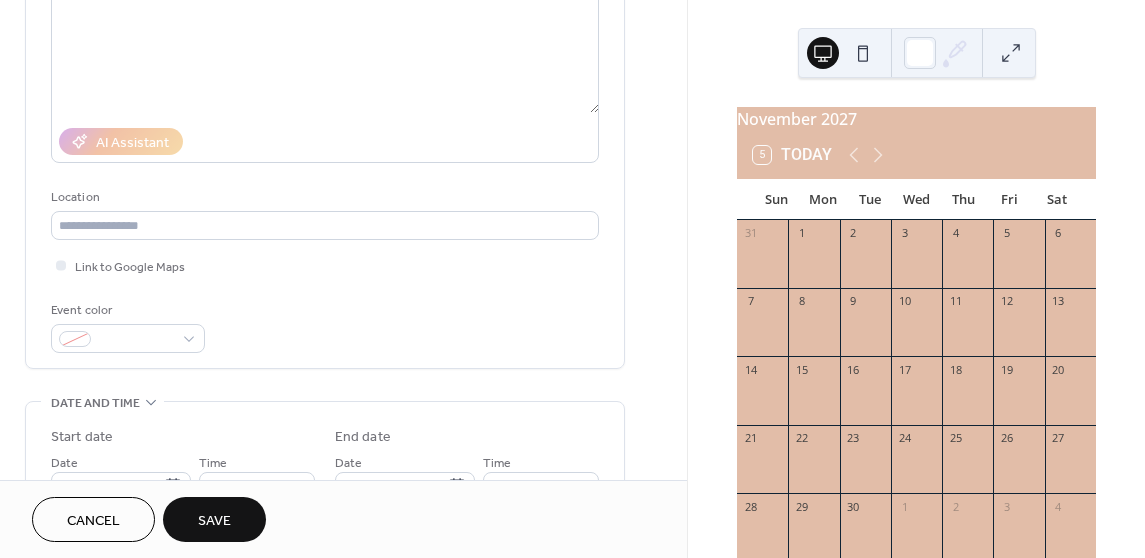 scroll, scrollTop: 400, scrollLeft: 0, axis: vertical 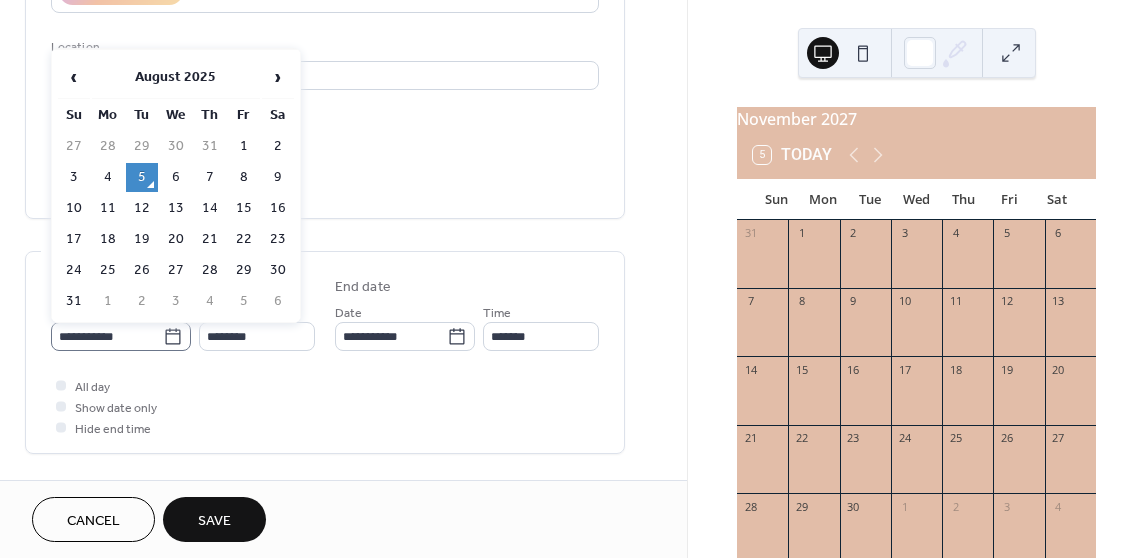 click 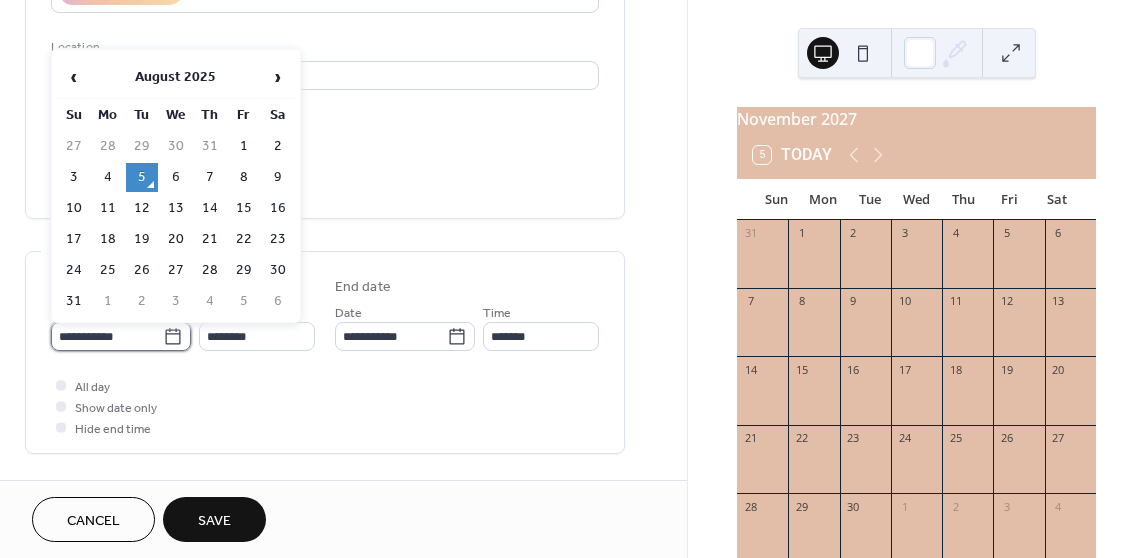 click on "**********" at bounding box center (107, 336) 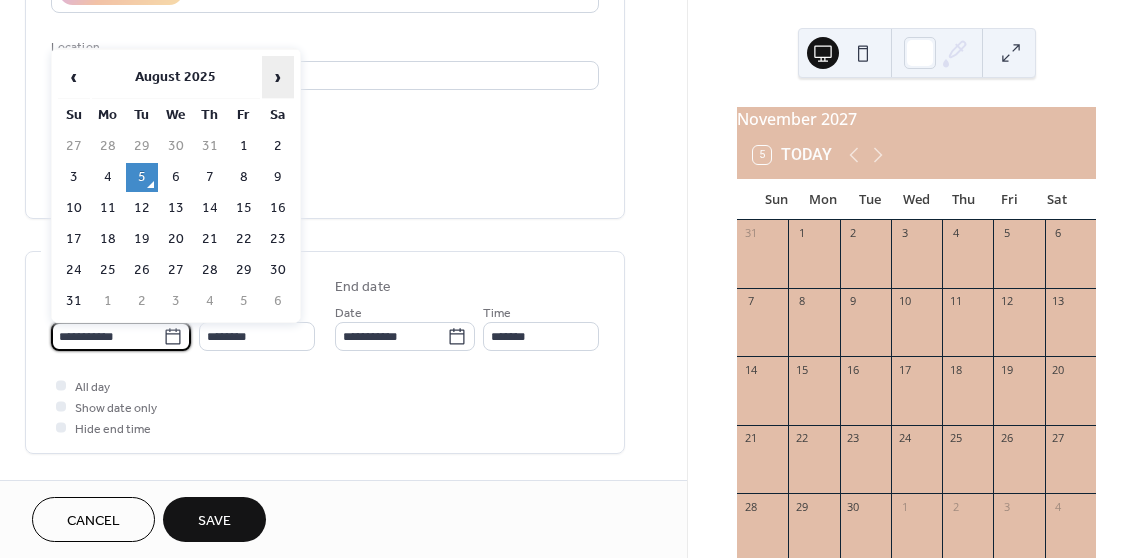 click on "›" at bounding box center (278, 77) 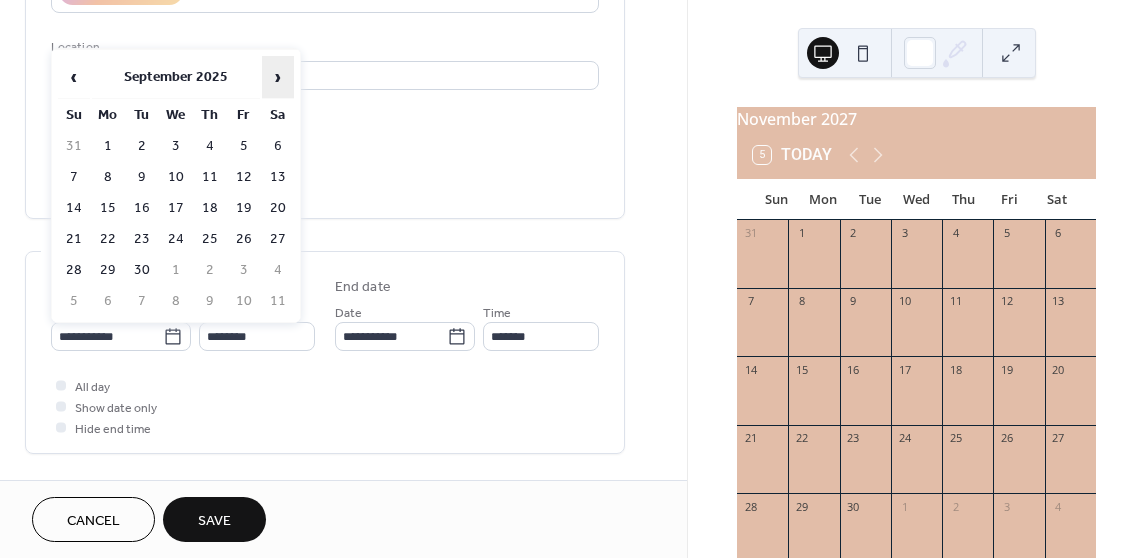 click on "›" at bounding box center [278, 77] 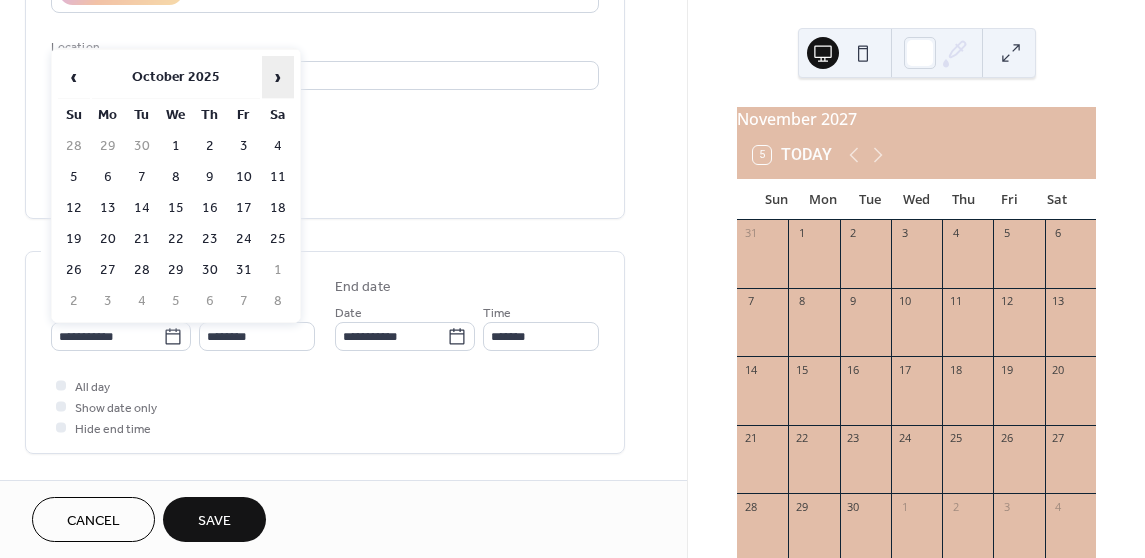 click on "›" at bounding box center (278, 77) 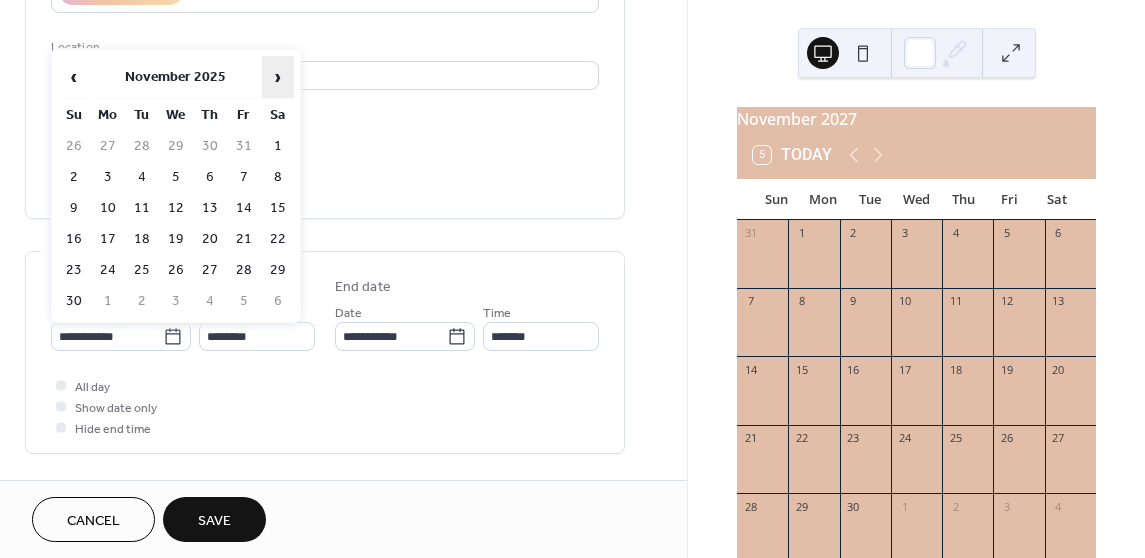 click on "›" at bounding box center (278, 77) 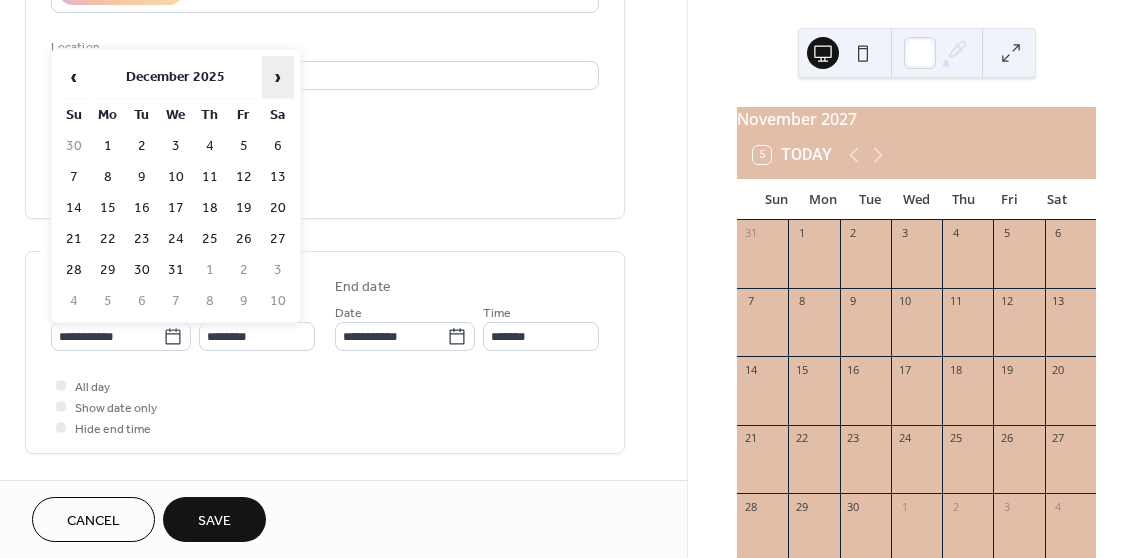 click on "›" at bounding box center [278, 77] 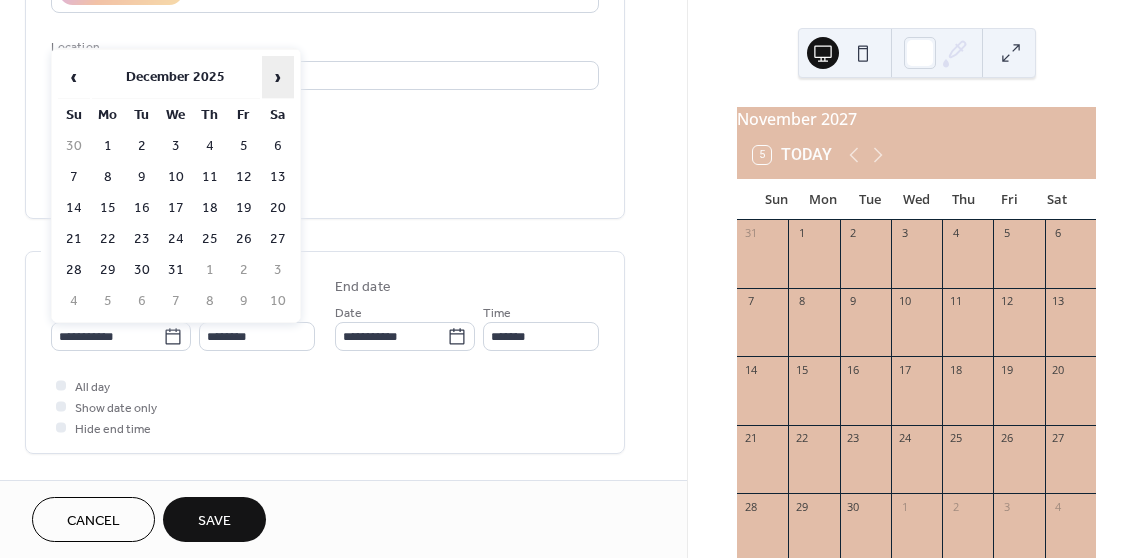 click on "›" at bounding box center (278, 77) 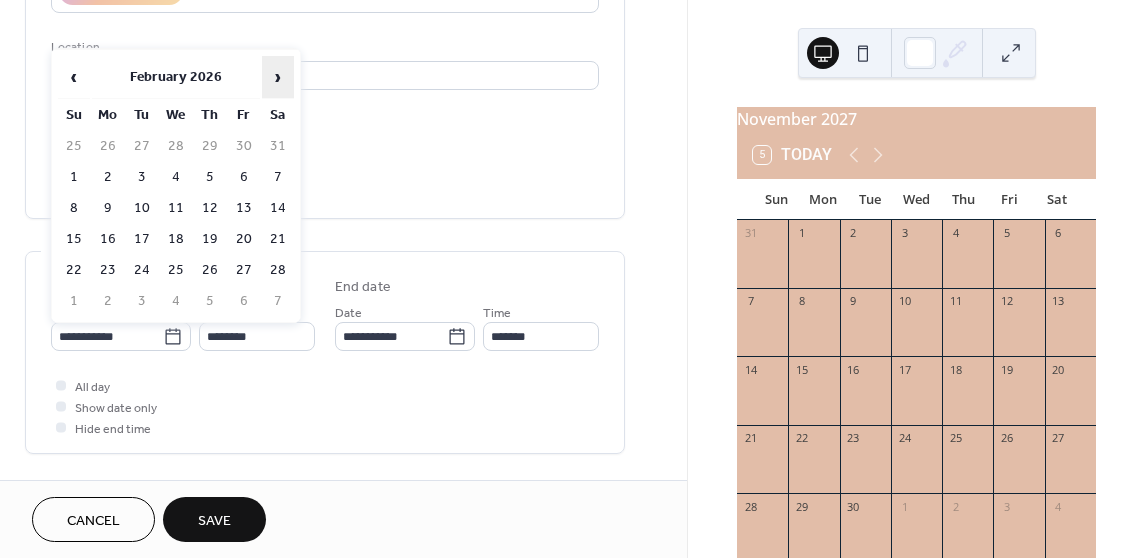 click on "›" at bounding box center [278, 77] 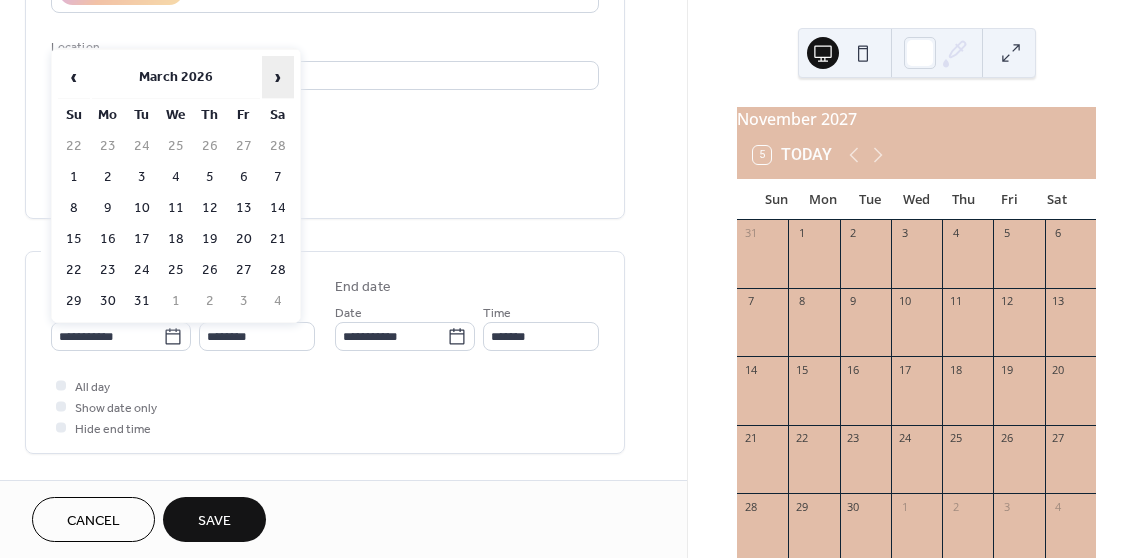 click on "›" at bounding box center [278, 77] 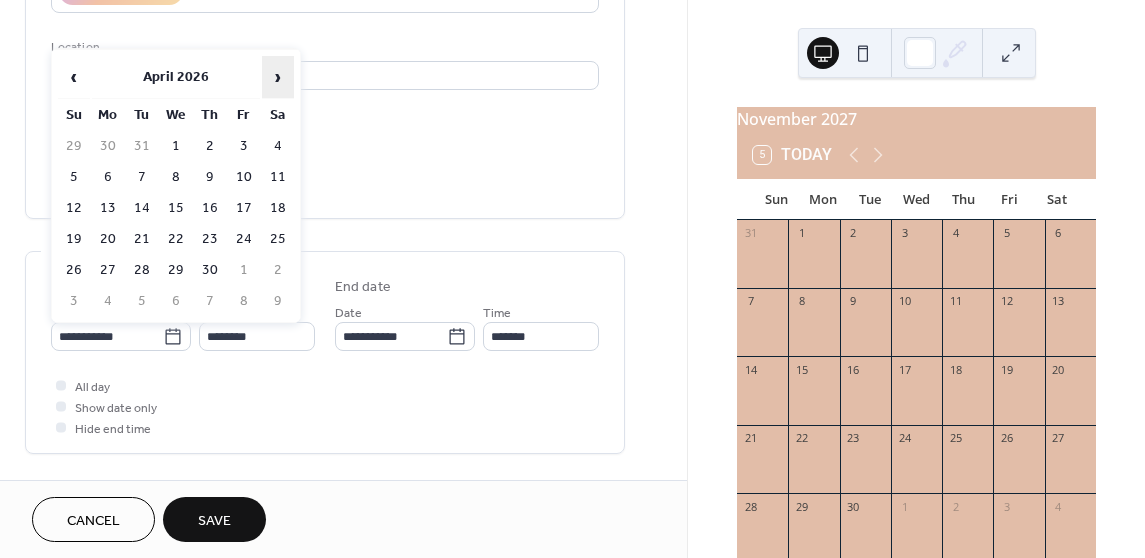 click on "›" at bounding box center [278, 77] 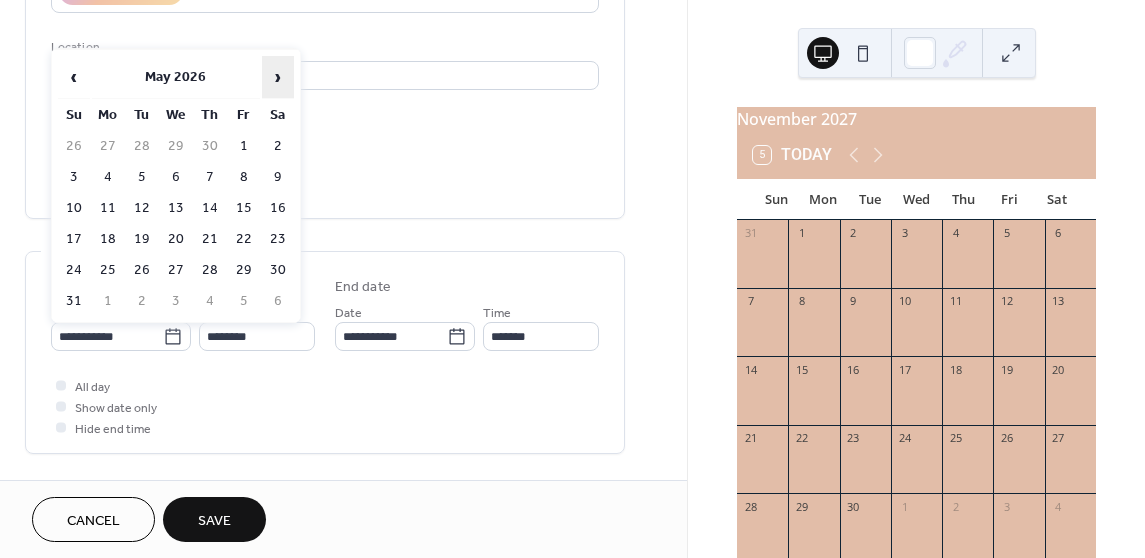 click on "›" at bounding box center (278, 77) 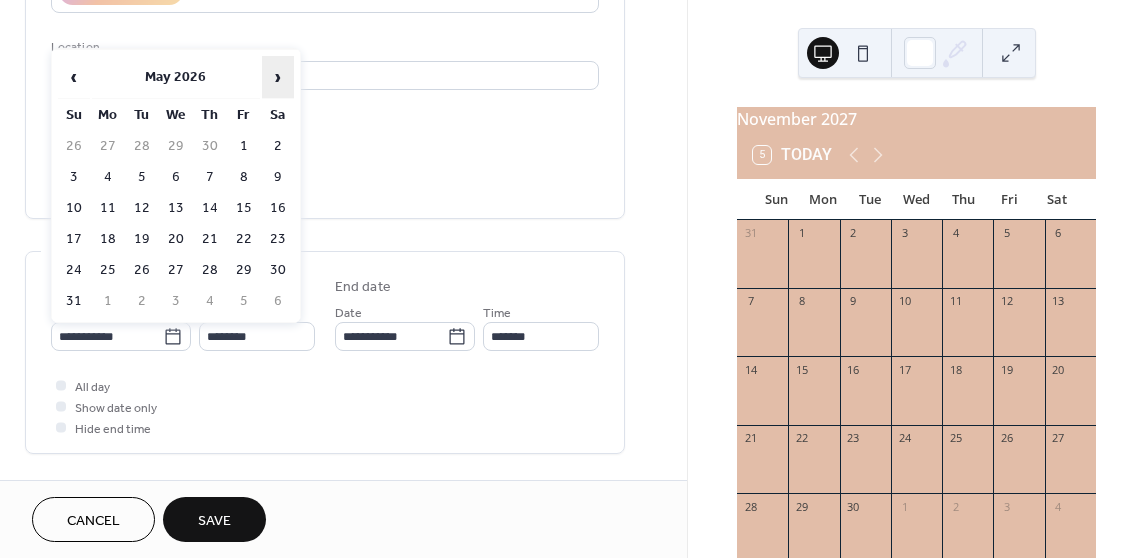 click on "›" at bounding box center [278, 77] 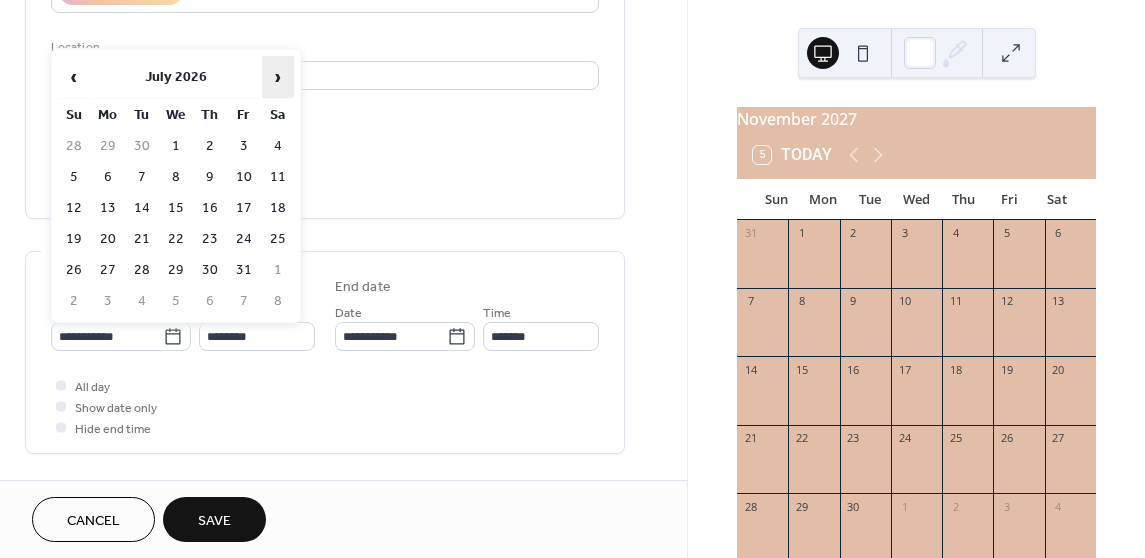 click on "›" at bounding box center [278, 77] 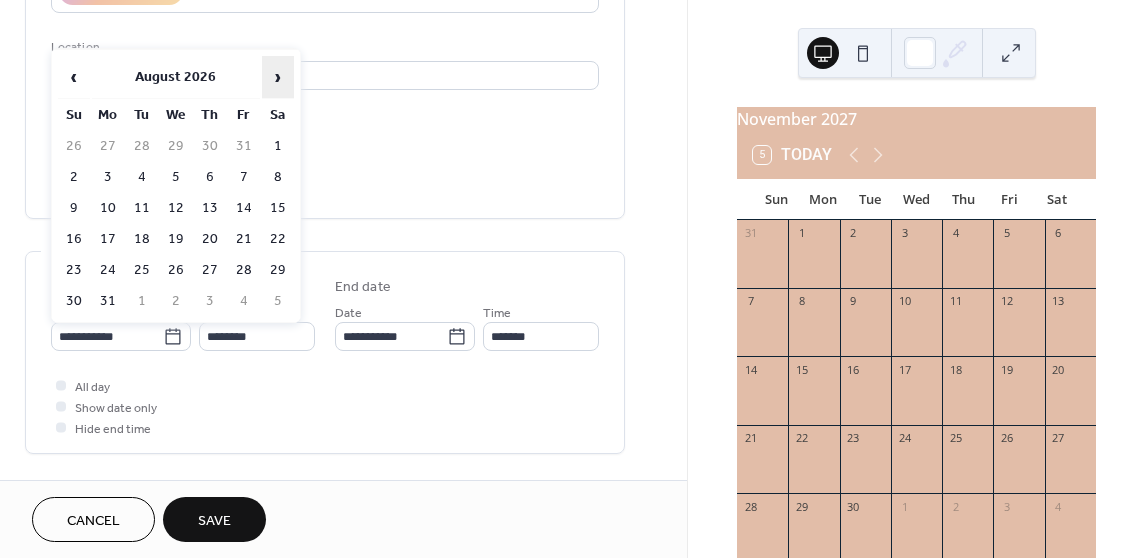click on "›" at bounding box center (278, 77) 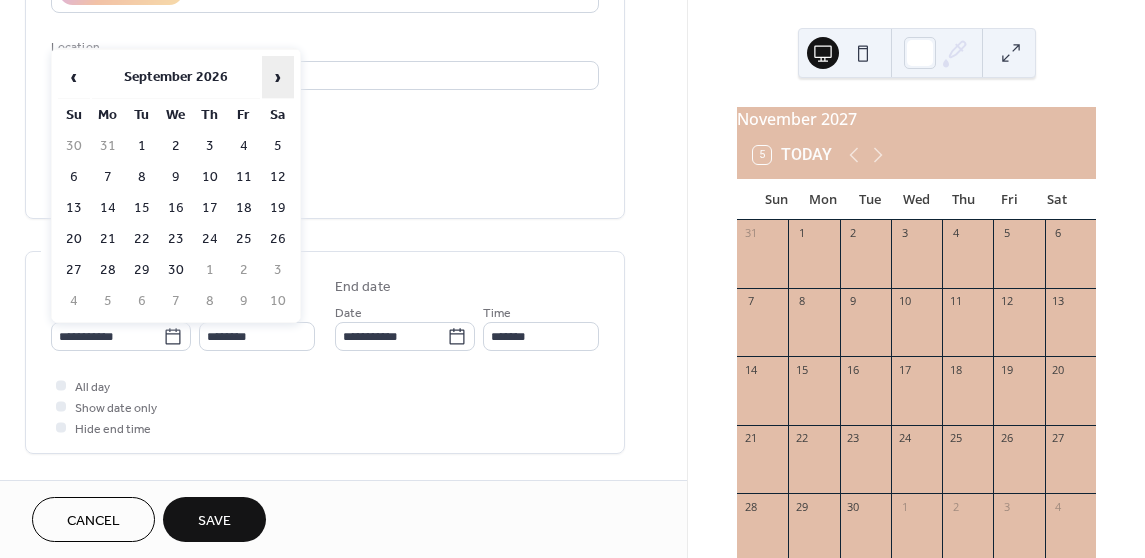 click on "›" at bounding box center (278, 77) 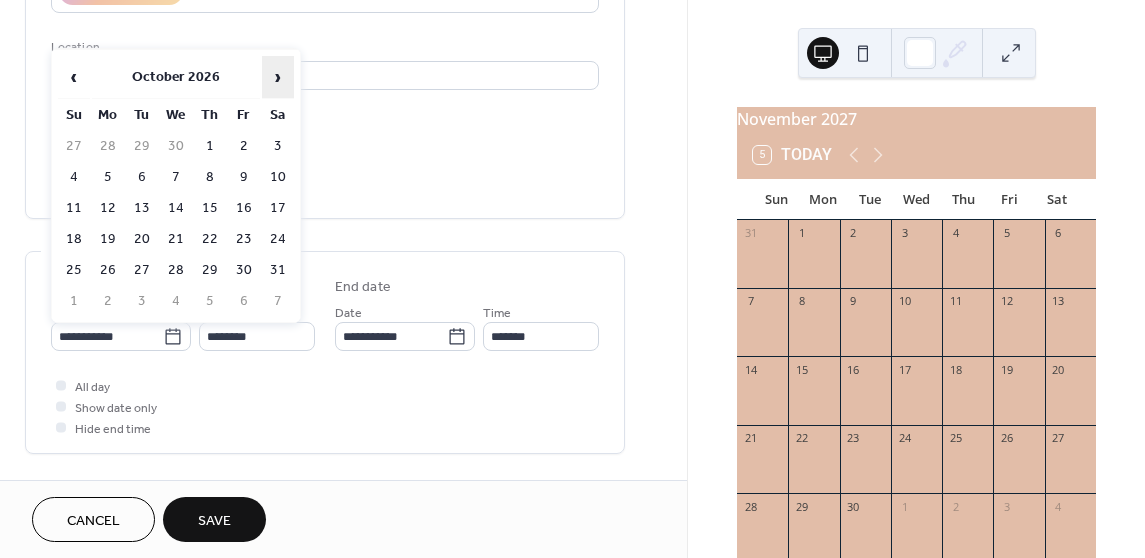 click on "›" at bounding box center (278, 77) 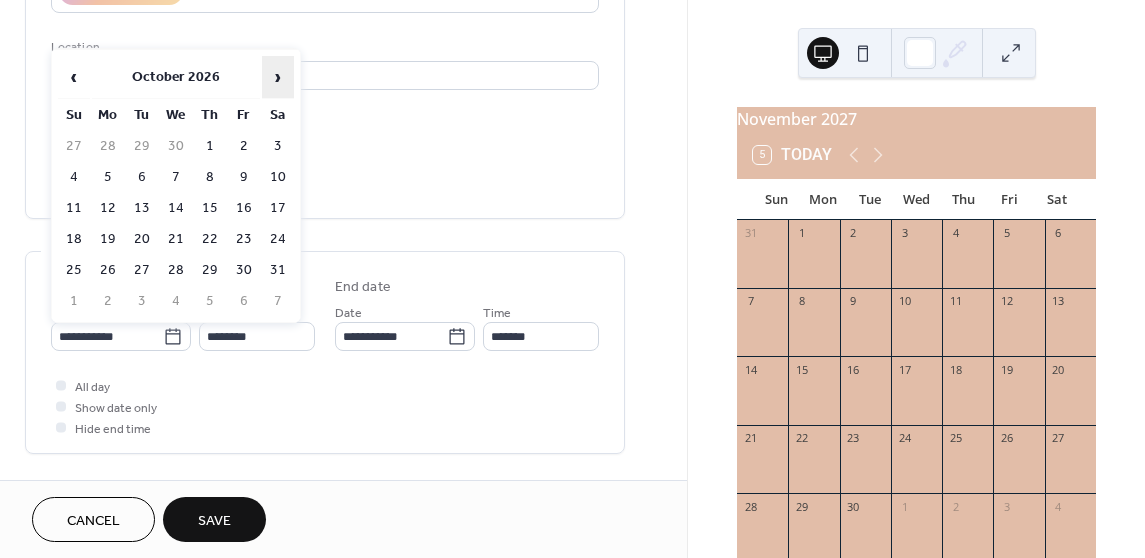 click on "›" at bounding box center [278, 77] 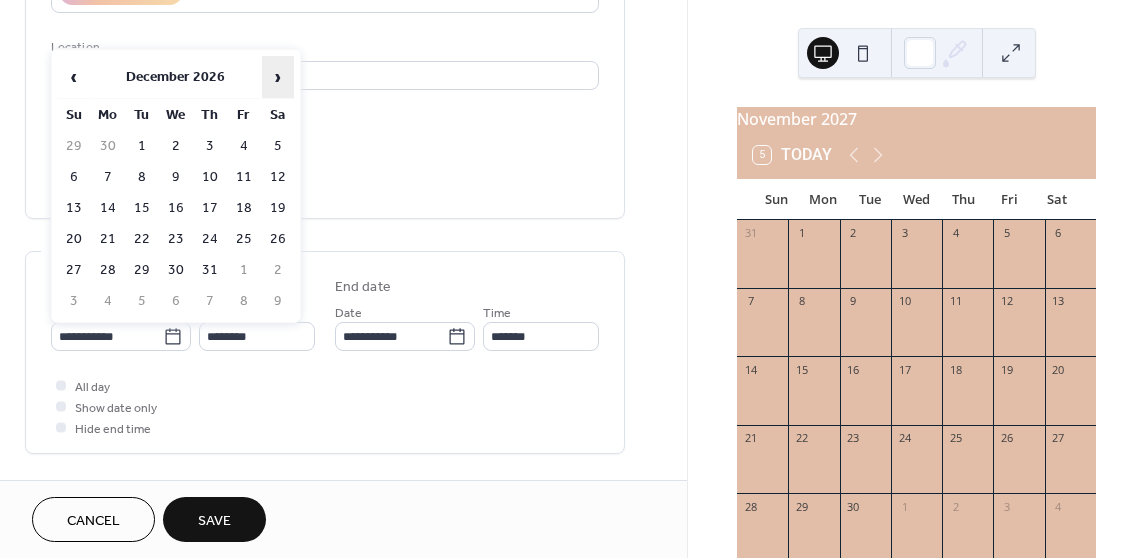 click on "›" at bounding box center (278, 77) 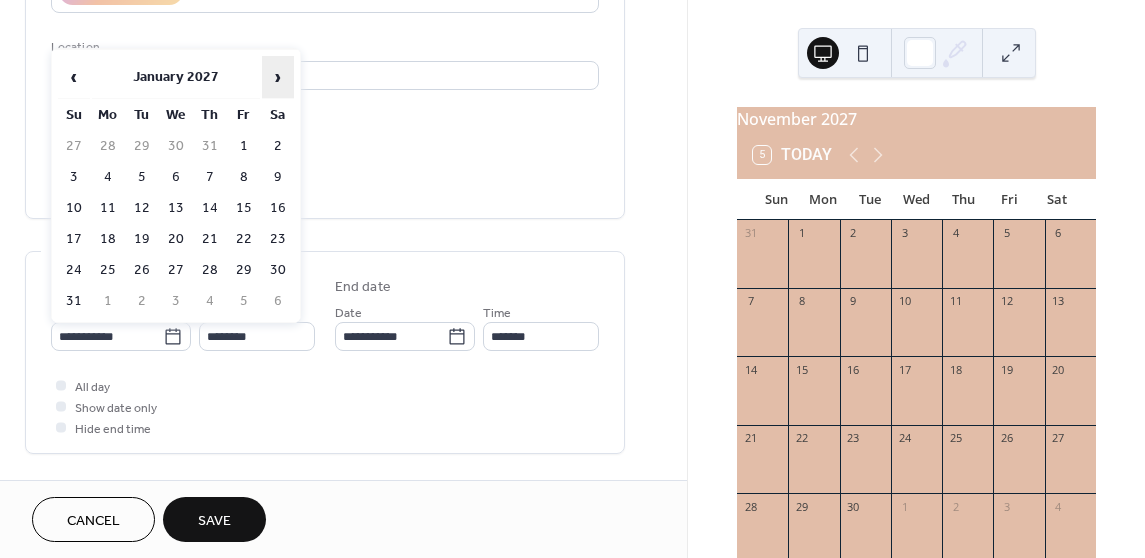 click on "›" at bounding box center [278, 77] 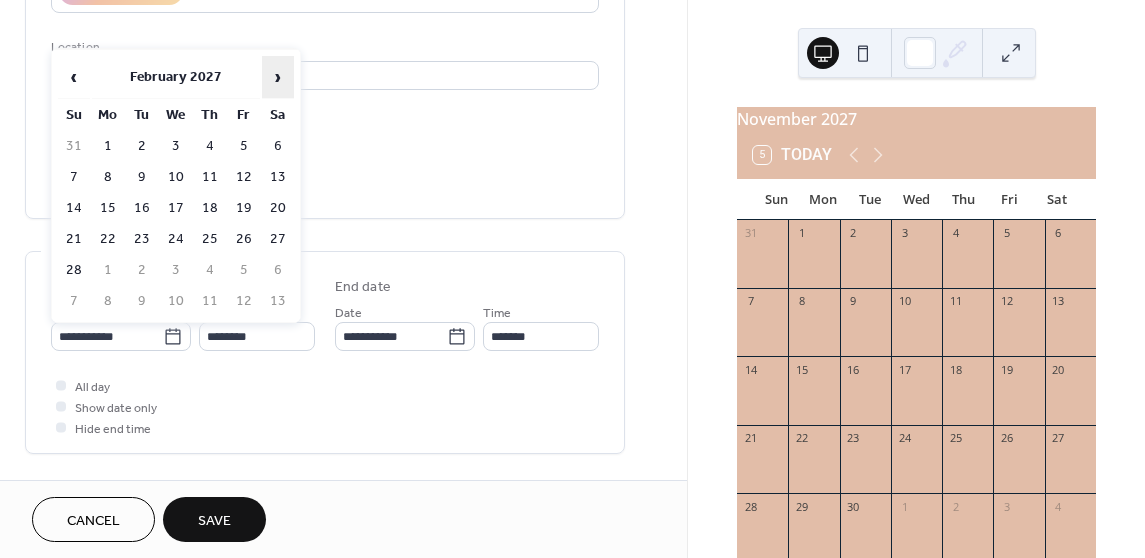 click on "›" at bounding box center [278, 77] 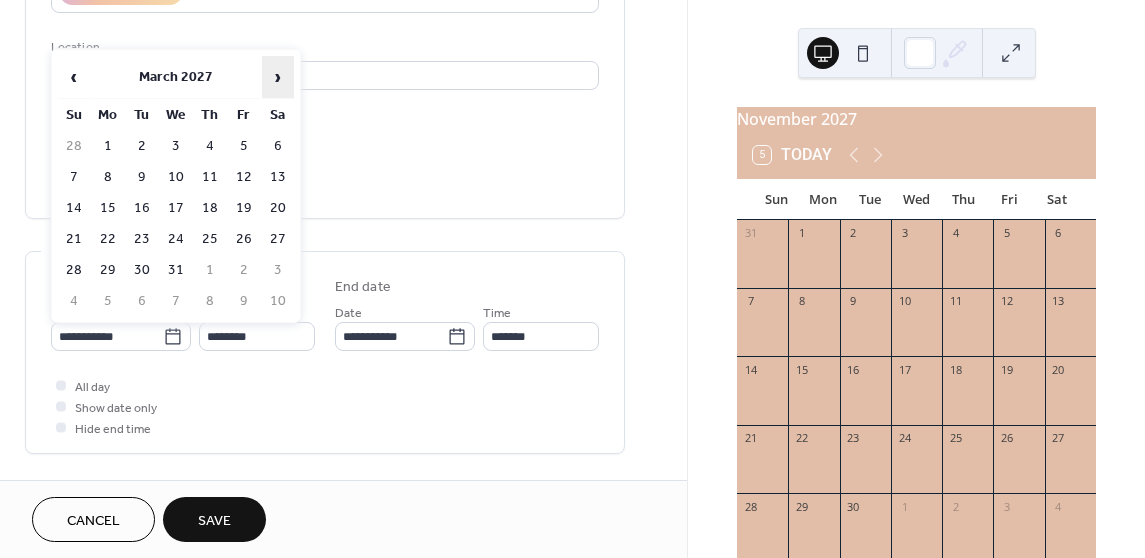 click on "›" at bounding box center (278, 77) 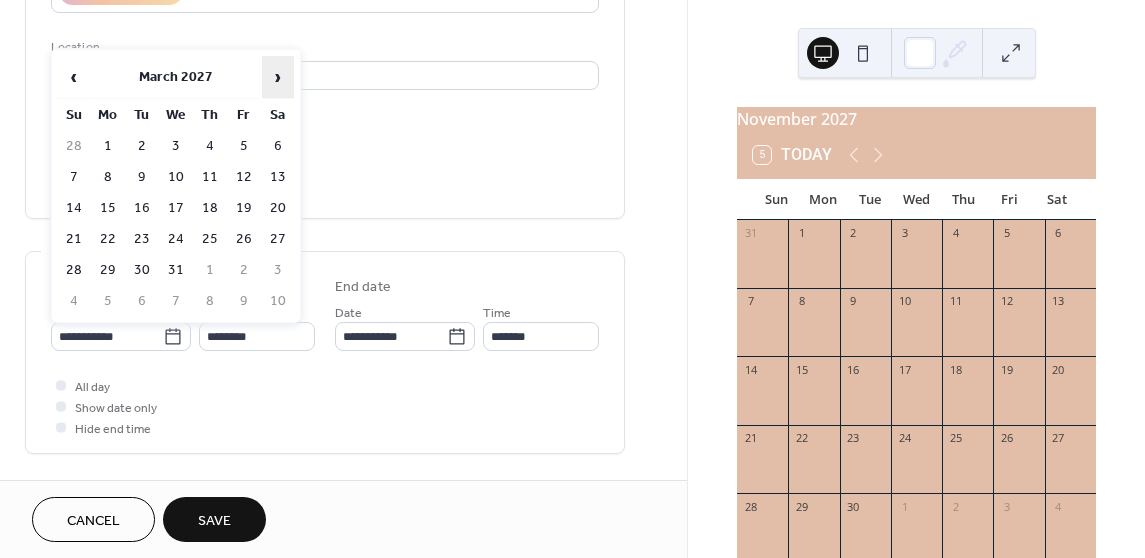 click on "›" at bounding box center [278, 77] 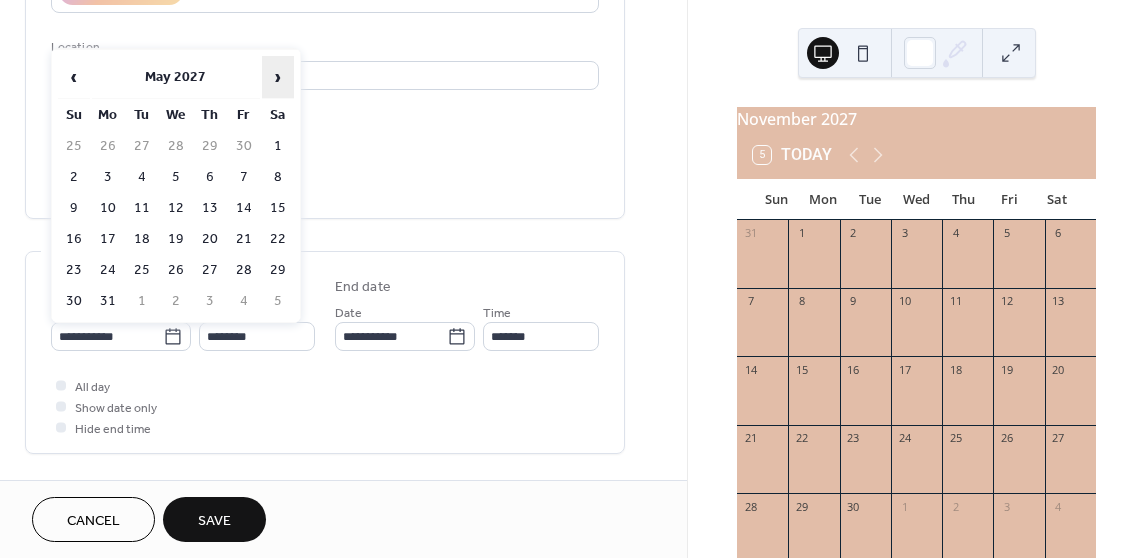 click on "›" at bounding box center [278, 77] 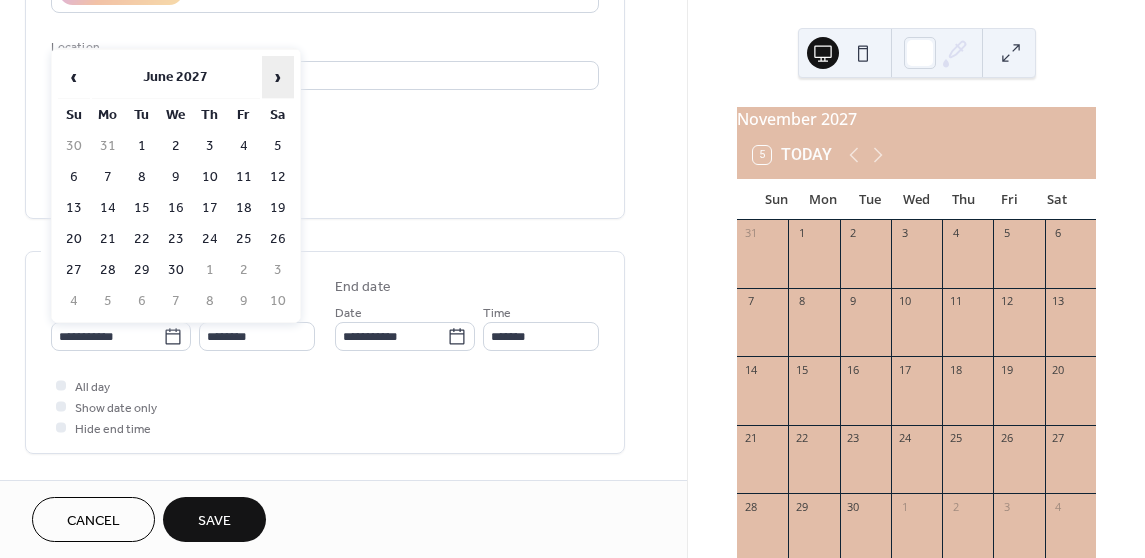 click on "›" at bounding box center (278, 77) 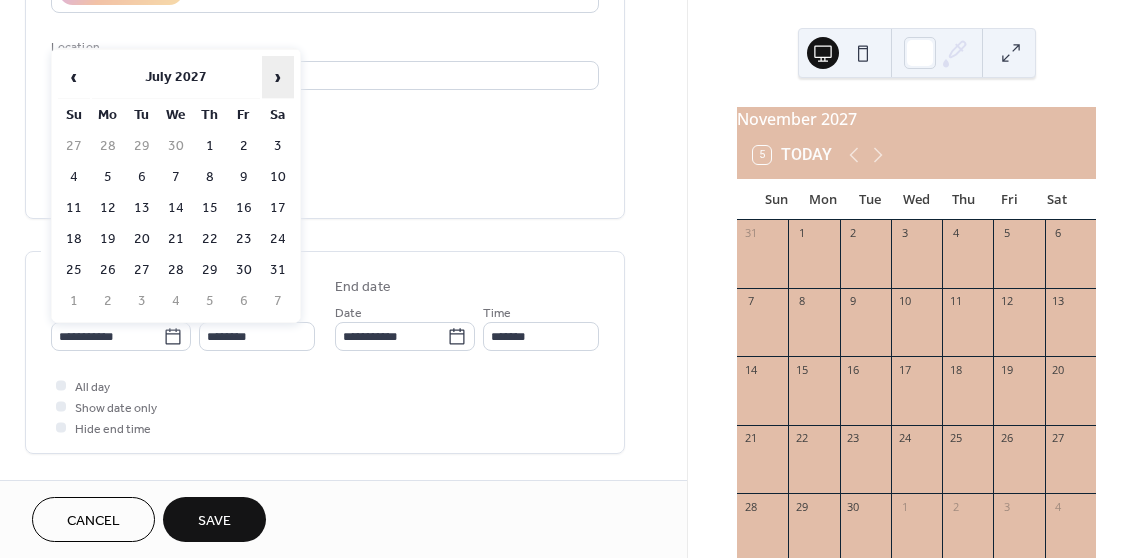 click on "›" at bounding box center (278, 77) 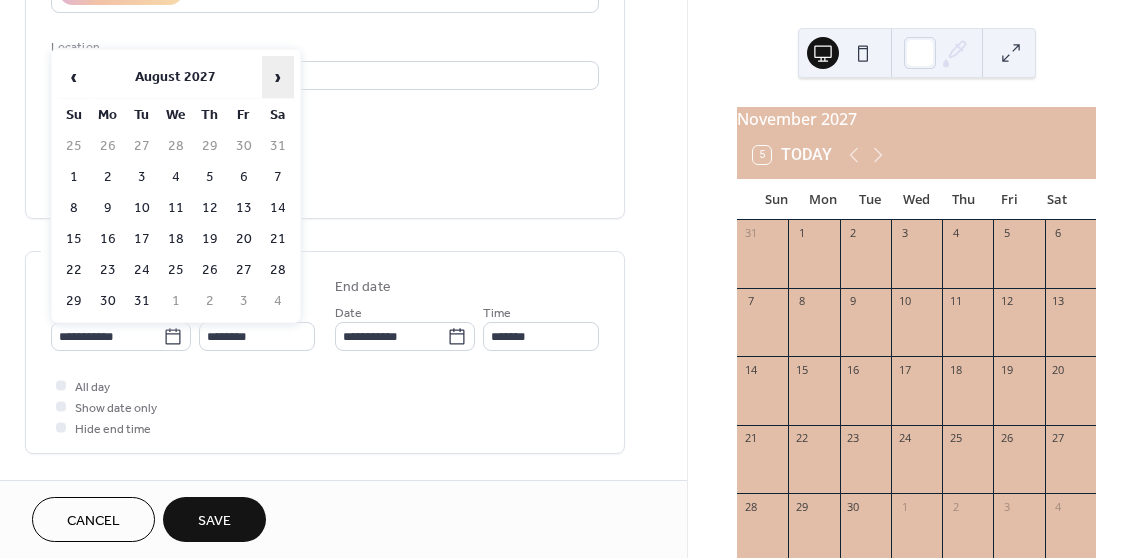 click on "›" at bounding box center [278, 77] 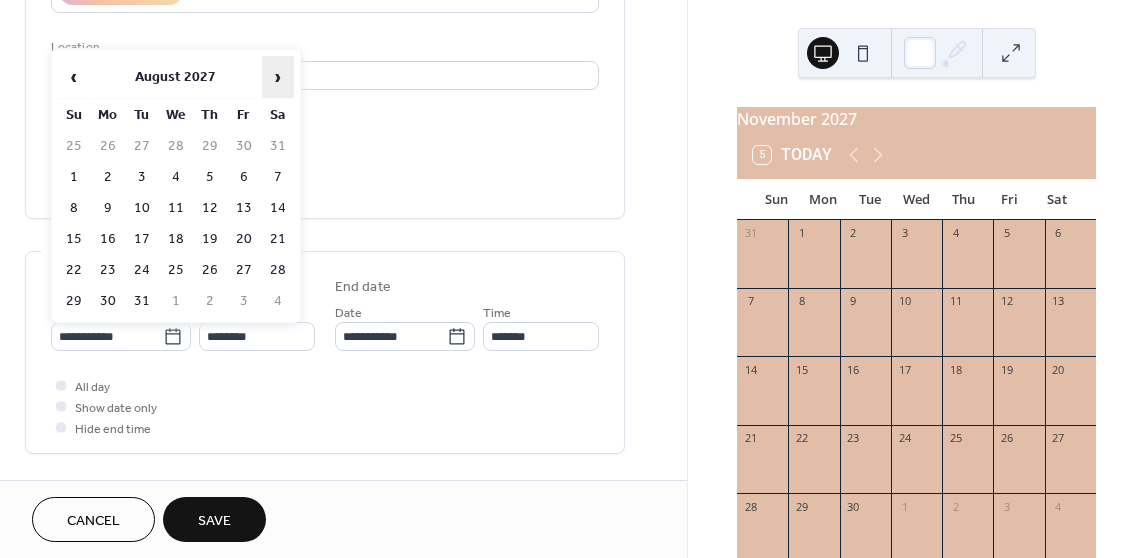 click on "›" at bounding box center [278, 77] 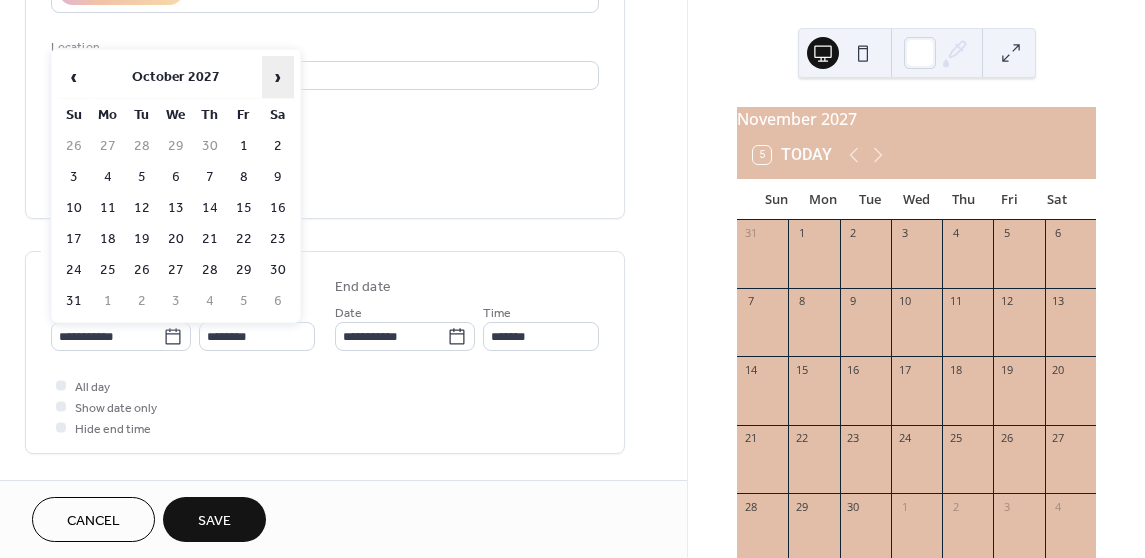 click on "›" at bounding box center (278, 77) 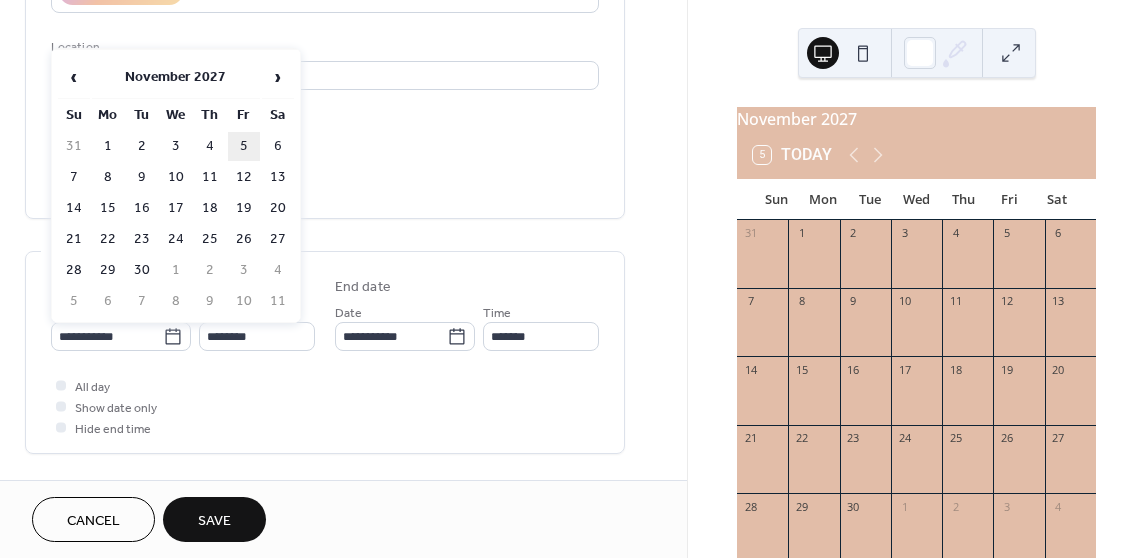 click on "5" at bounding box center (244, 146) 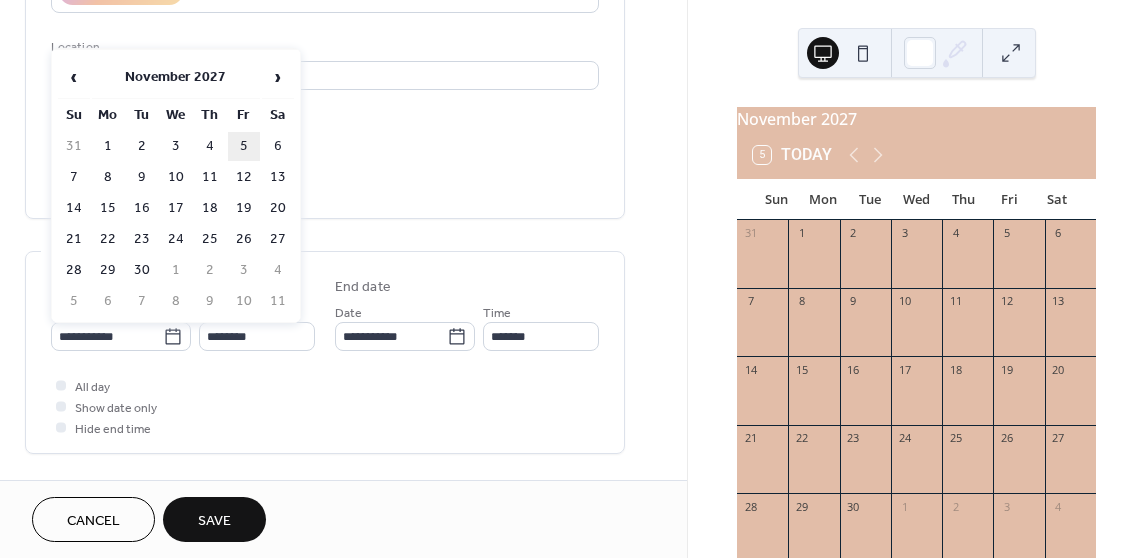 type on "**********" 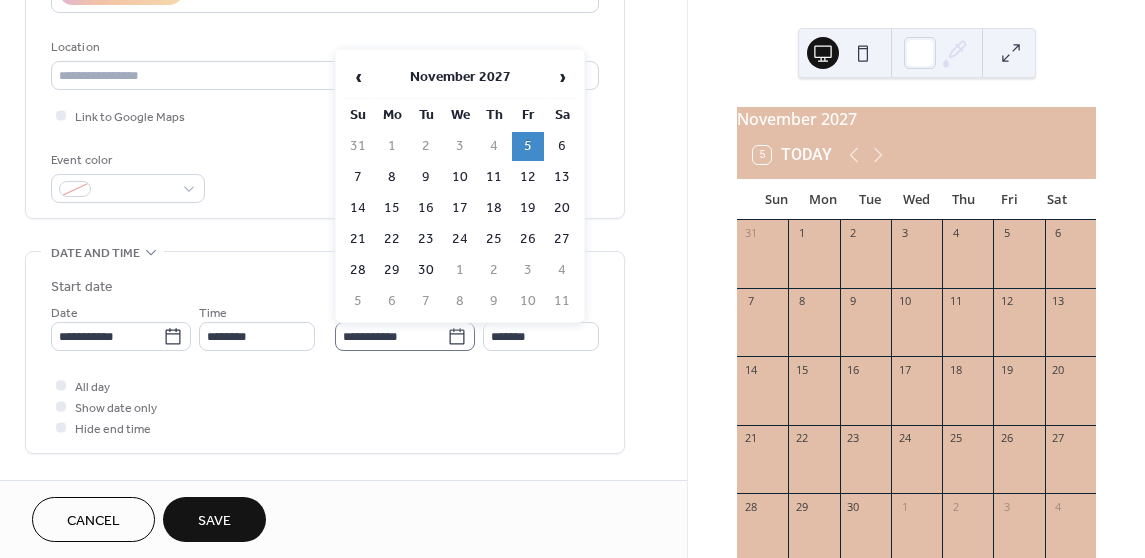 click 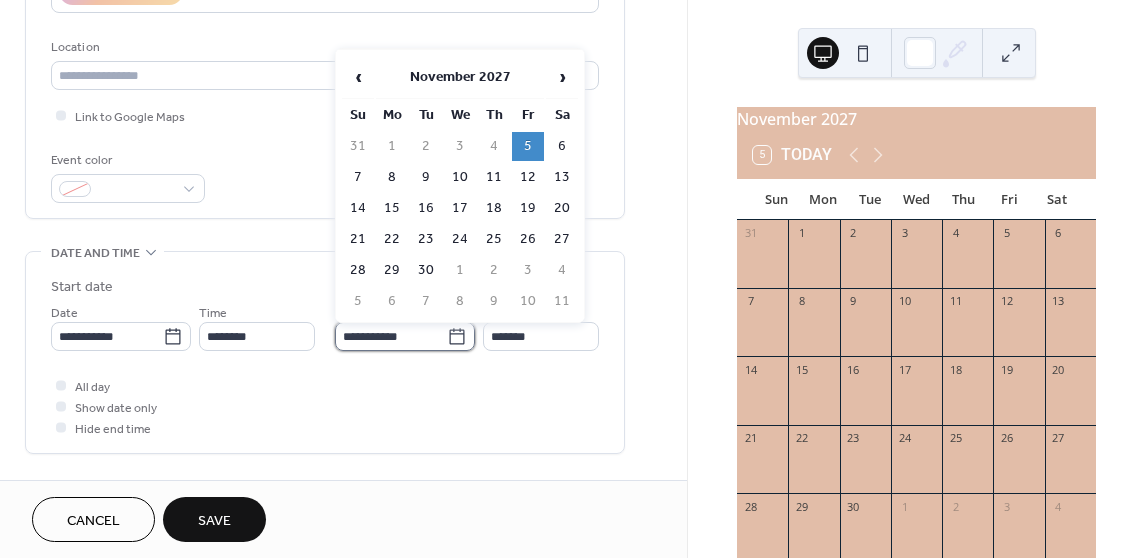 click on "**********" at bounding box center (391, 336) 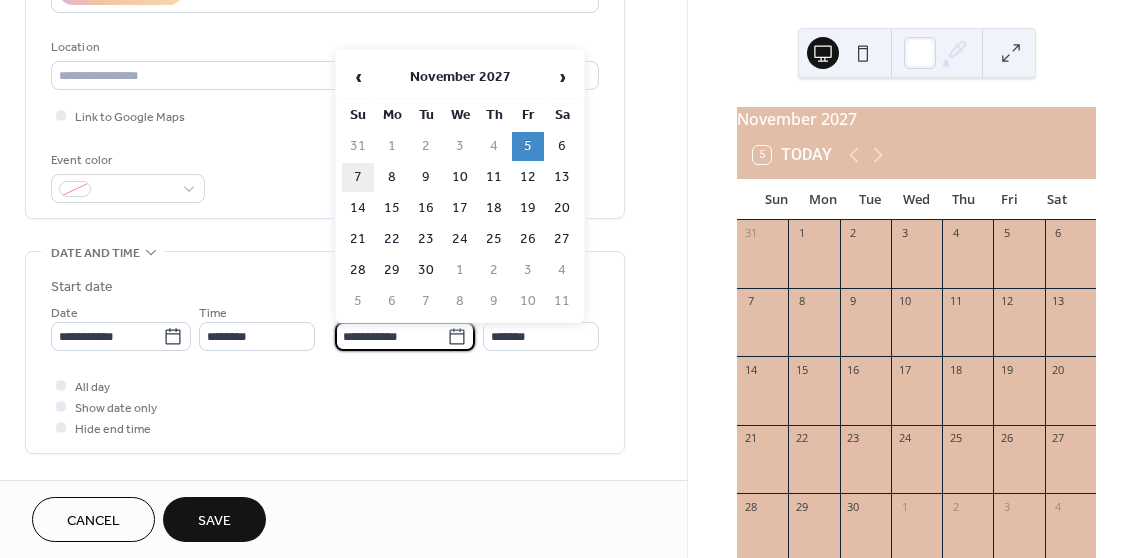 click on "7" at bounding box center (358, 177) 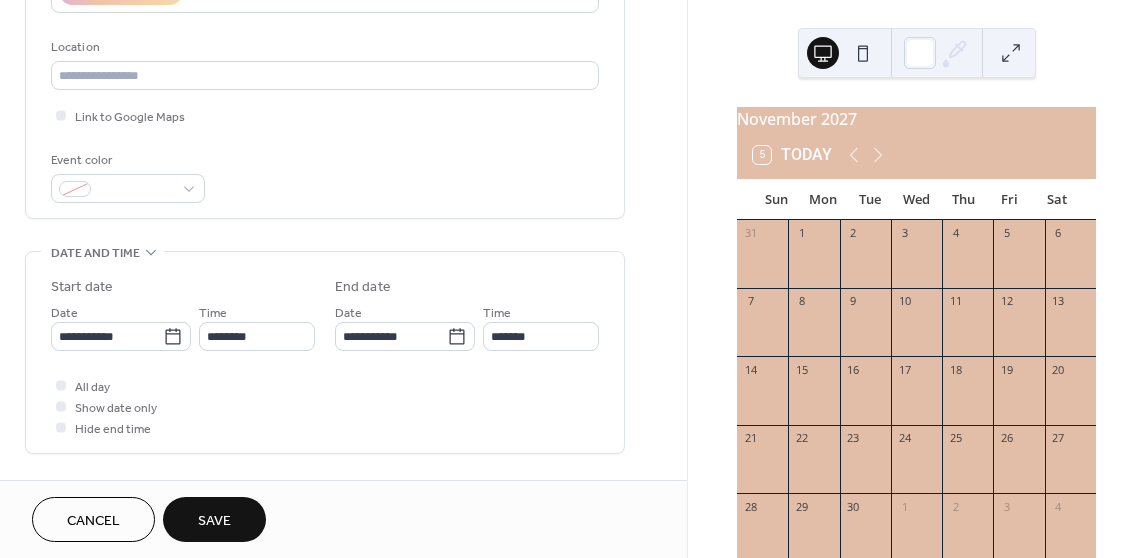 click on "Save" at bounding box center [214, 521] 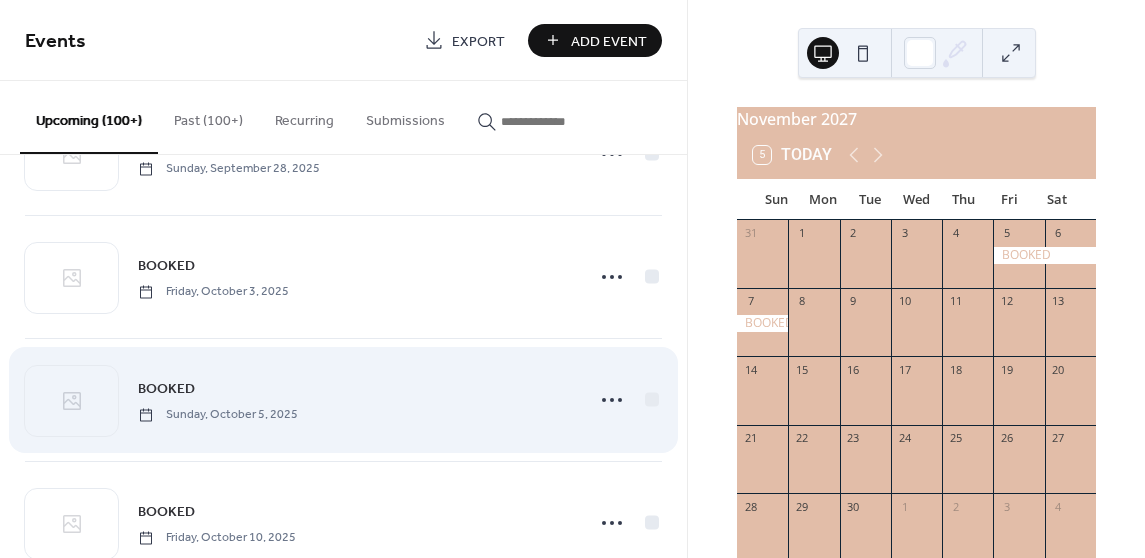scroll, scrollTop: 2200, scrollLeft: 0, axis: vertical 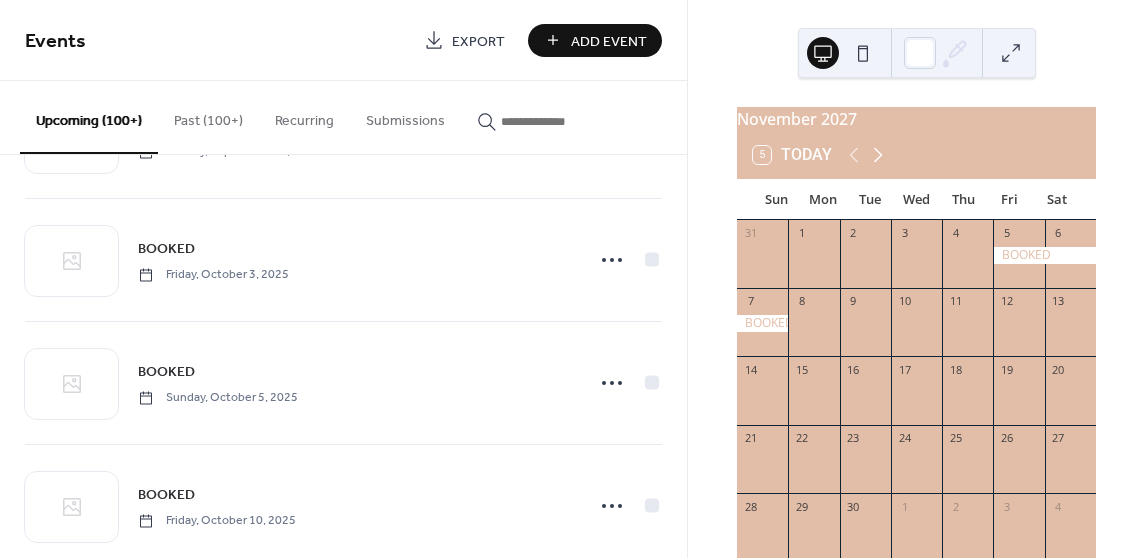 click 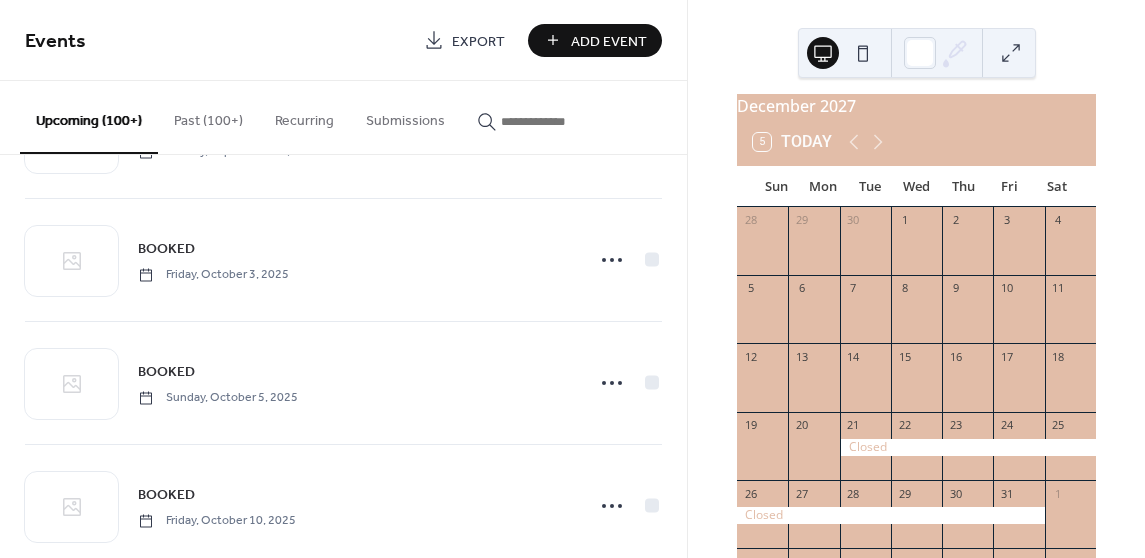 scroll, scrollTop: 0, scrollLeft: 0, axis: both 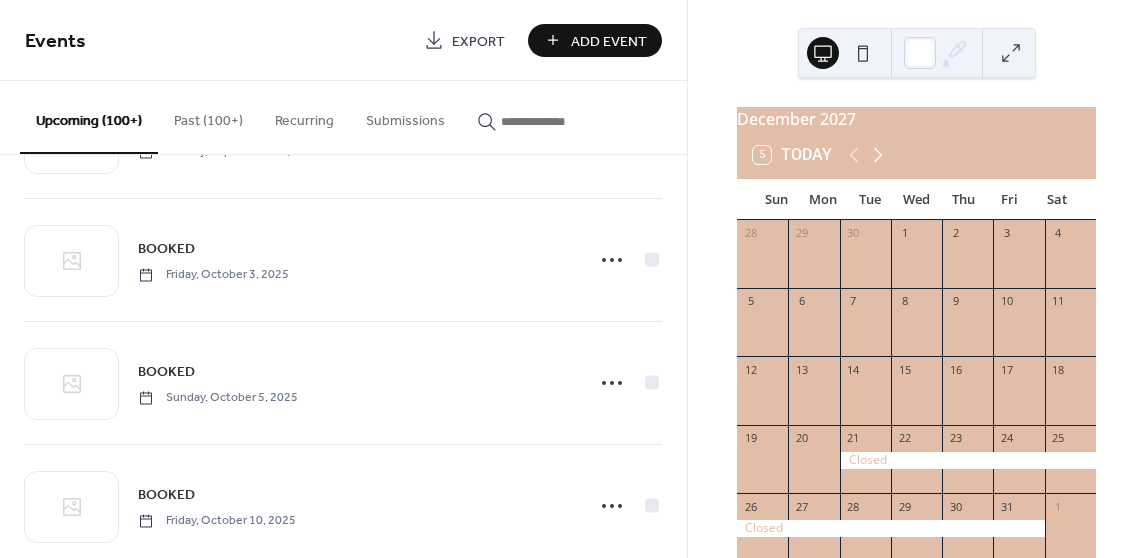 click 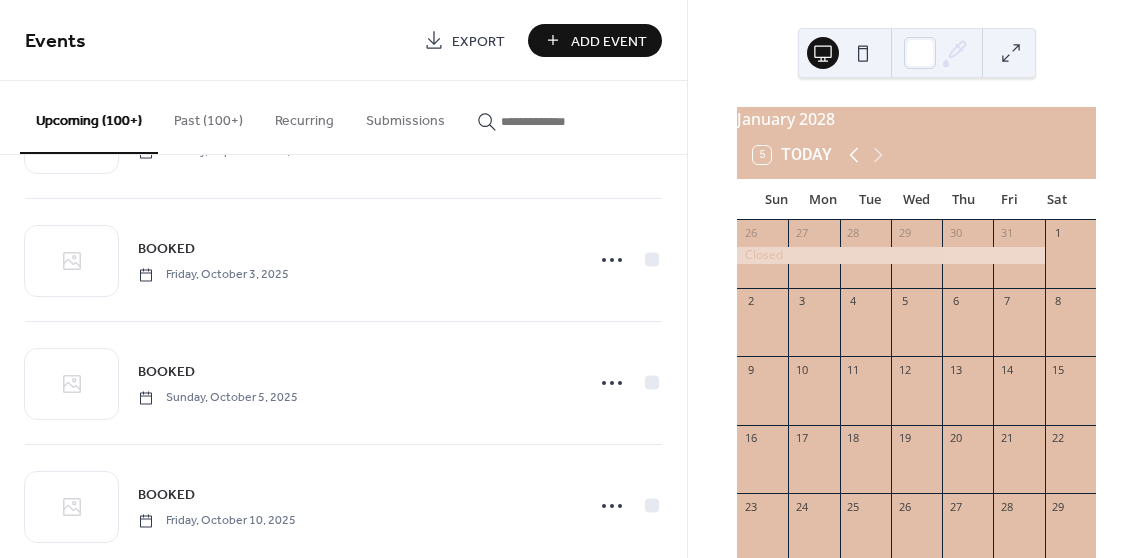 click 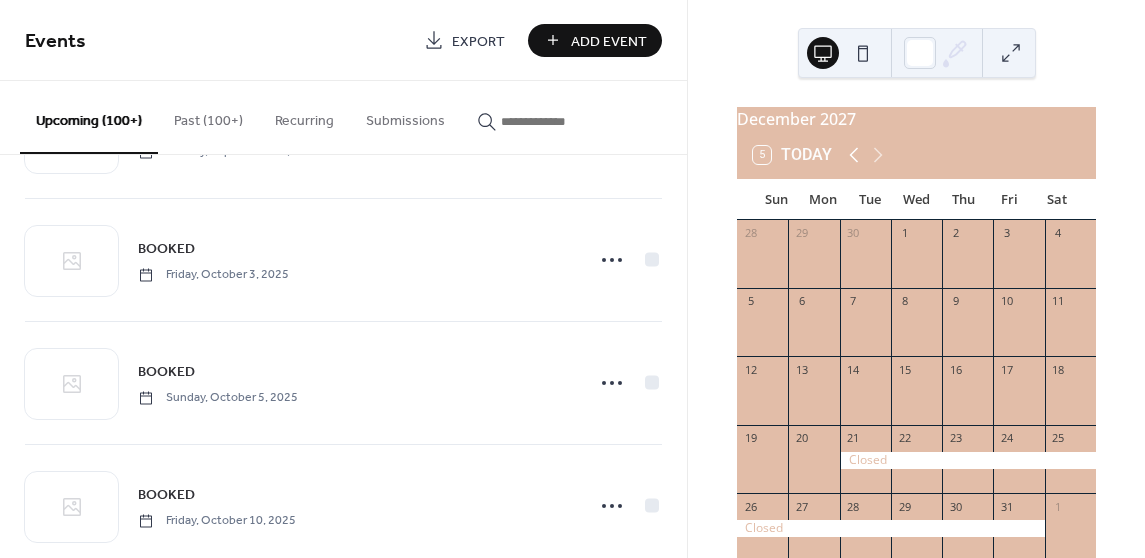 click 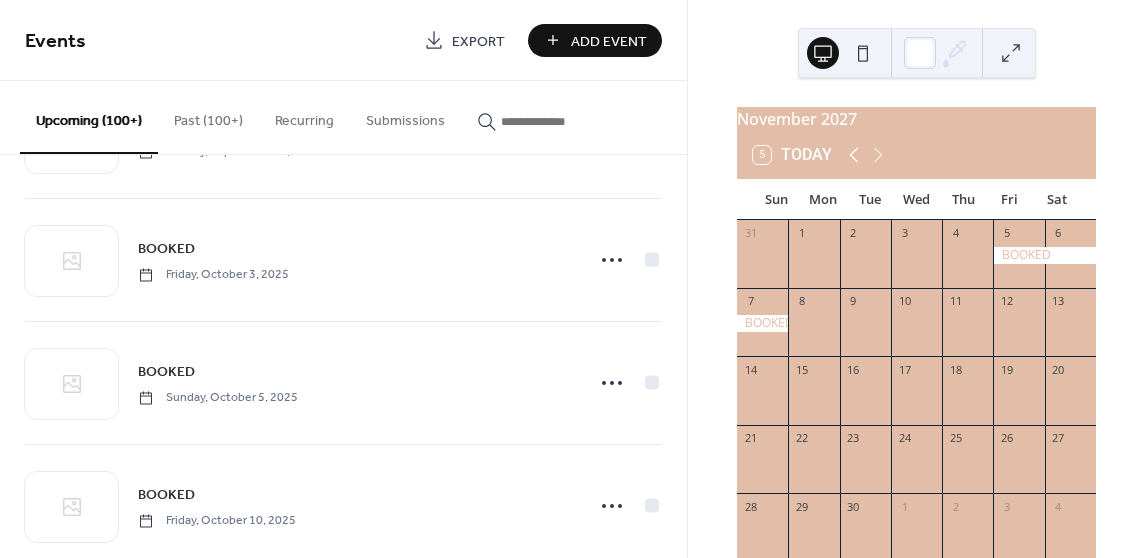 click 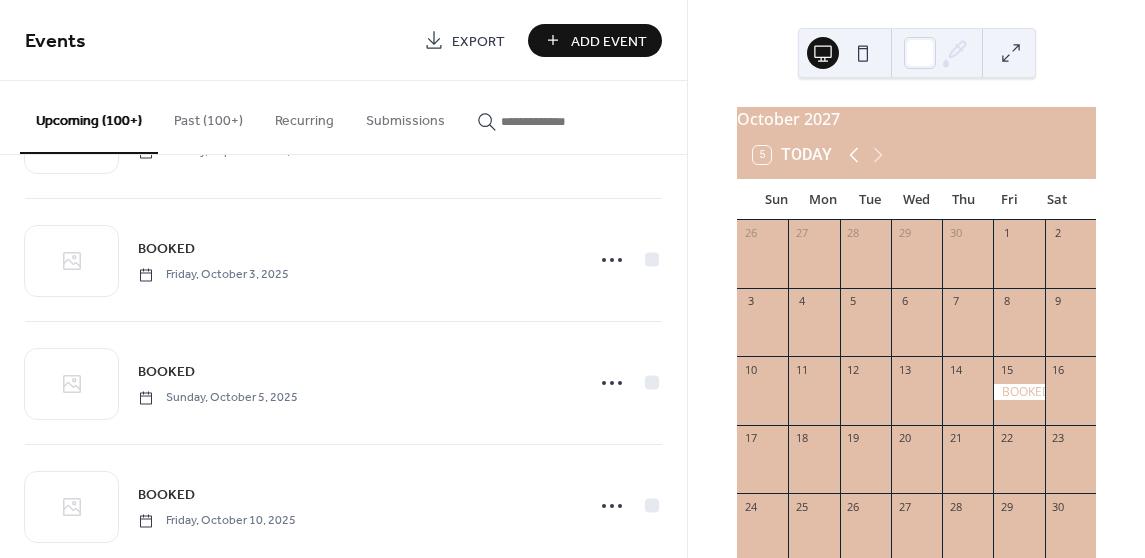 click 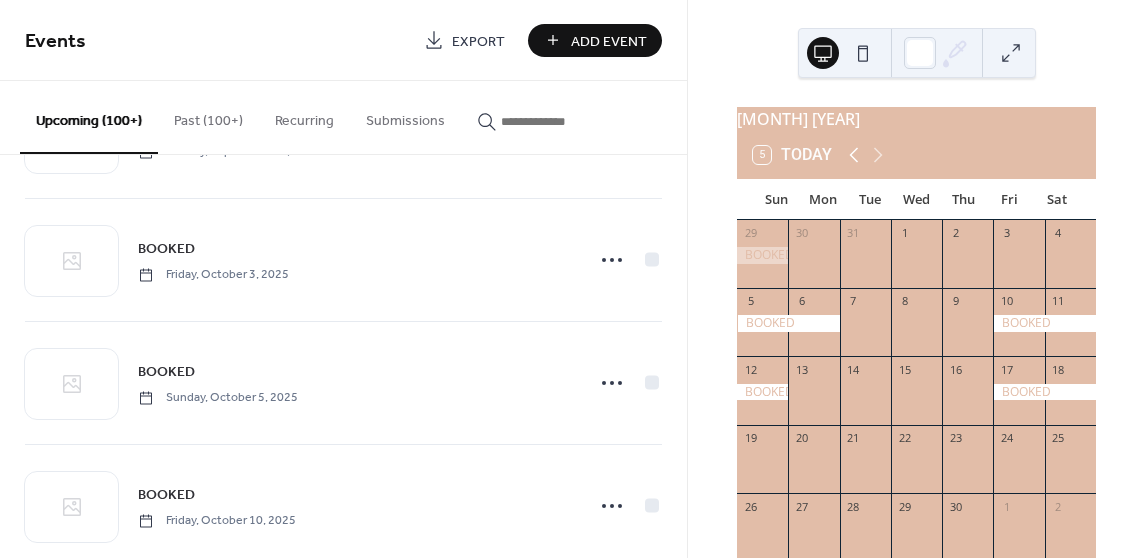 click 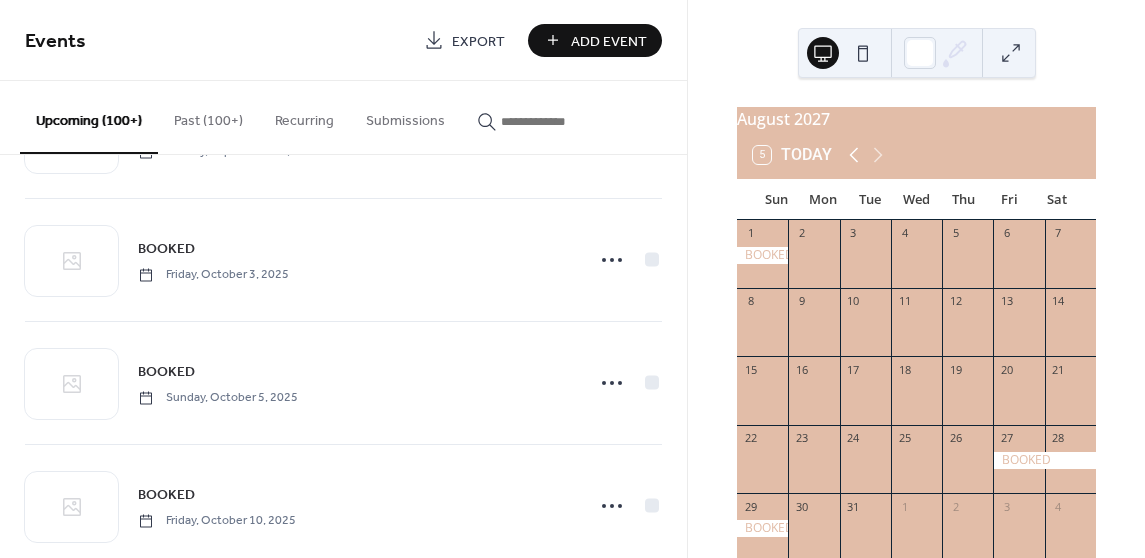 click 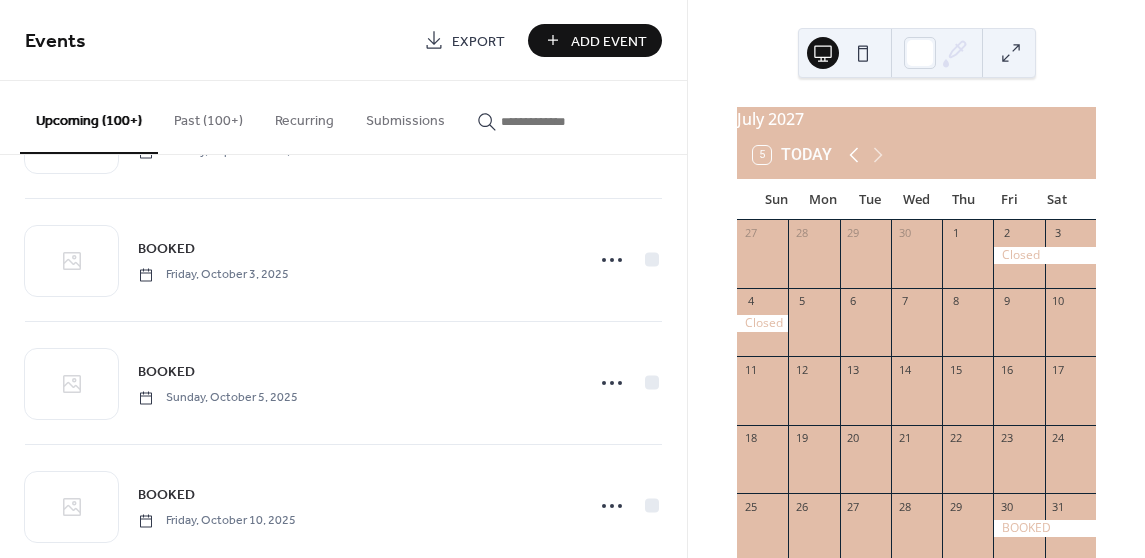 click 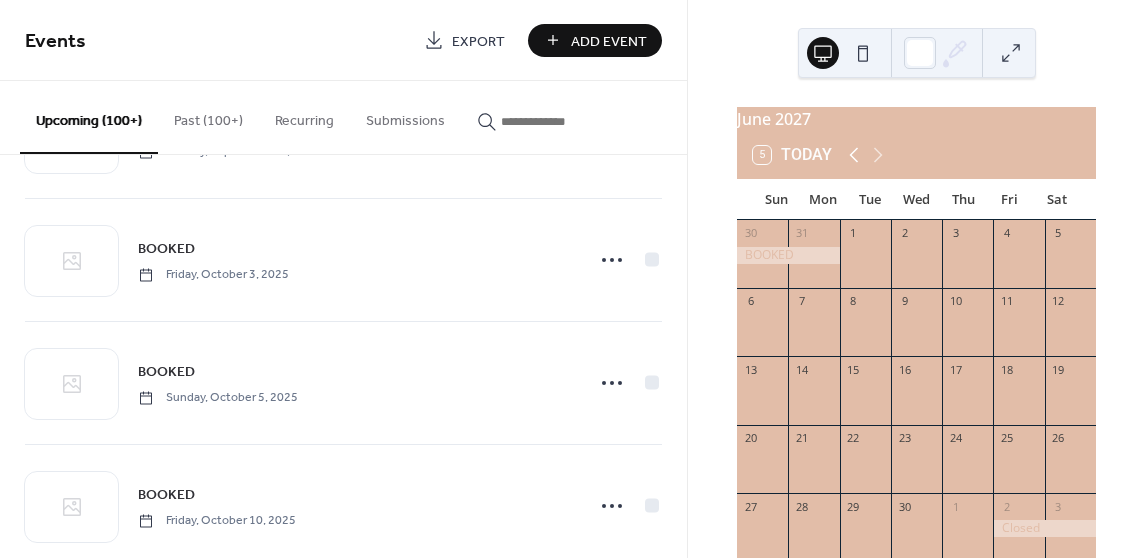click 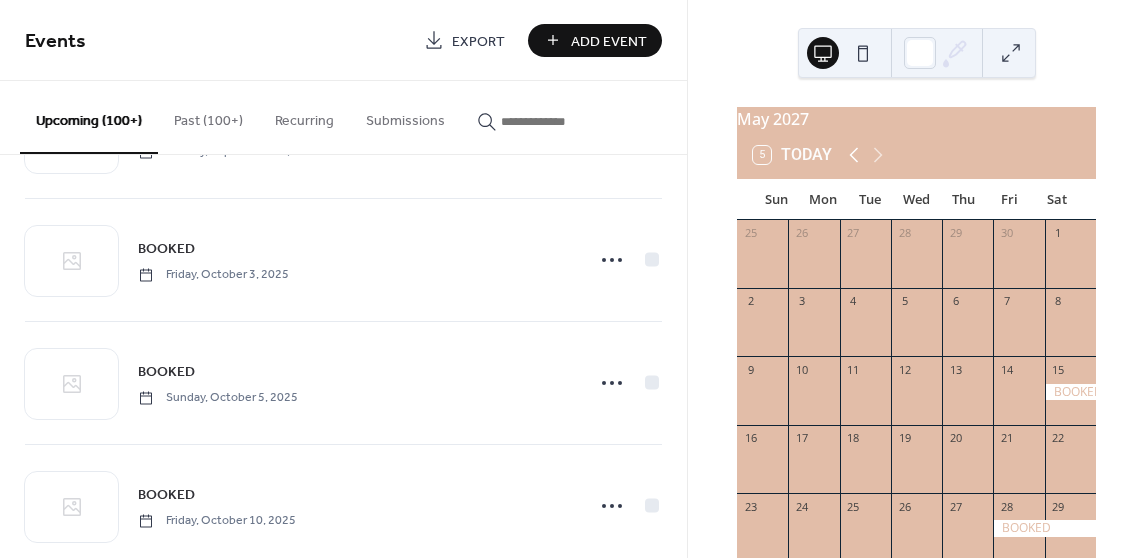 click 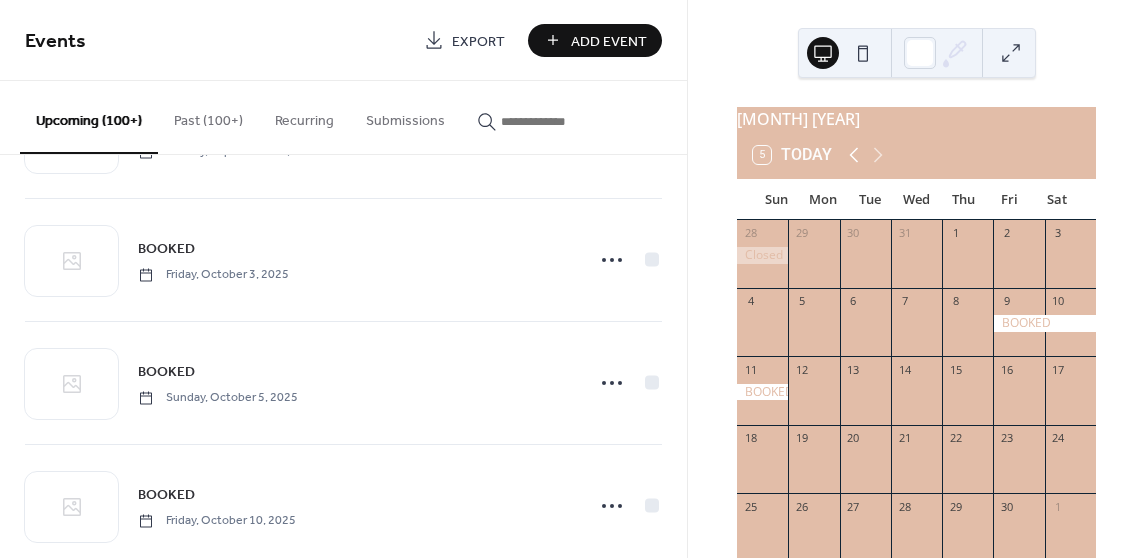 click 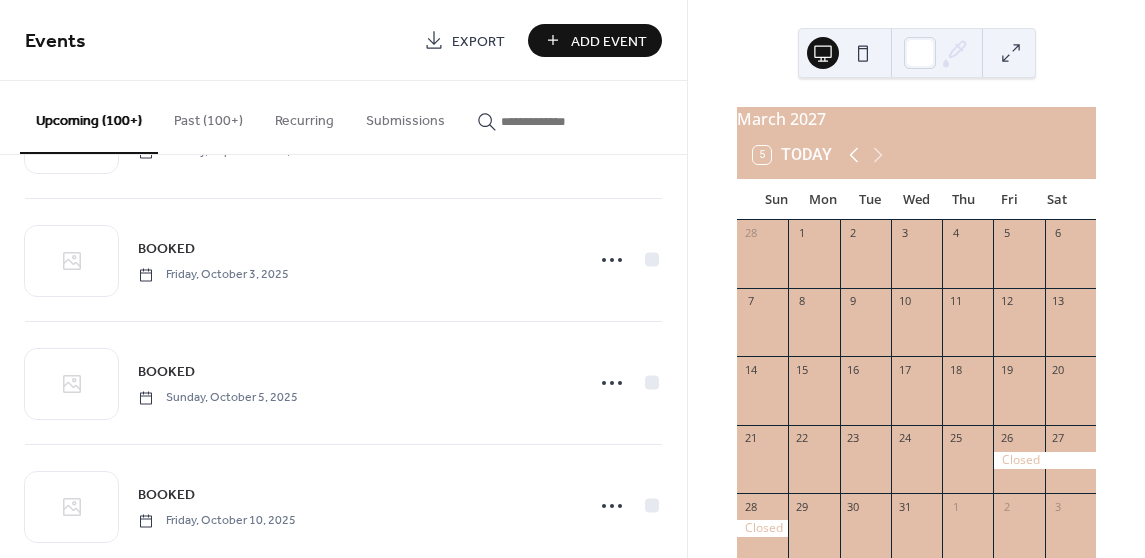 click 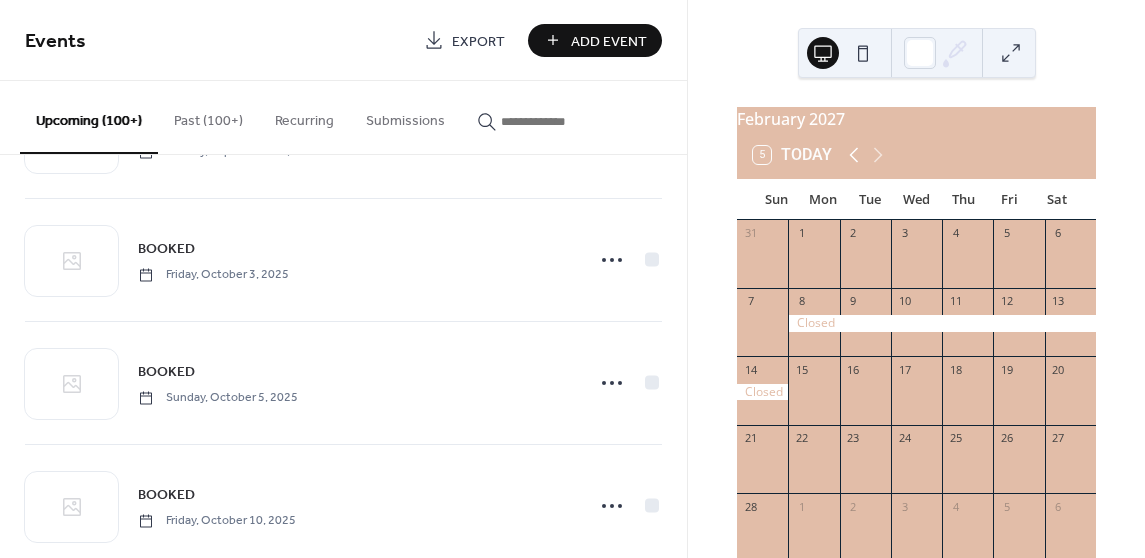 click 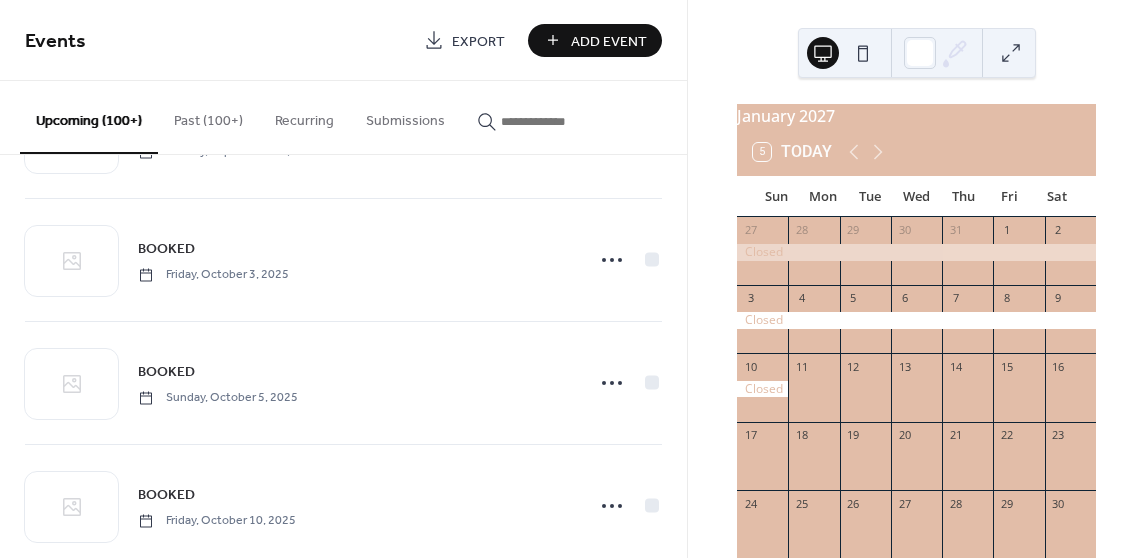 scroll, scrollTop: 0, scrollLeft: 0, axis: both 